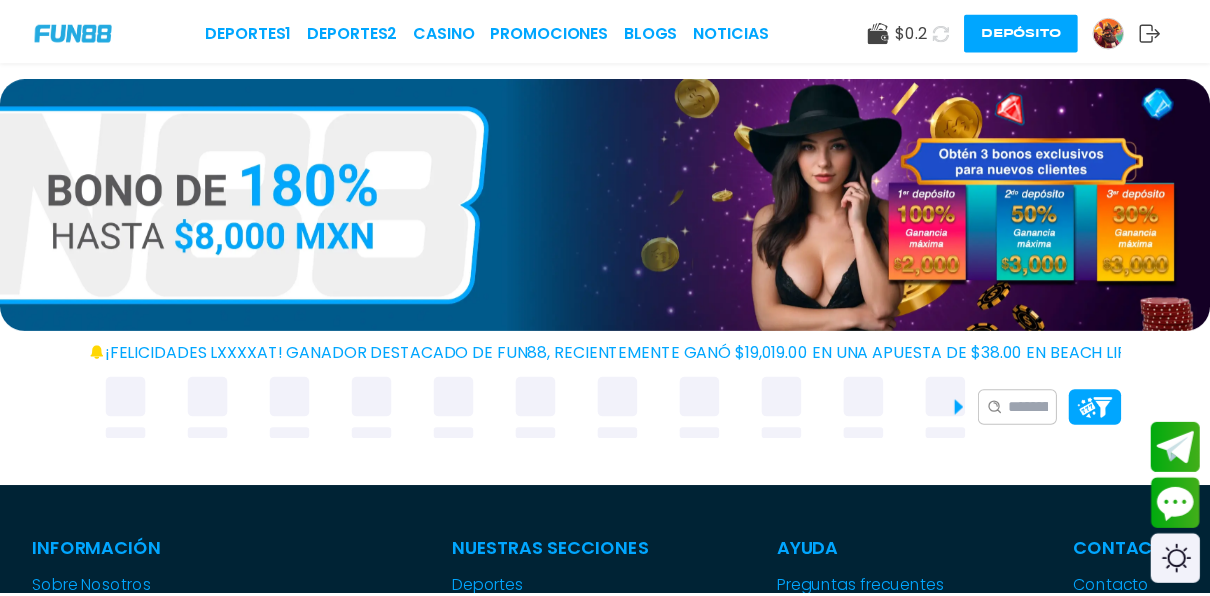 scroll, scrollTop: 0, scrollLeft: 0, axis: both 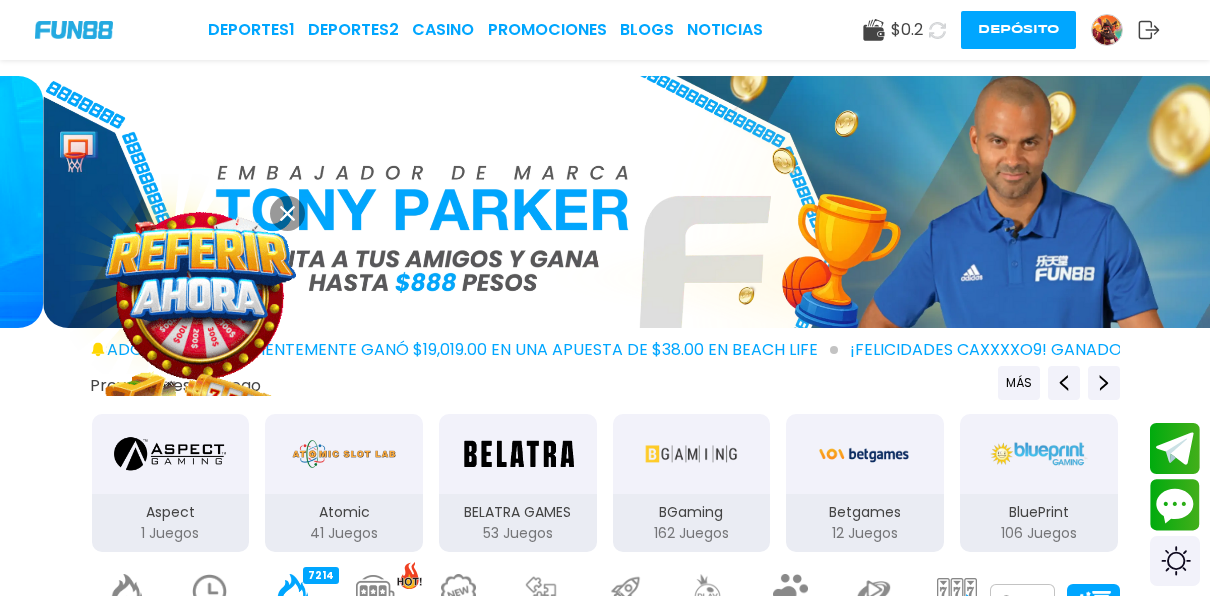 click on "Depósito" at bounding box center (1018, 30) 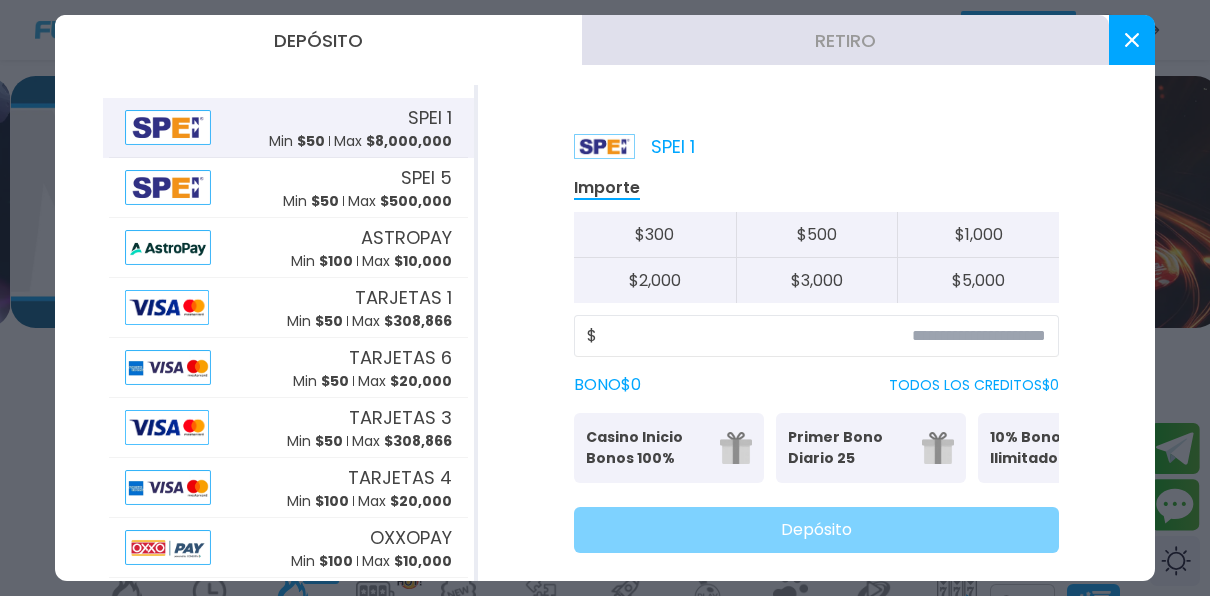 scroll, scrollTop: 0, scrollLeft: 0, axis: both 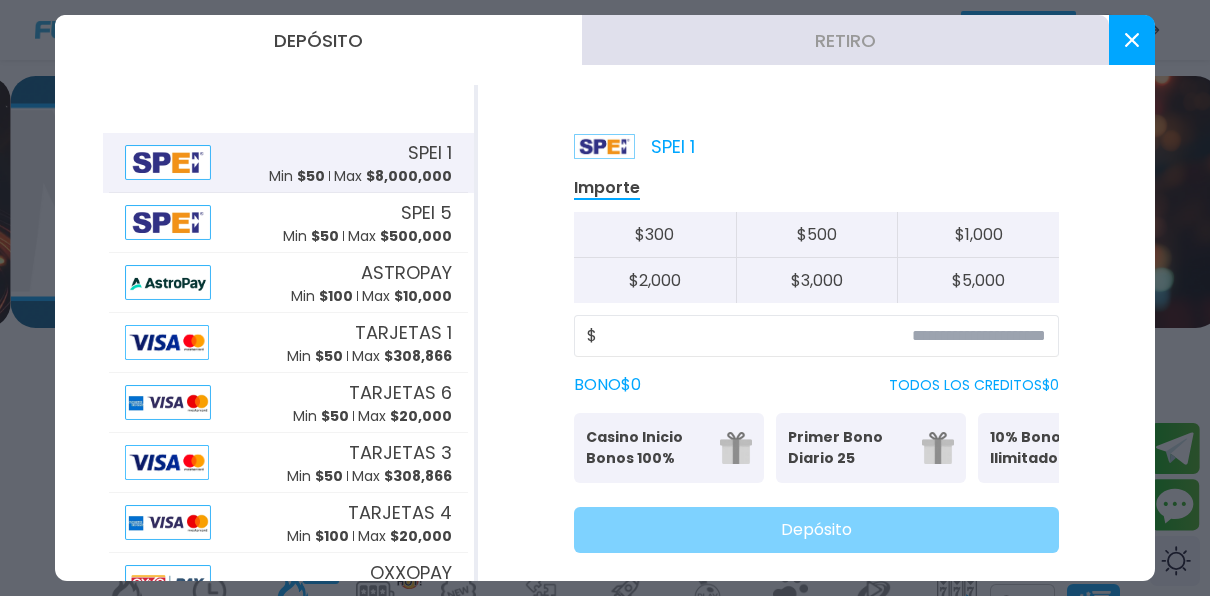 click on "SPEI 1 Min   $ 50 Max   $ 8,000,000" at bounding box center (288, 163) 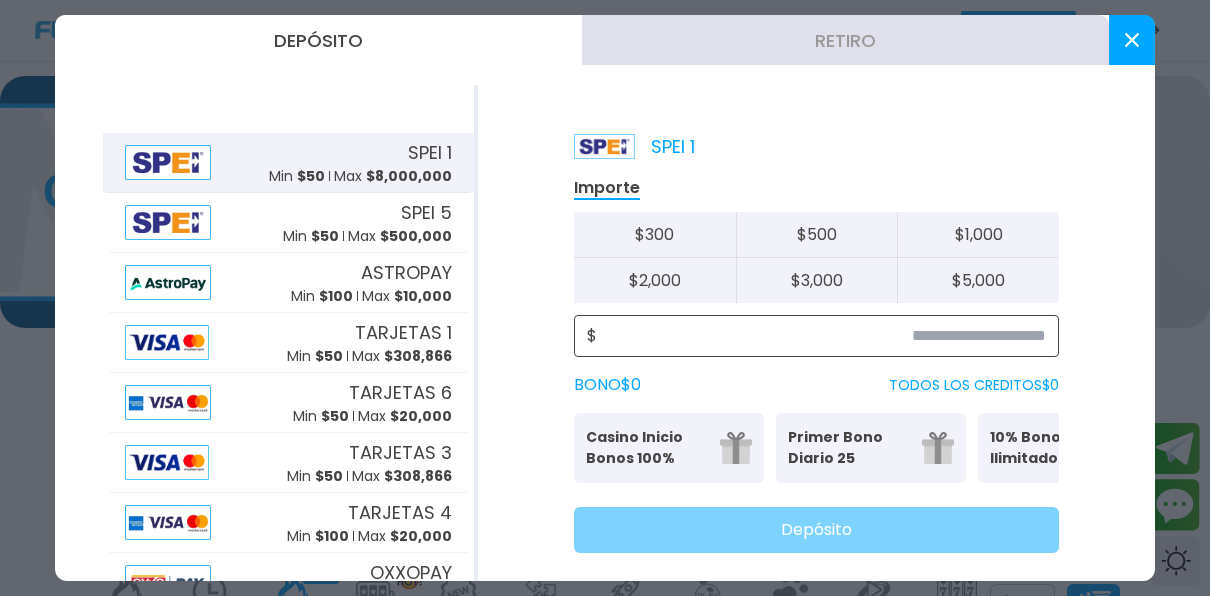 click at bounding box center [821, 336] 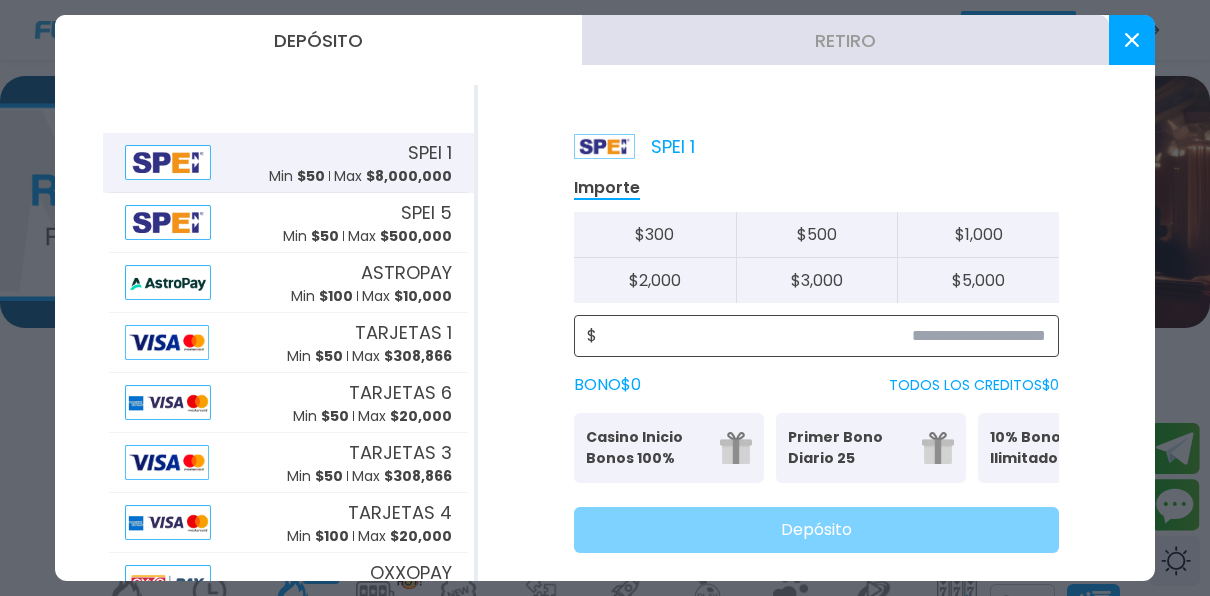 click on "$" 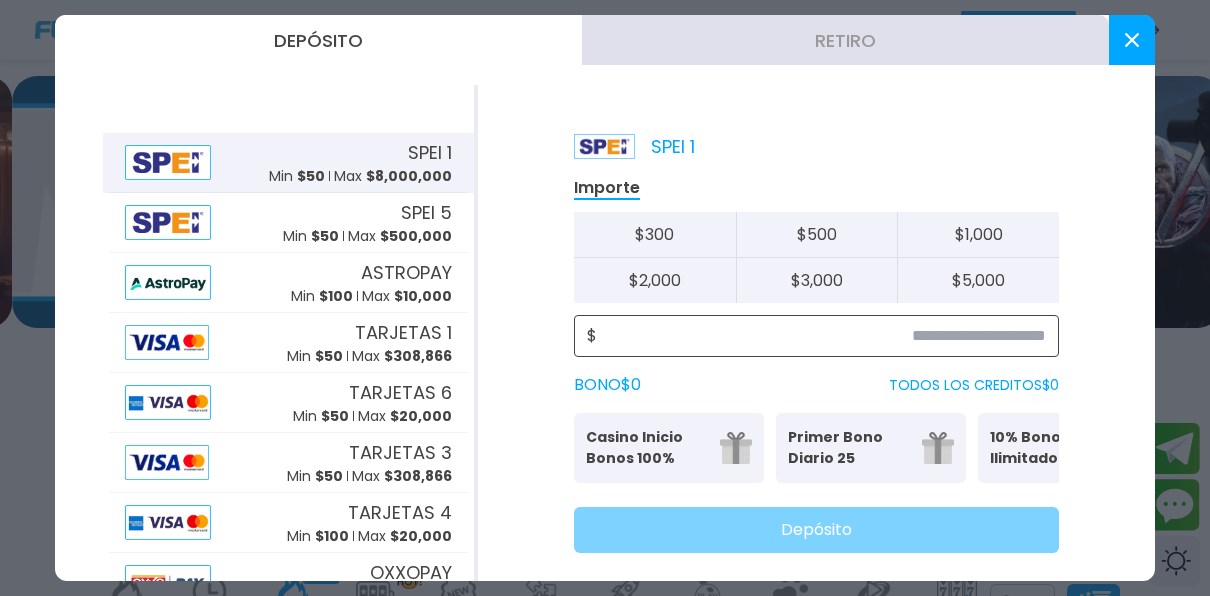 click at bounding box center (821, 336) 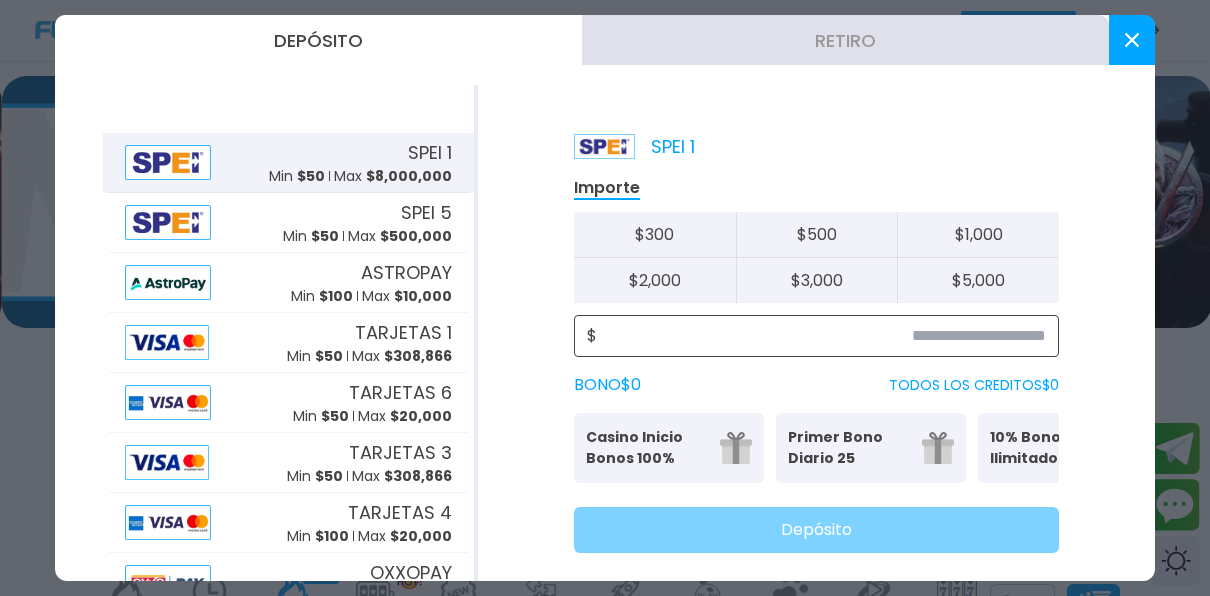 click at bounding box center (821, 336) 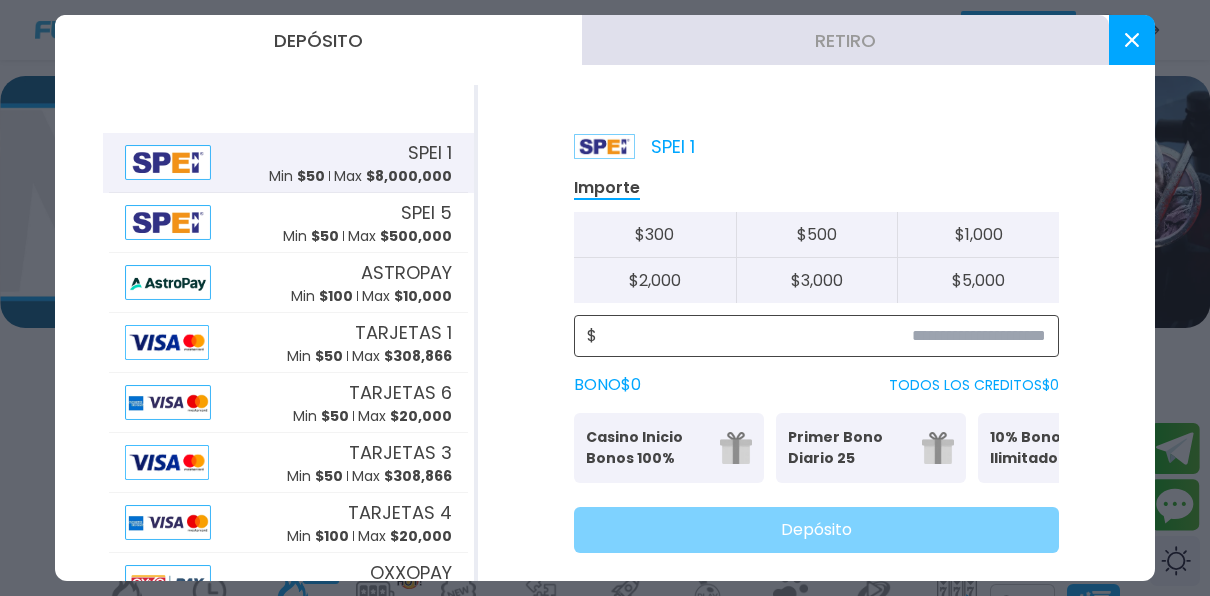 click at bounding box center [821, 336] 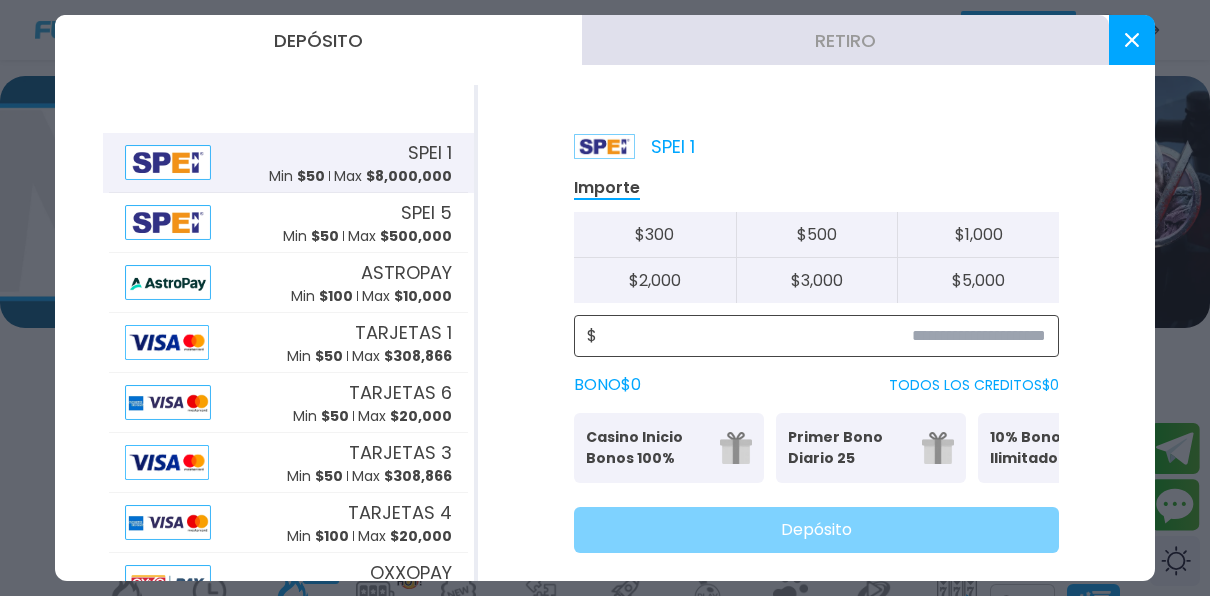 click at bounding box center [821, 336] 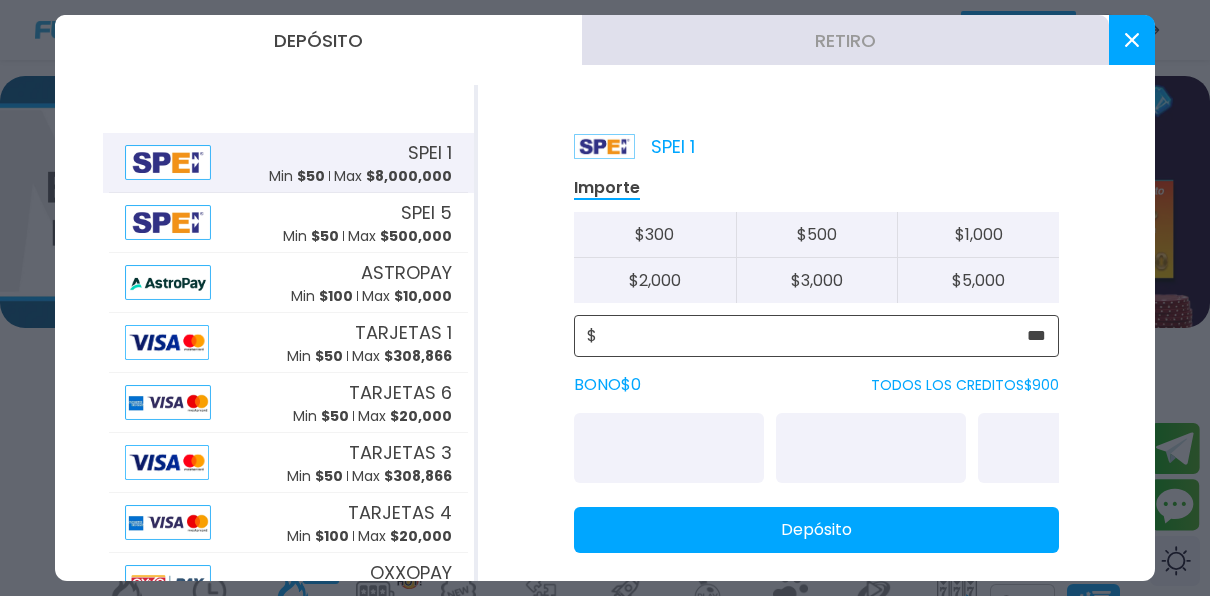 type on "***" 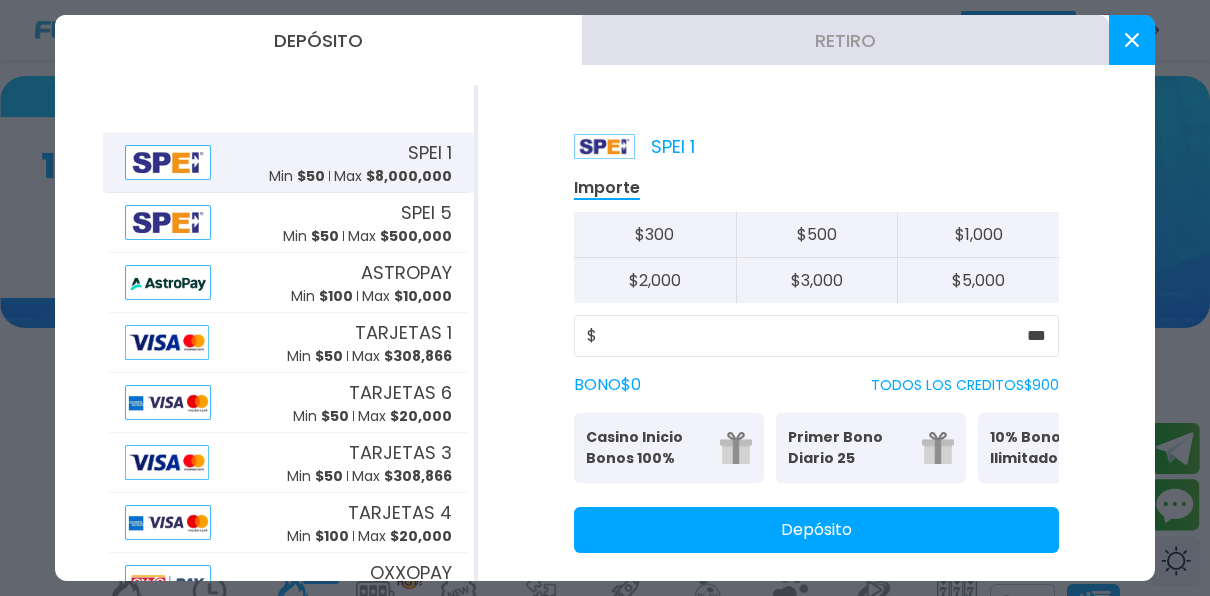 click on "Depósito" at bounding box center (816, 530) 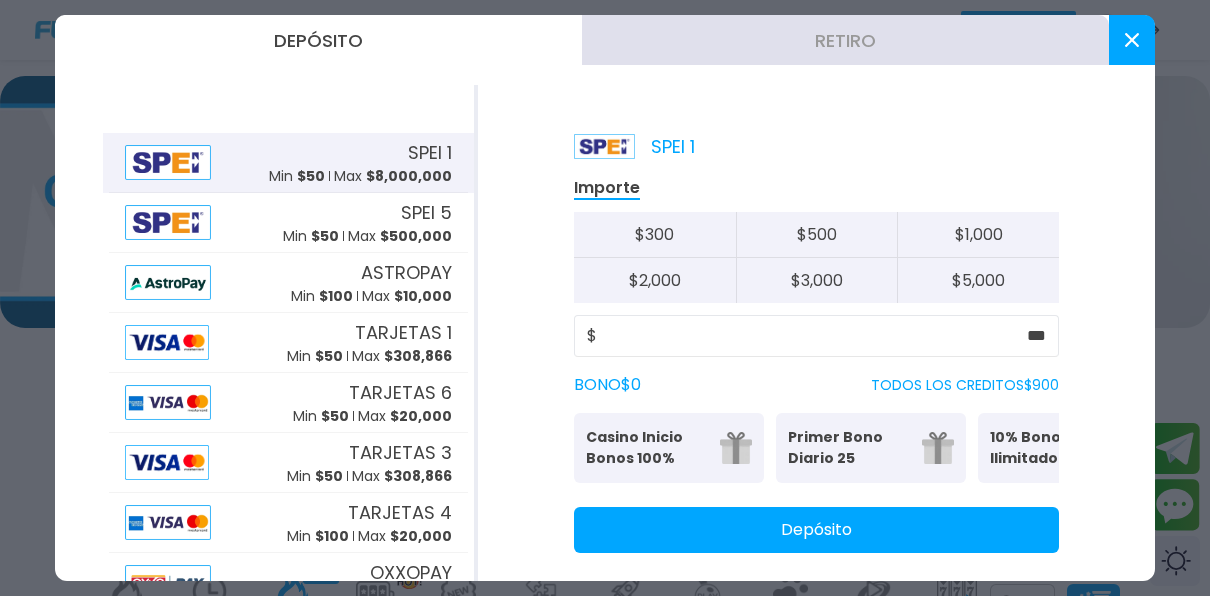 click on "Depósito" at bounding box center (816, 530) 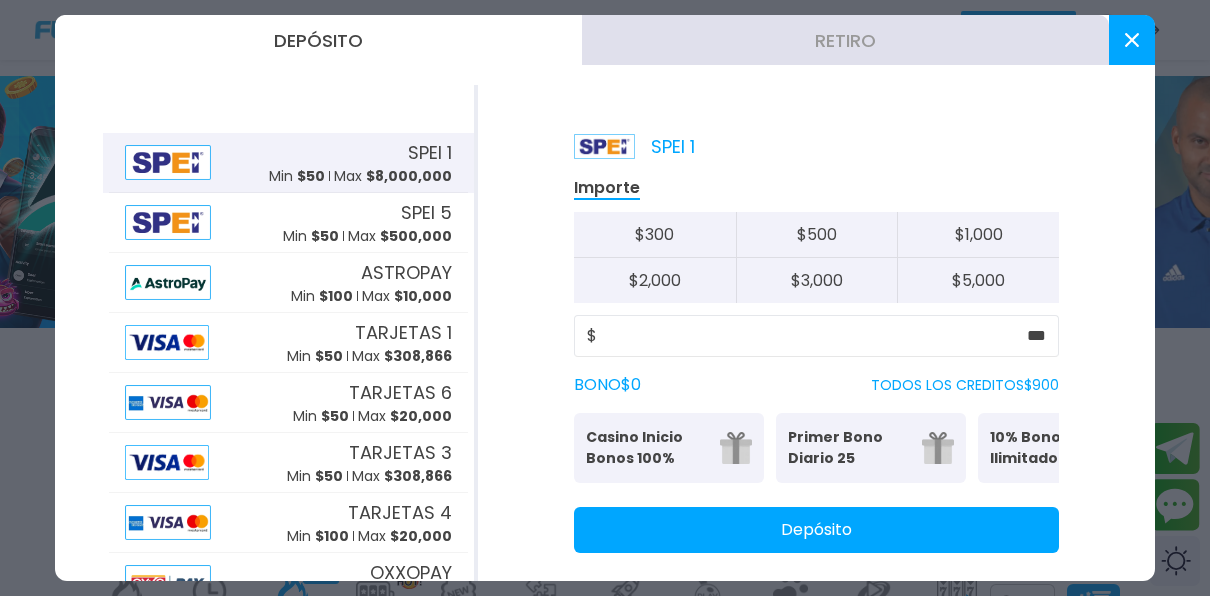 click on "Depósito" at bounding box center [816, 530] 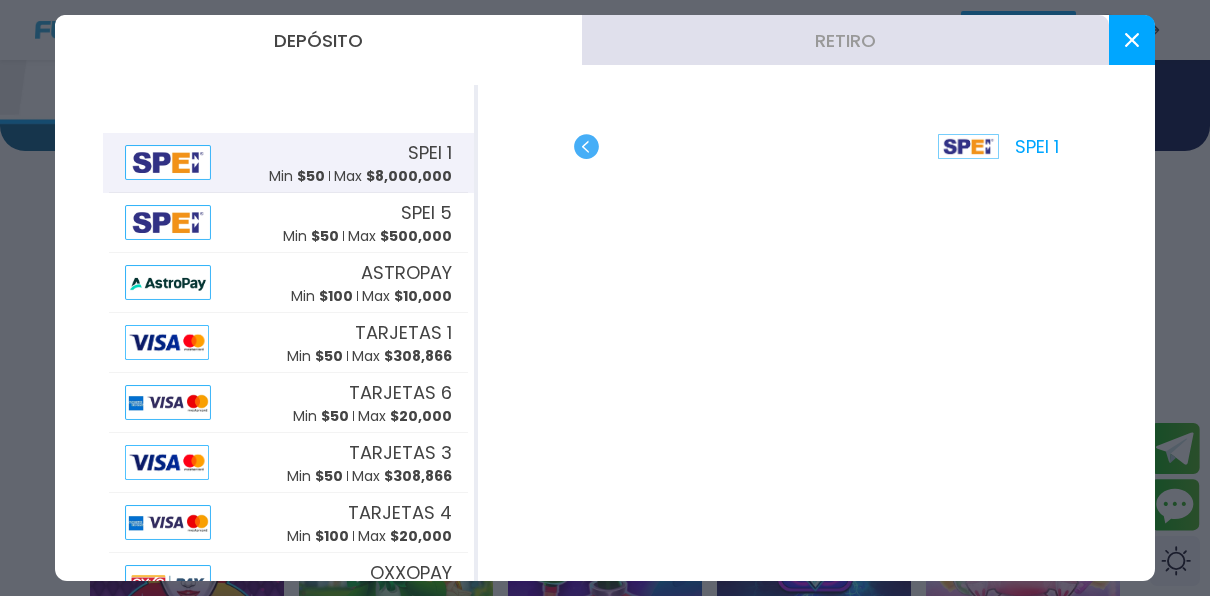 scroll, scrollTop: 300, scrollLeft: 0, axis: vertical 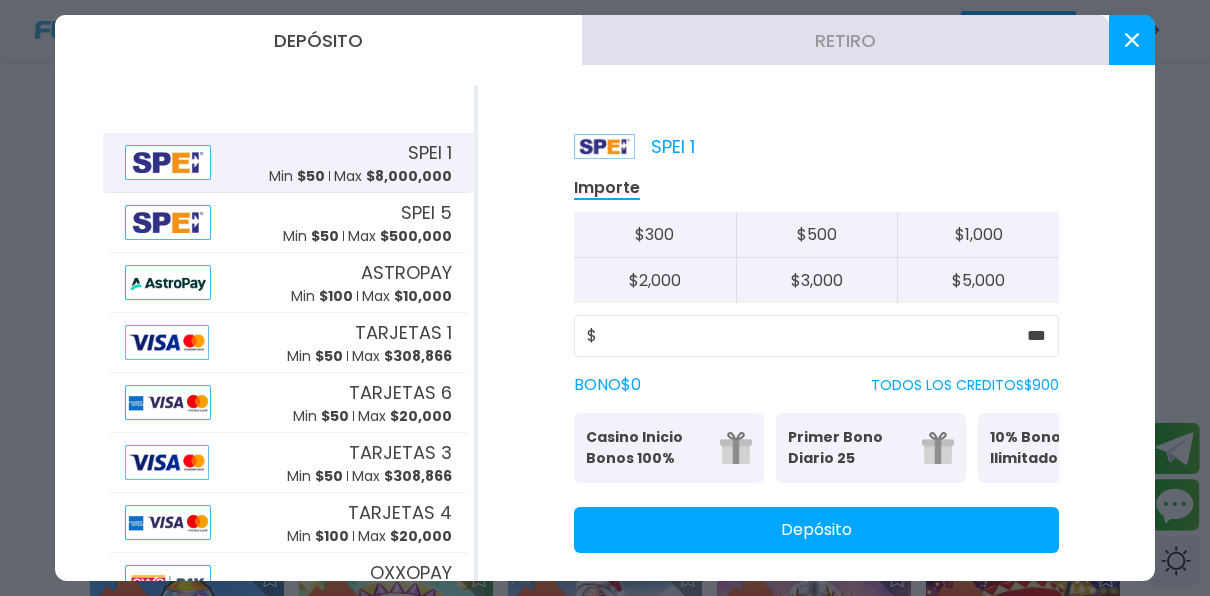 click on "Depósito" at bounding box center [816, 530] 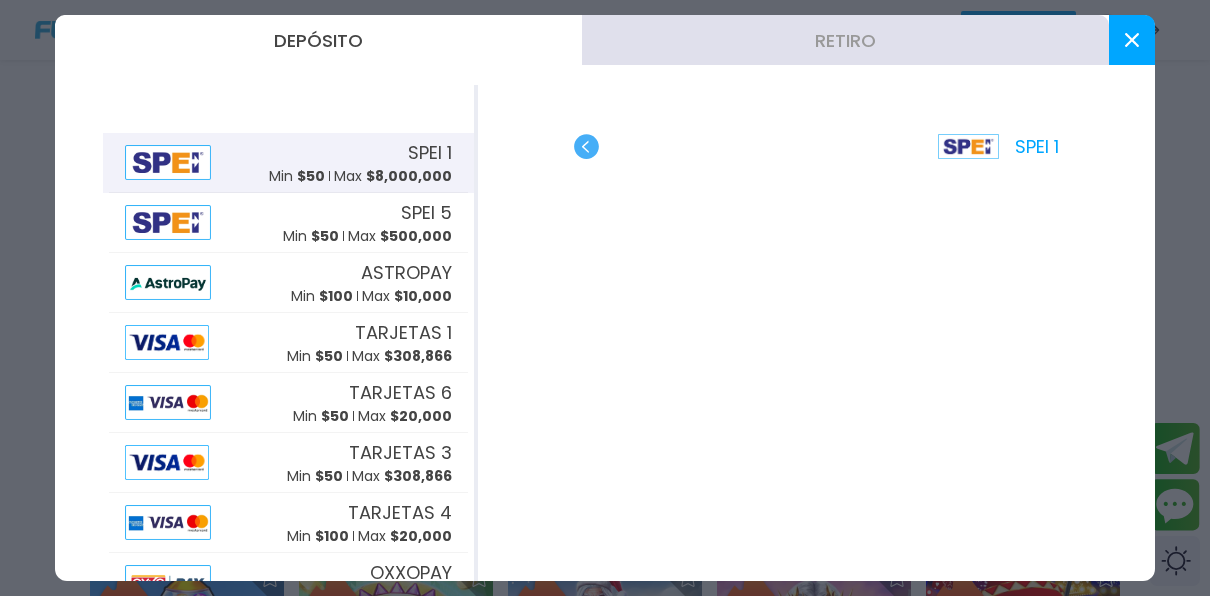 click at bounding box center [1132, 40] 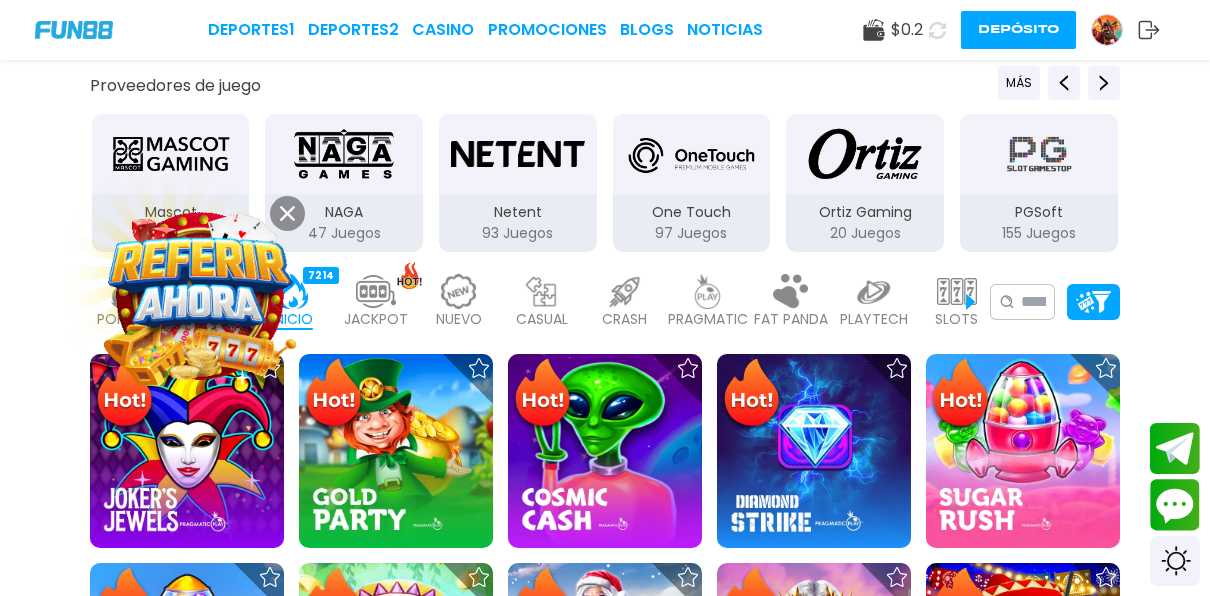 click at bounding box center (459, 291) 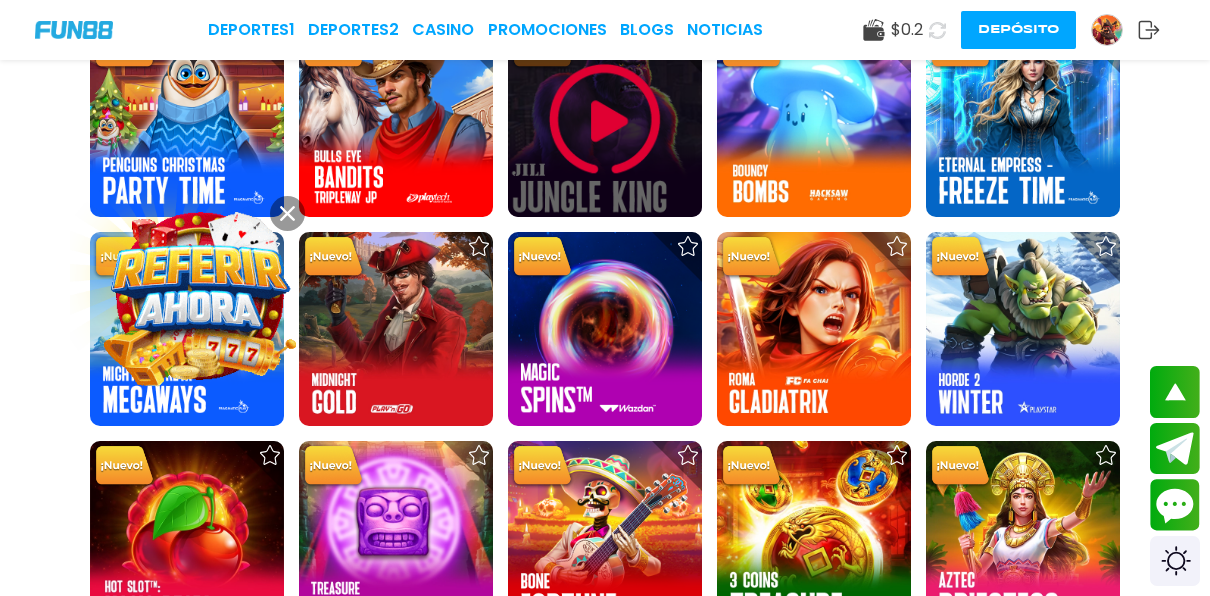 scroll, scrollTop: 1700, scrollLeft: 0, axis: vertical 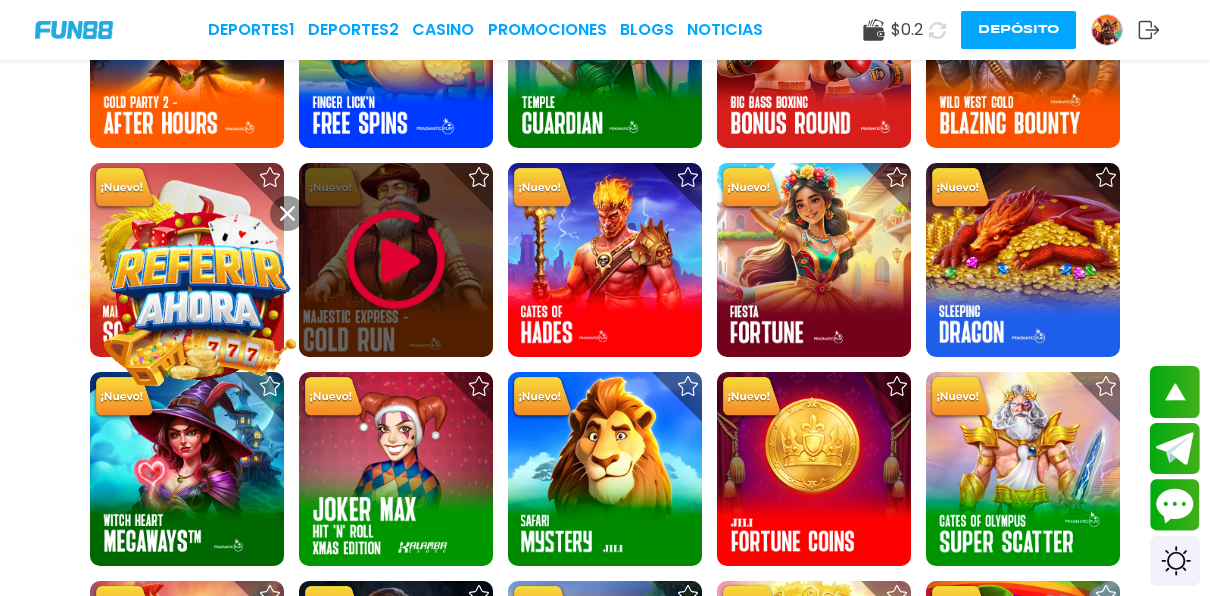 click at bounding box center [396, 260] 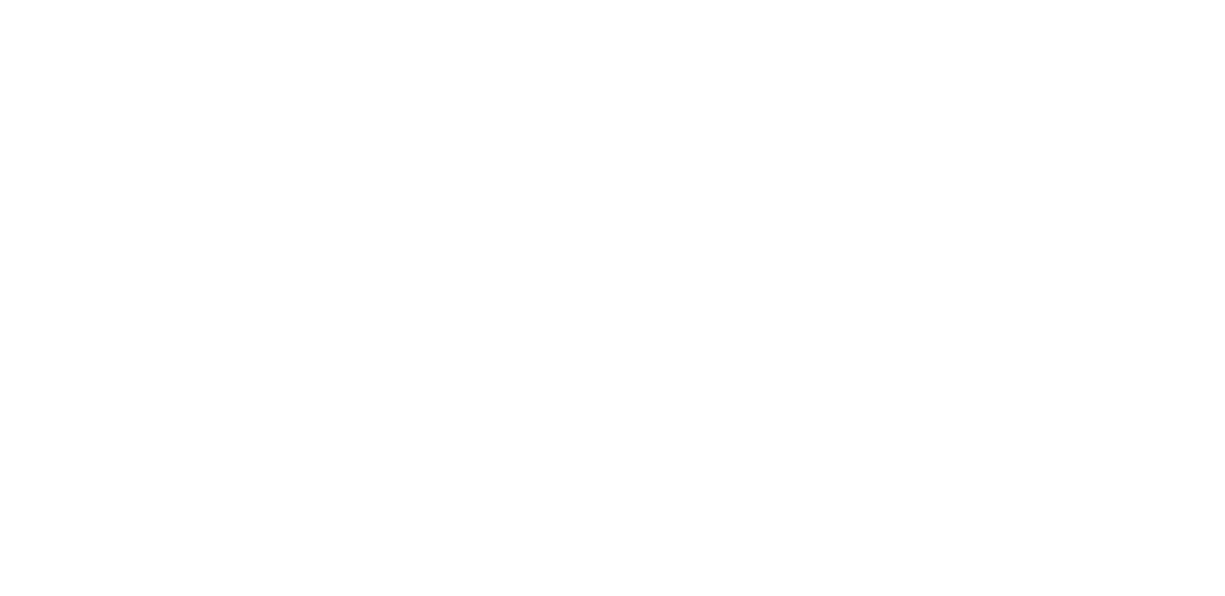 scroll, scrollTop: 0, scrollLeft: 0, axis: both 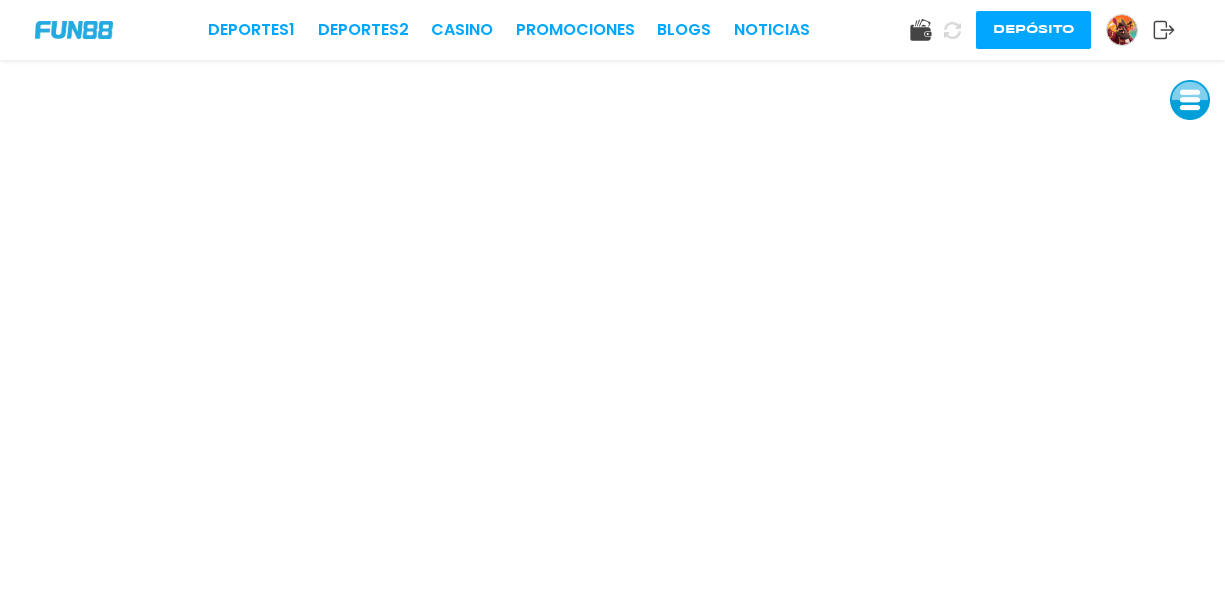click on "Depósito" at bounding box center (1033, 30) 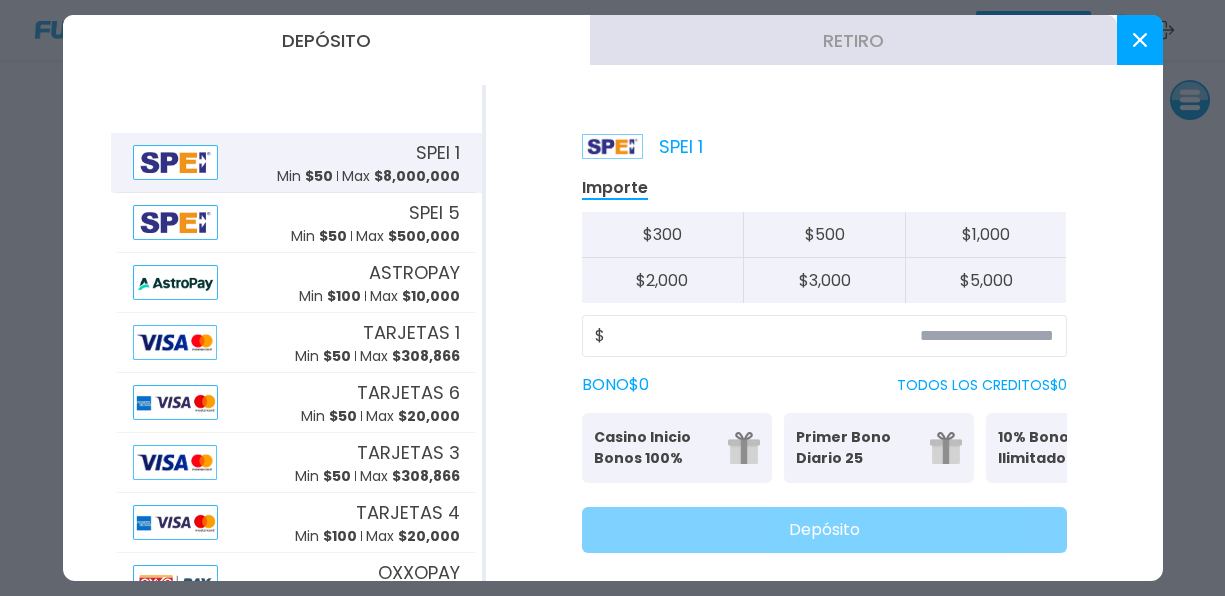 click on "$ 8,000,000" at bounding box center (417, 176) 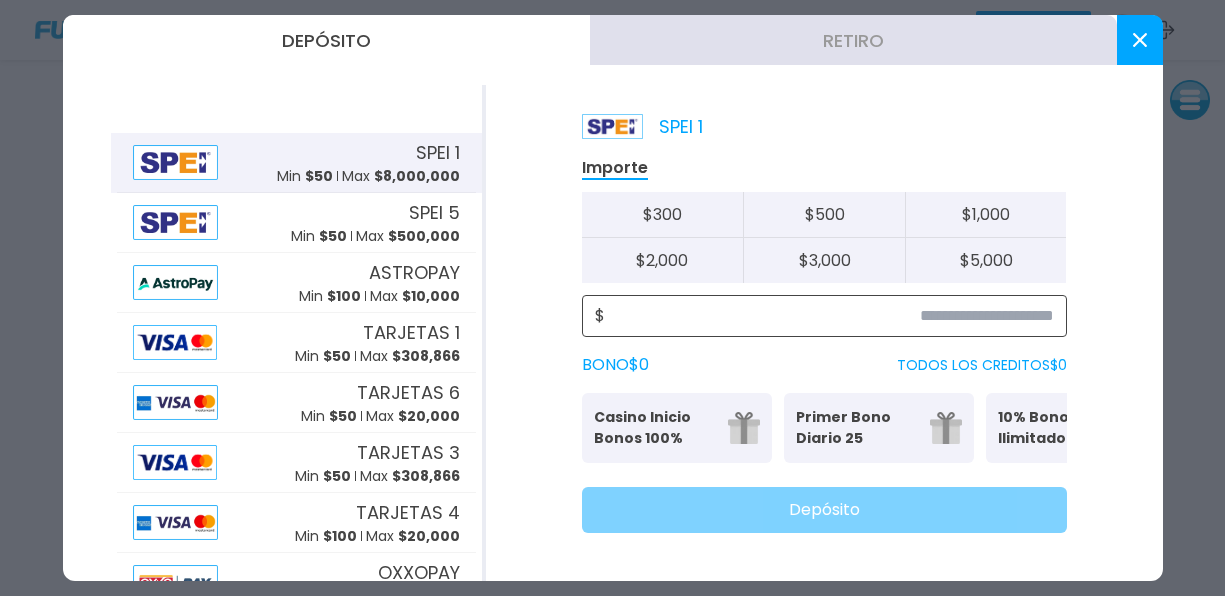 click at bounding box center [829, 316] 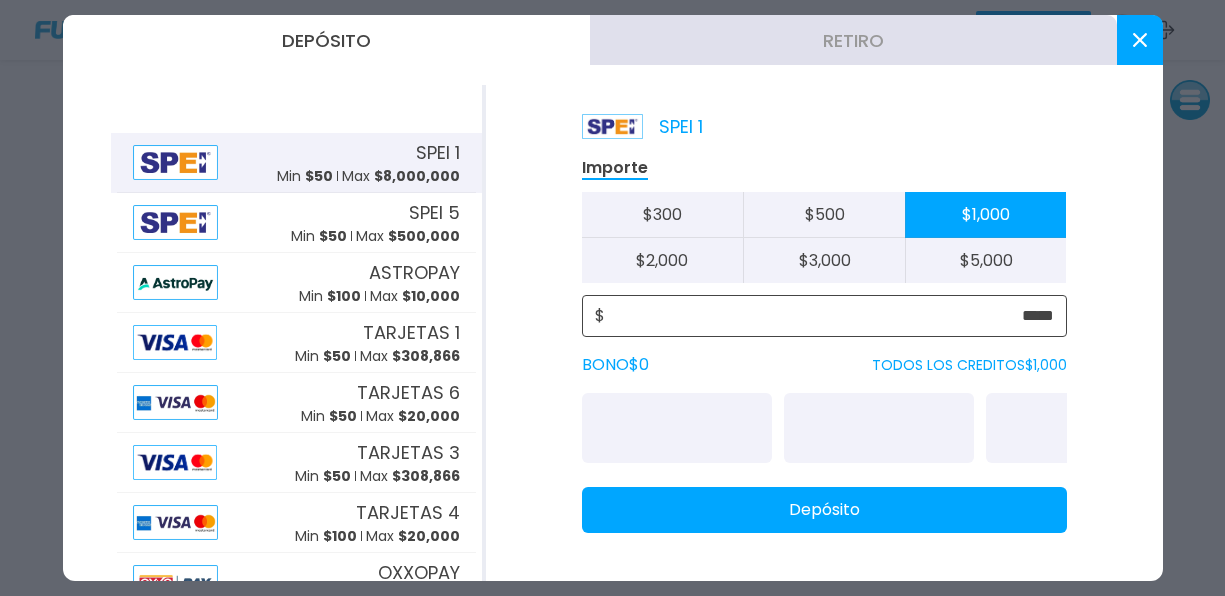 type on "*****" 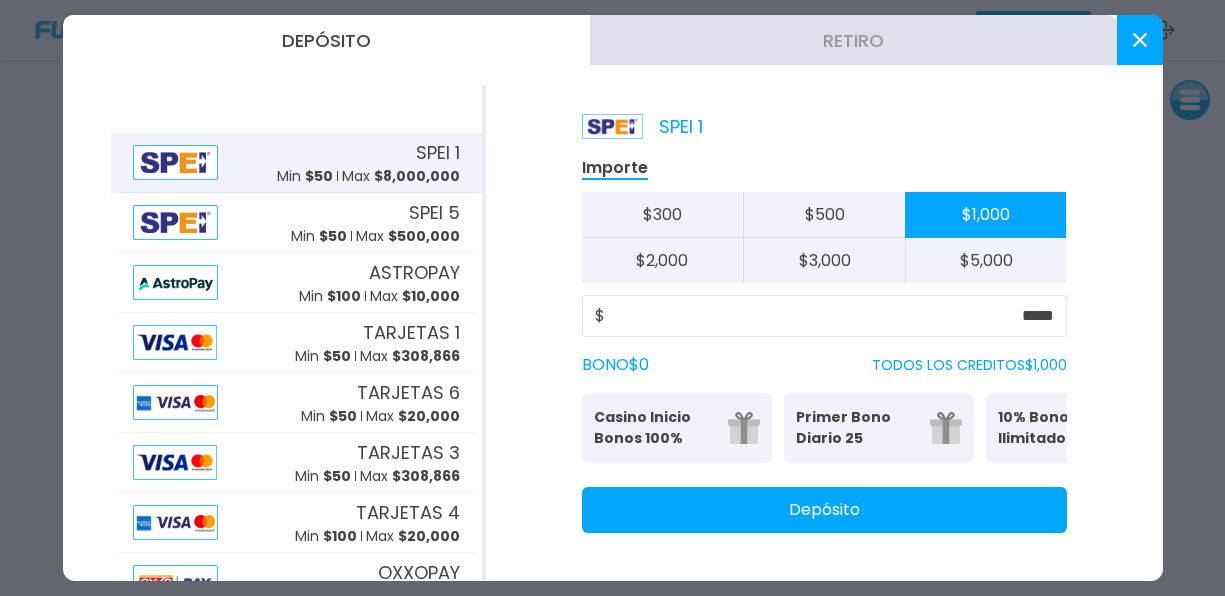 click on "Depósito" at bounding box center [824, 510] 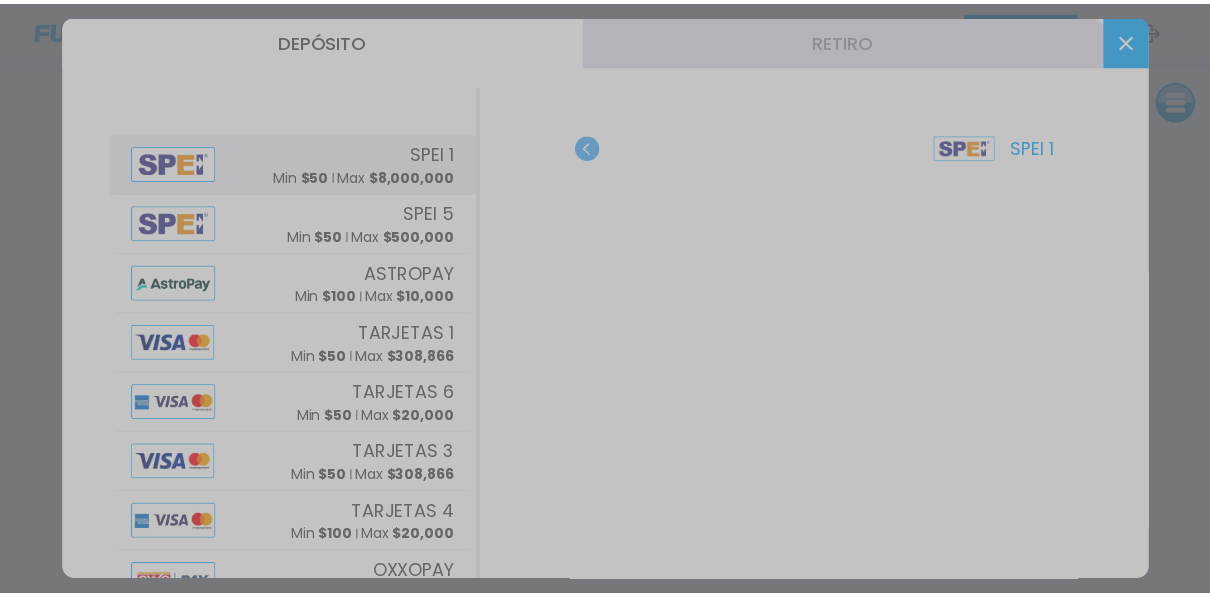 scroll, scrollTop: 0, scrollLeft: 0, axis: both 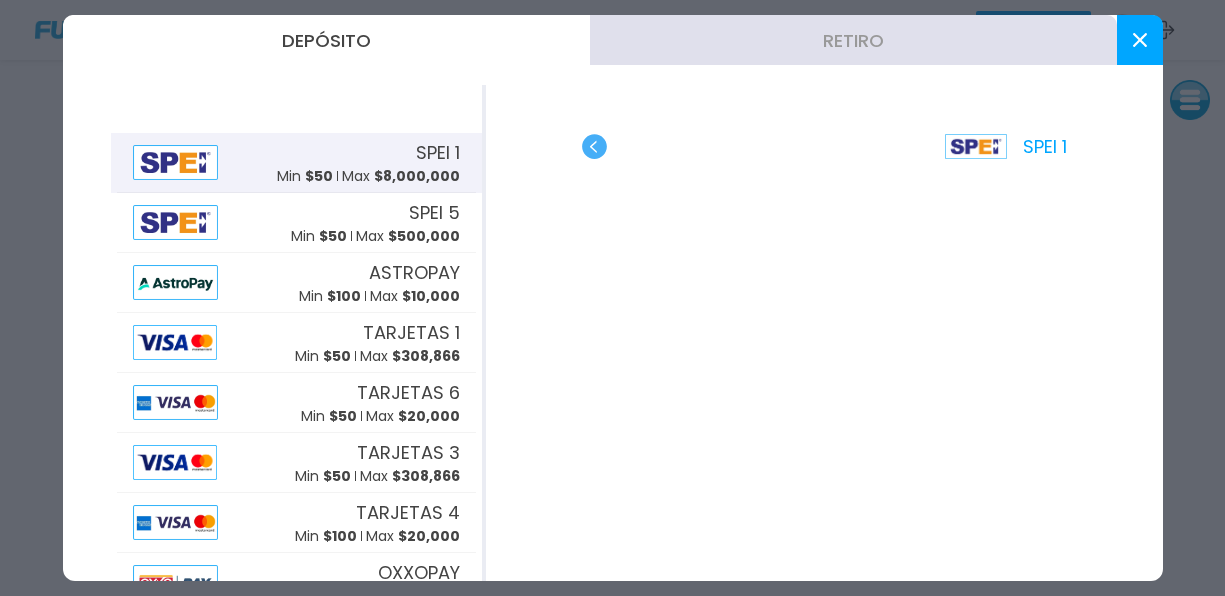 click at bounding box center [1140, 40] 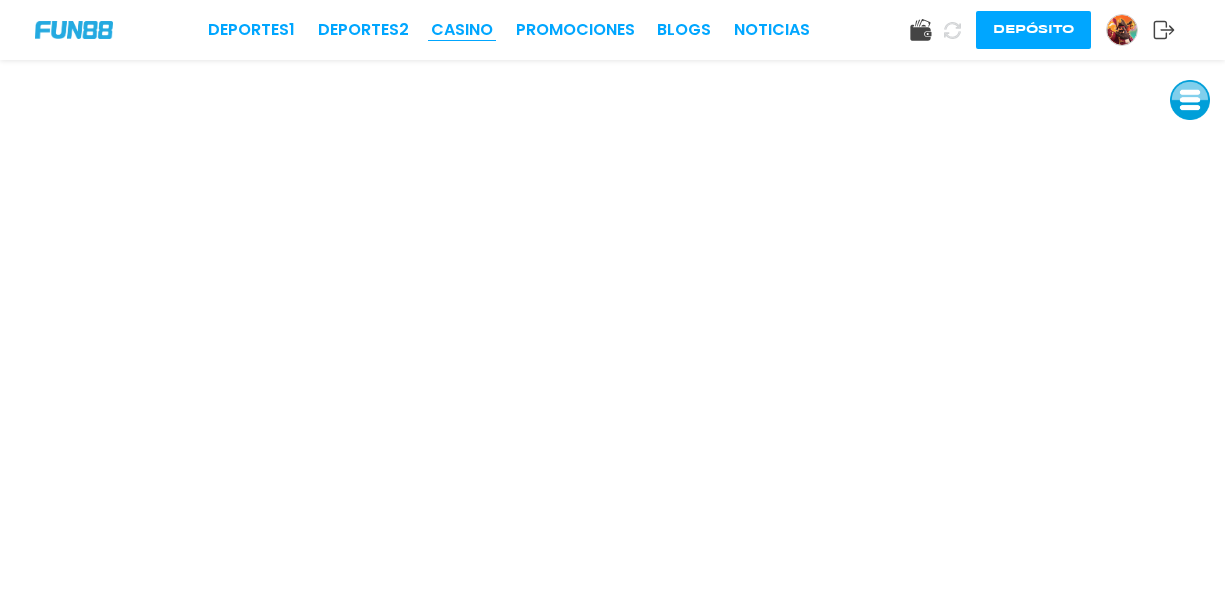 click on "CASINO" at bounding box center (462, 30) 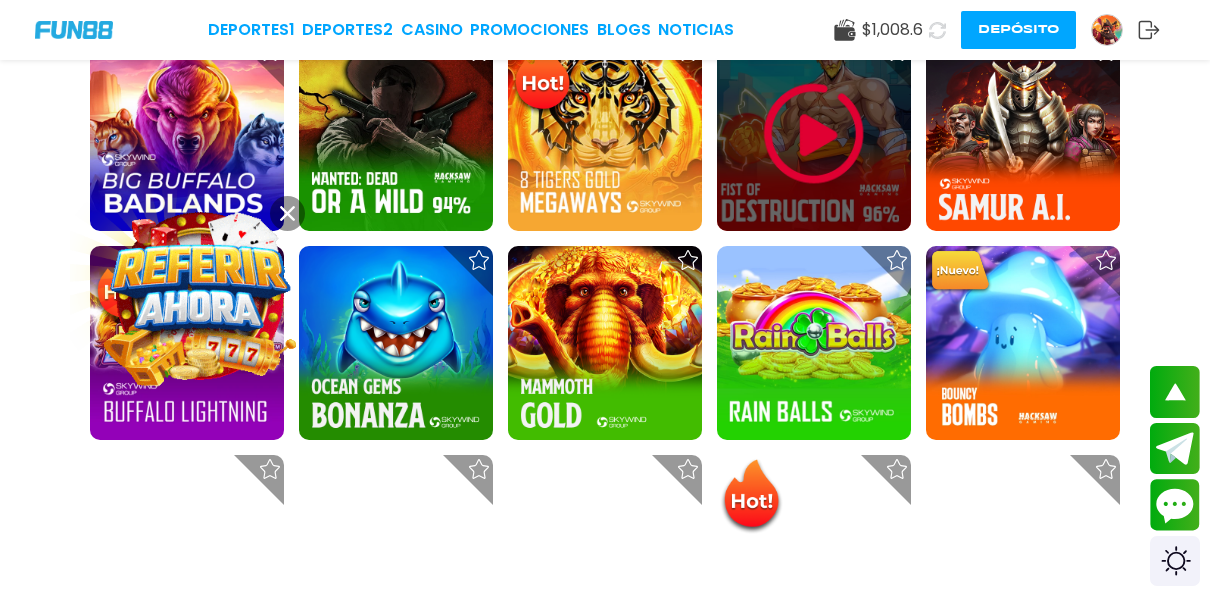 scroll, scrollTop: 1900, scrollLeft: 0, axis: vertical 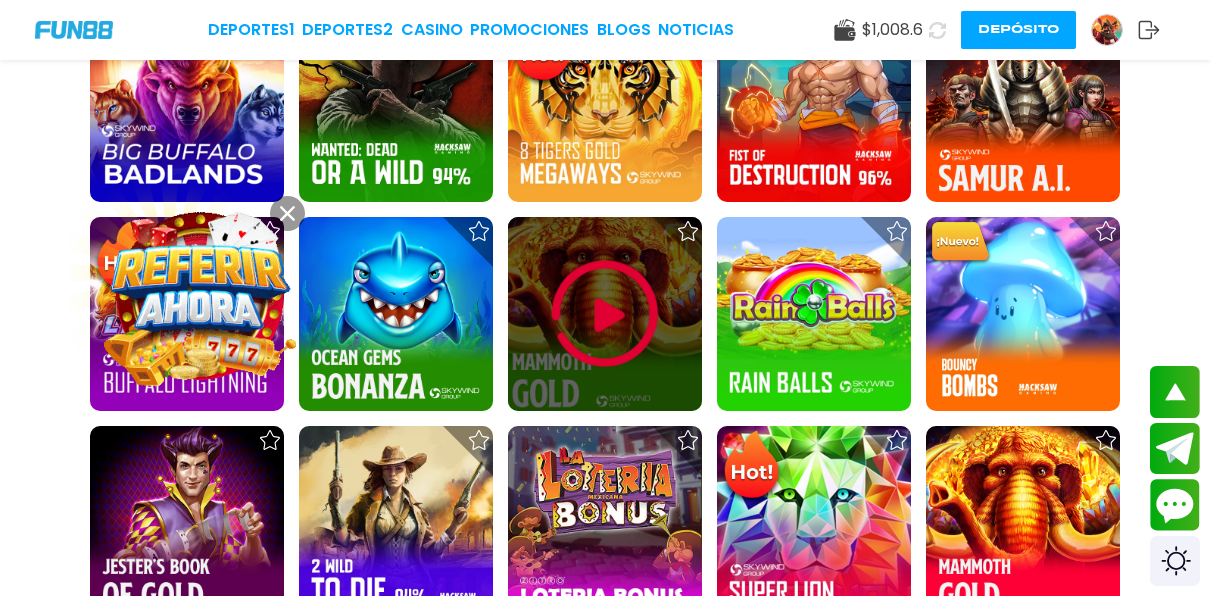 click at bounding box center [605, 314] 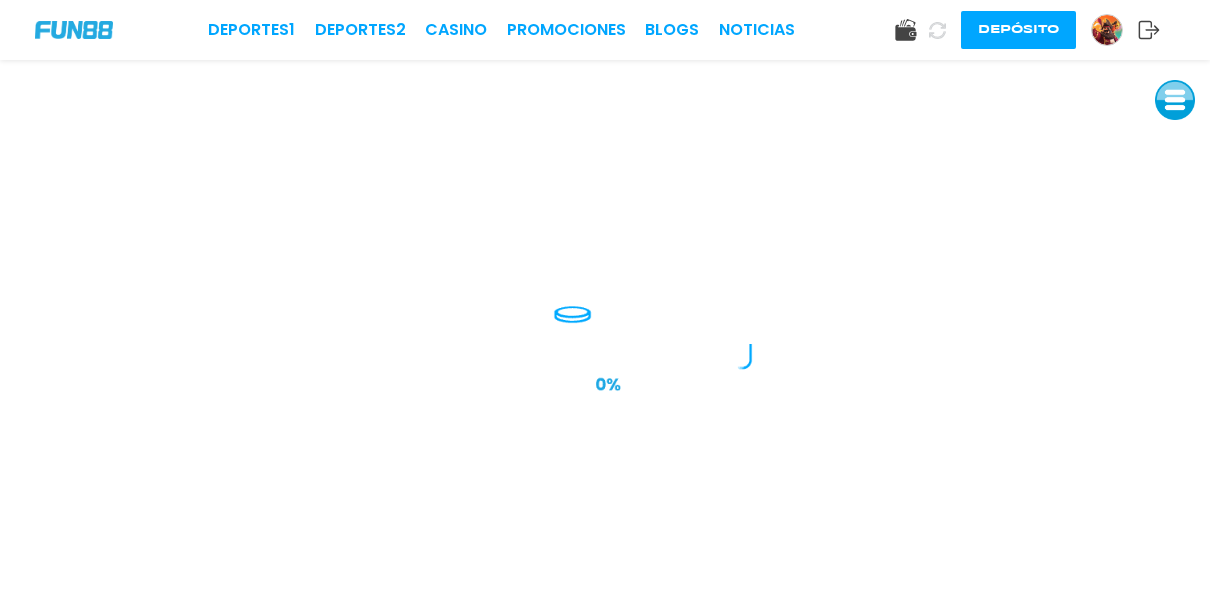 scroll, scrollTop: 0, scrollLeft: 0, axis: both 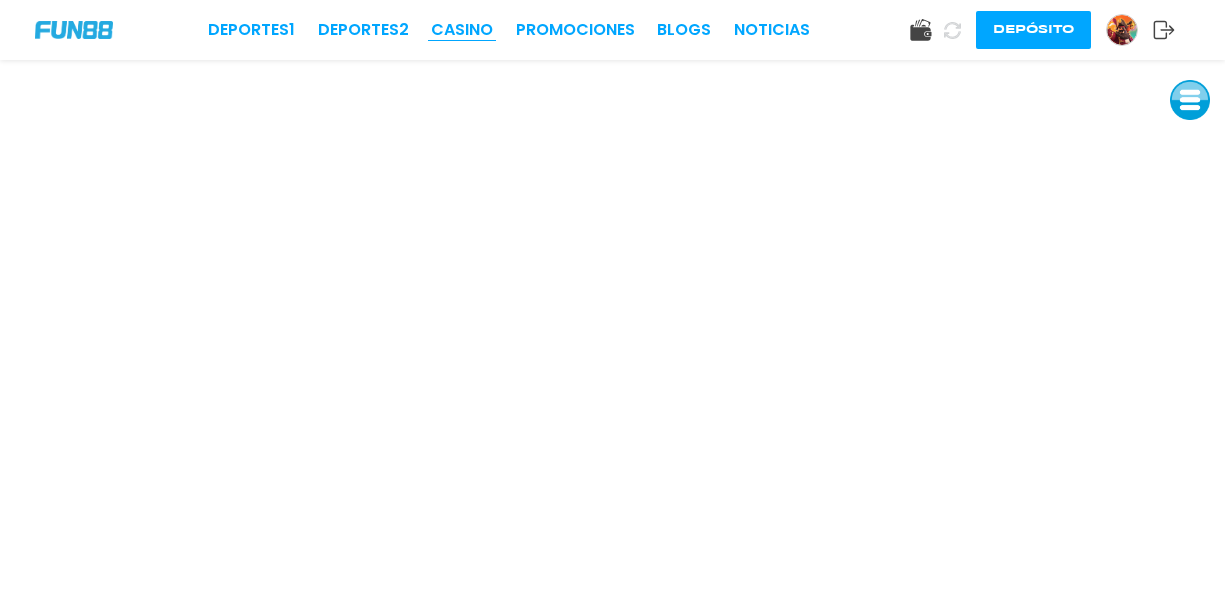 click on "CASINO" at bounding box center (462, 30) 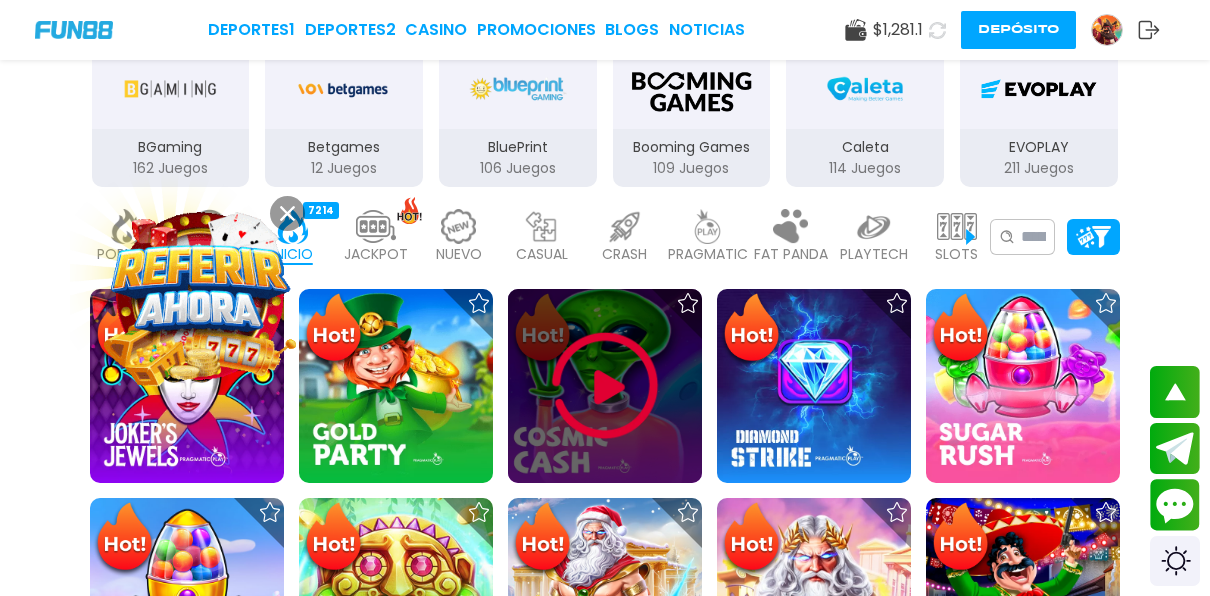 scroll, scrollTop: 400, scrollLeft: 0, axis: vertical 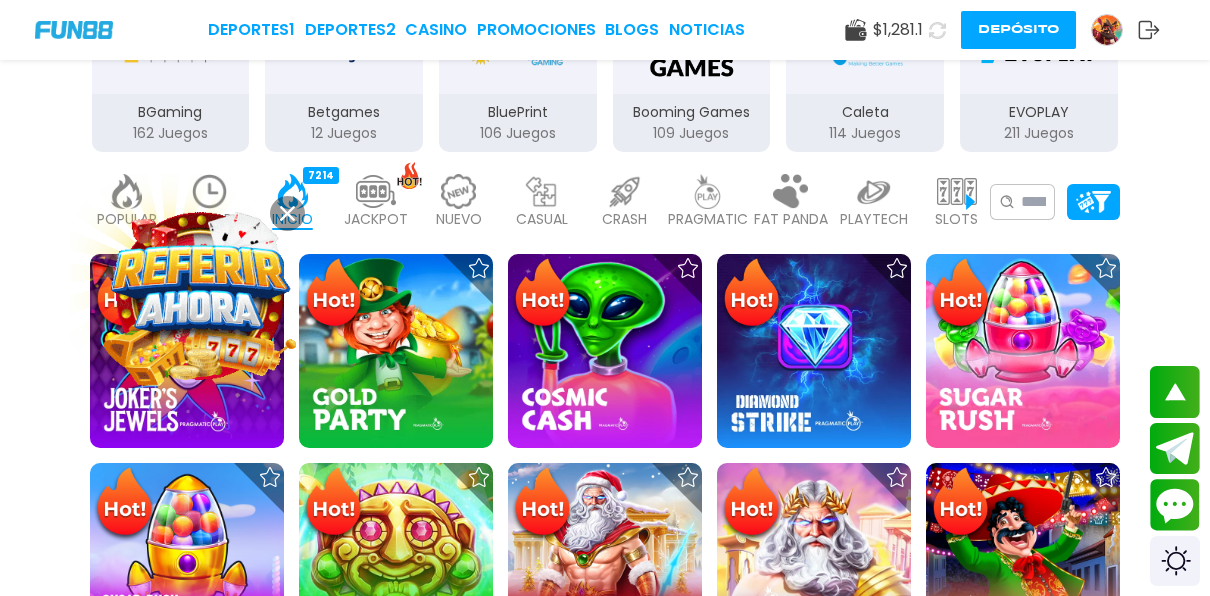 click at bounding box center (459, 191) 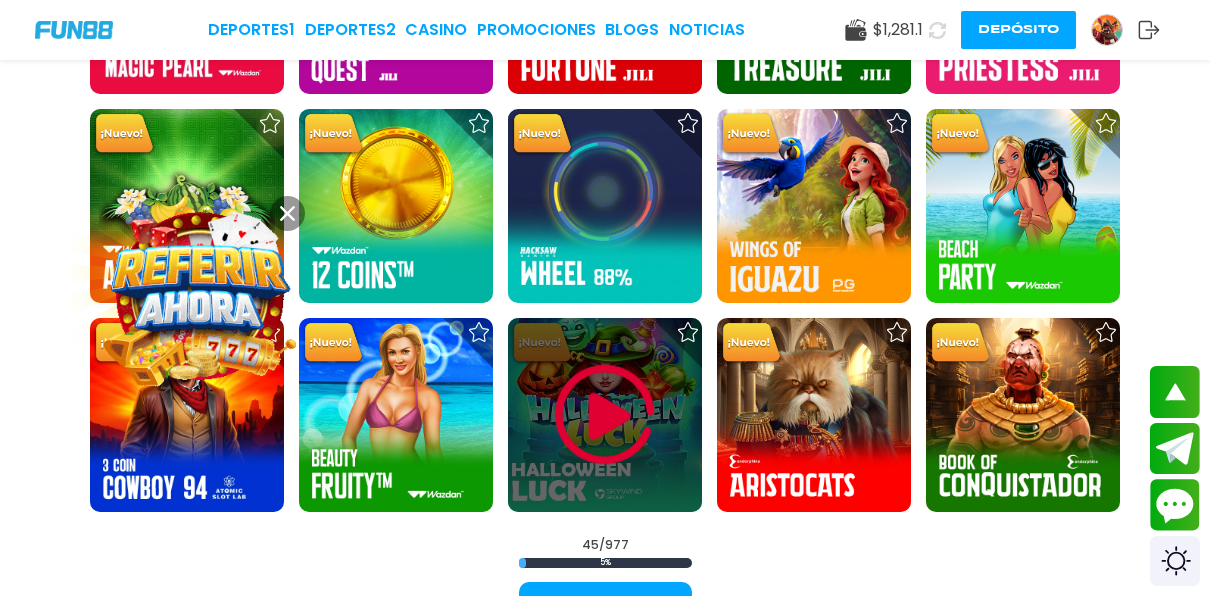 scroll, scrollTop: 2000, scrollLeft: 0, axis: vertical 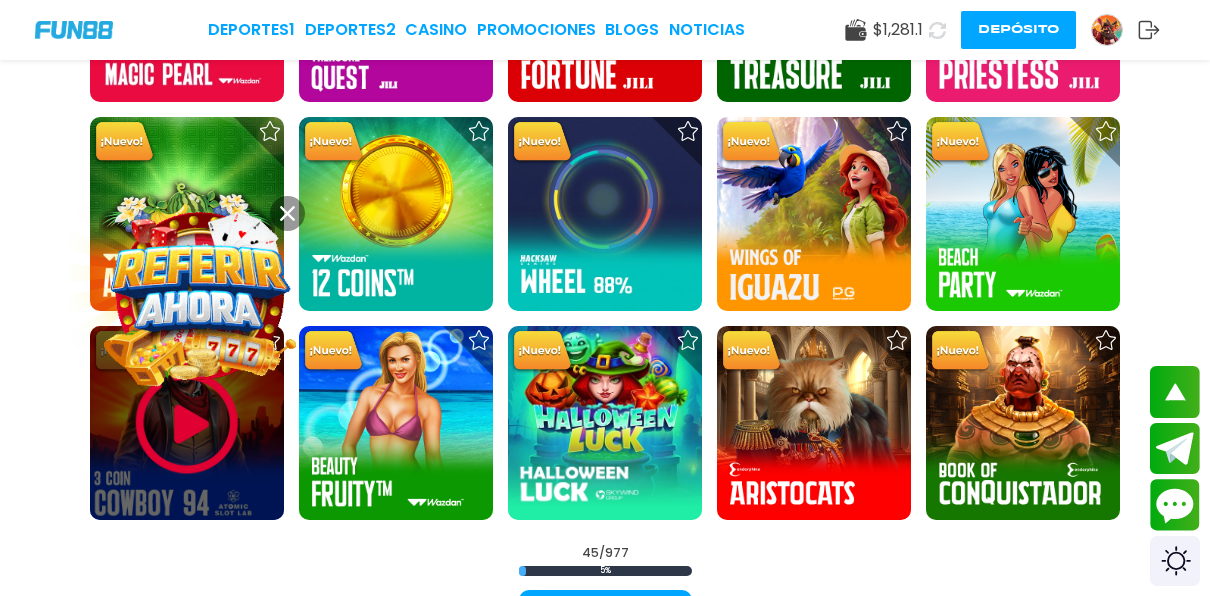 click at bounding box center (187, 423) 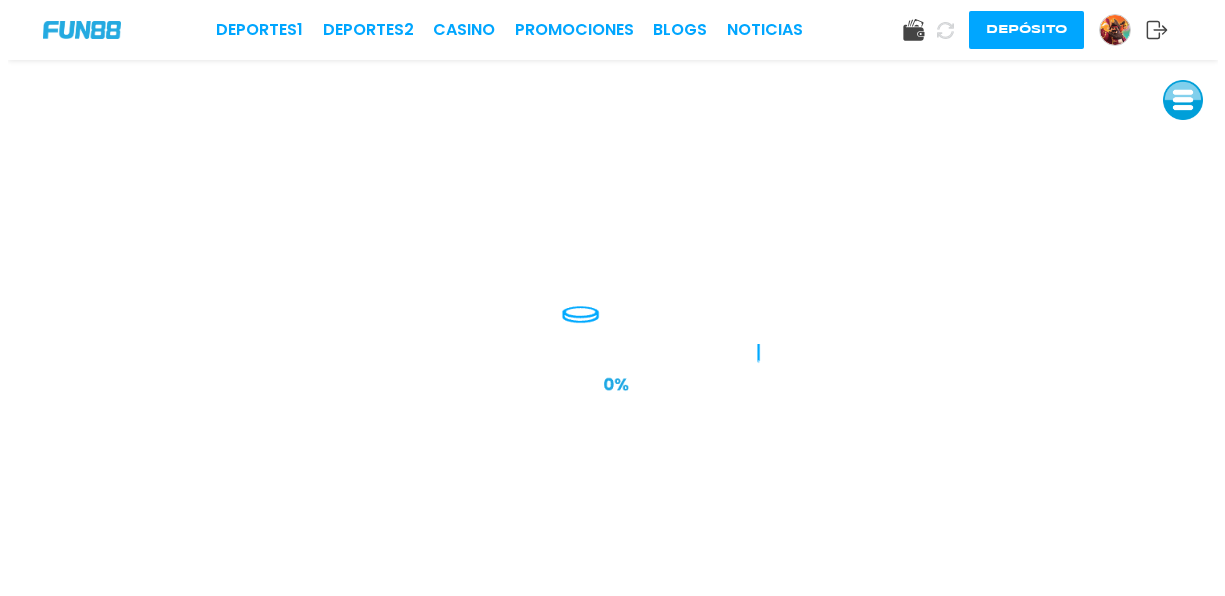 scroll, scrollTop: 0, scrollLeft: 0, axis: both 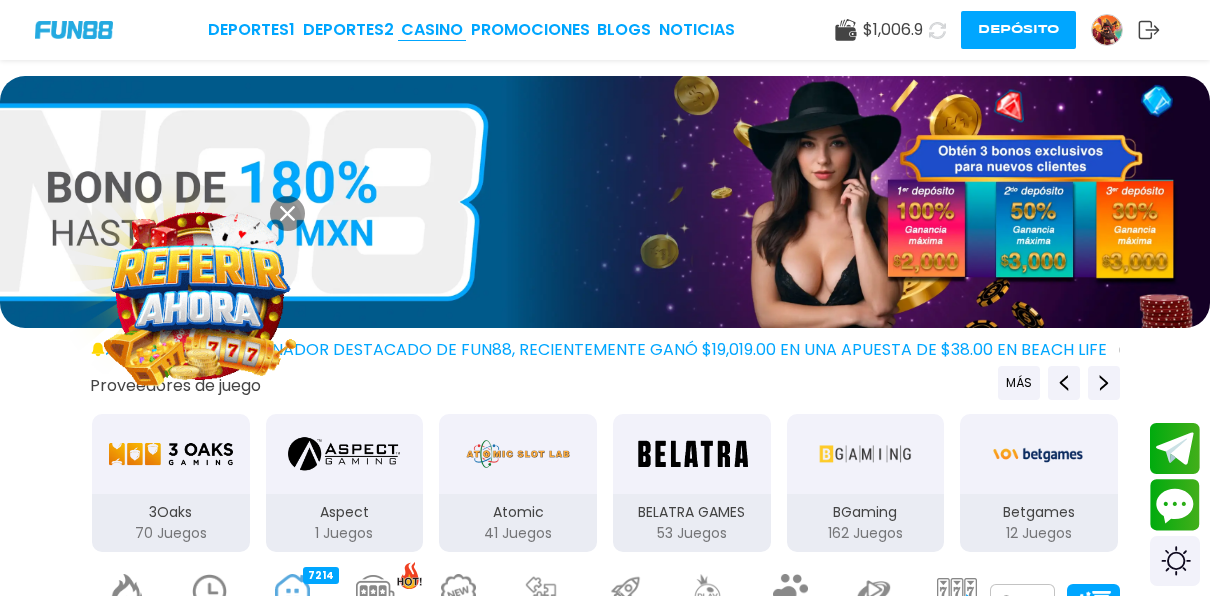 click on "CASINO" at bounding box center [432, 30] 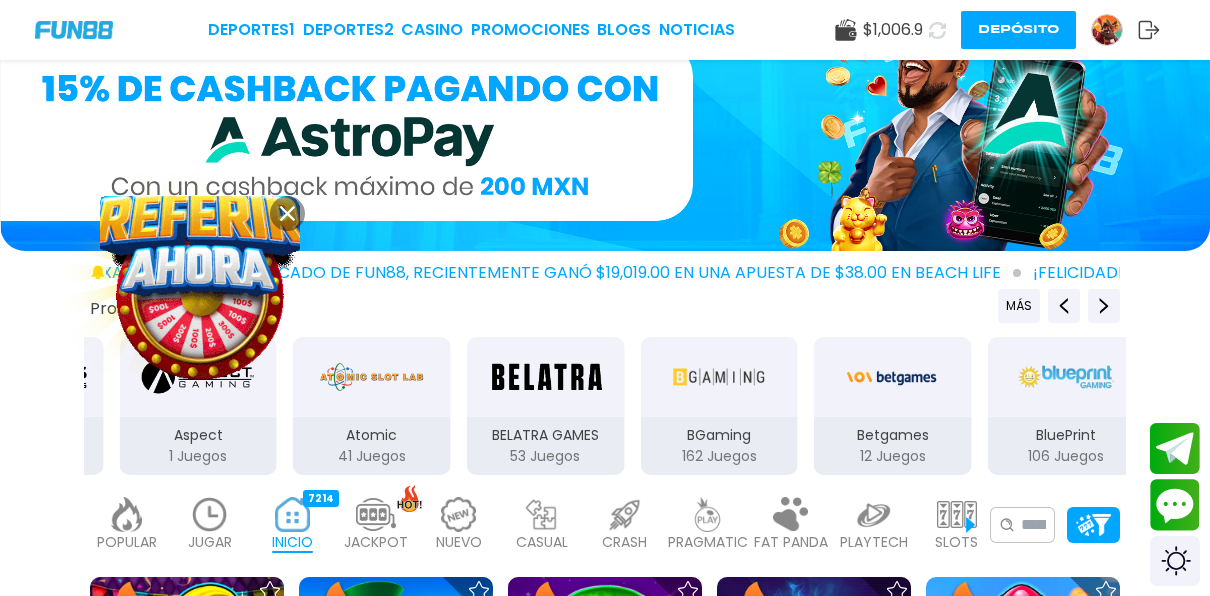 scroll, scrollTop: 200, scrollLeft: 0, axis: vertical 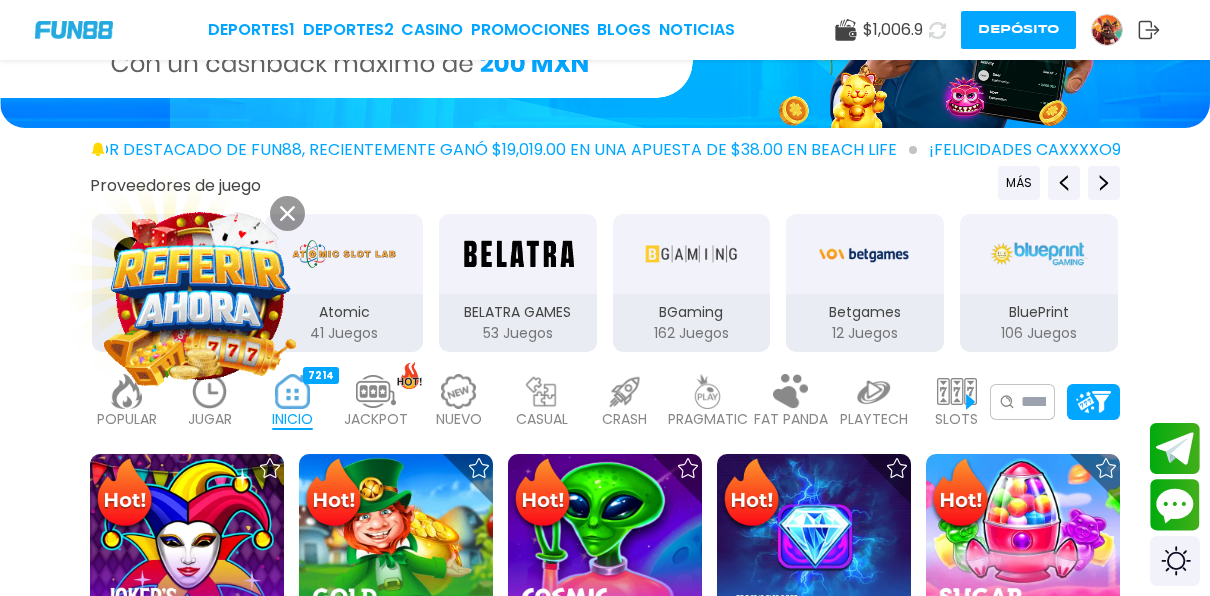 click at bounding box center (459, 391) 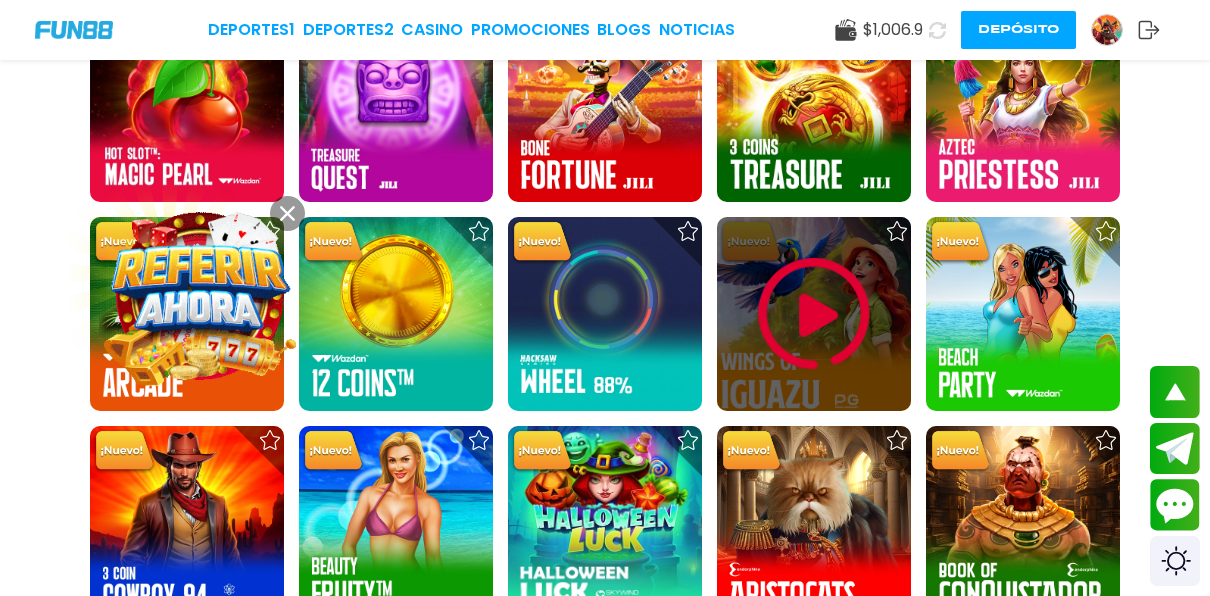 scroll, scrollTop: 2200, scrollLeft: 0, axis: vertical 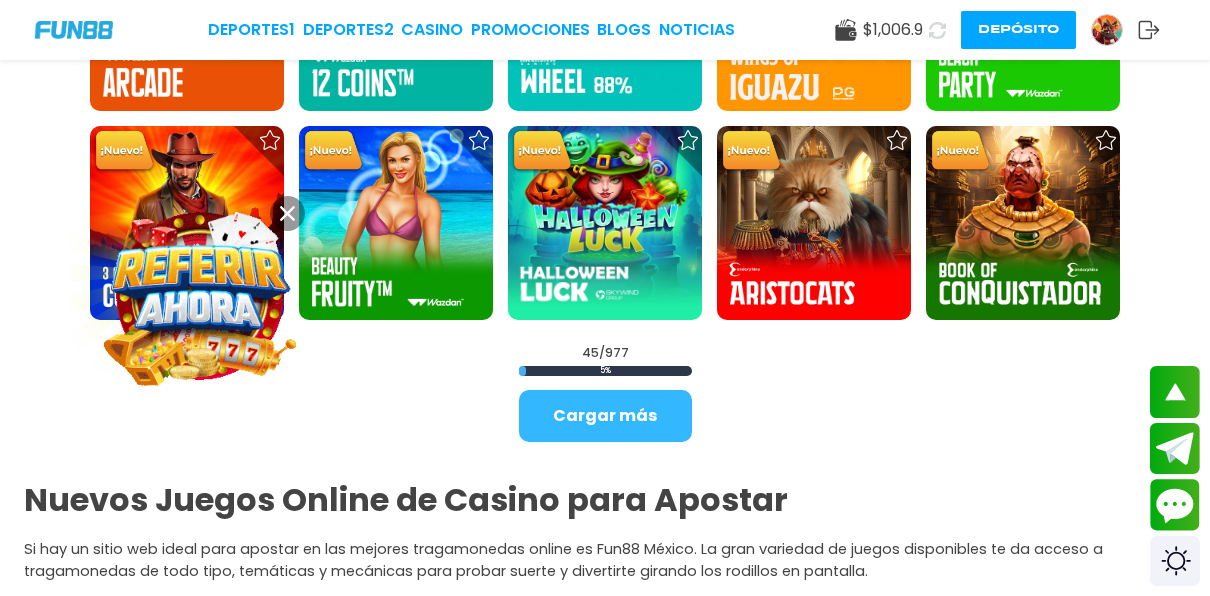 click on "Cargar más" at bounding box center [605, 416] 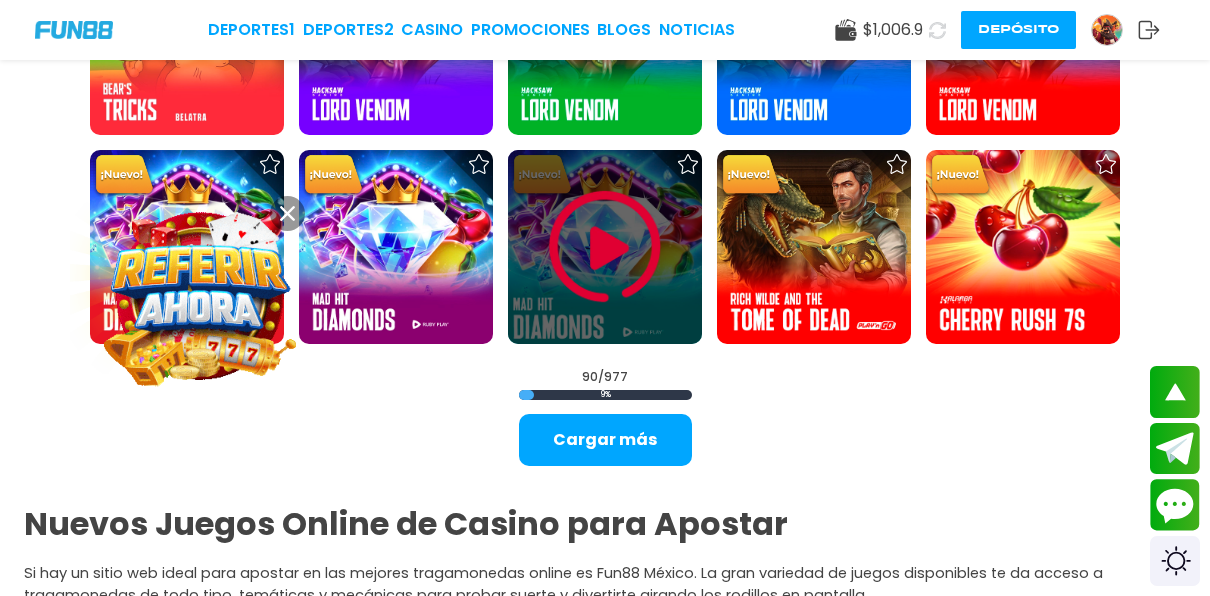 scroll, scrollTop: 4200, scrollLeft: 0, axis: vertical 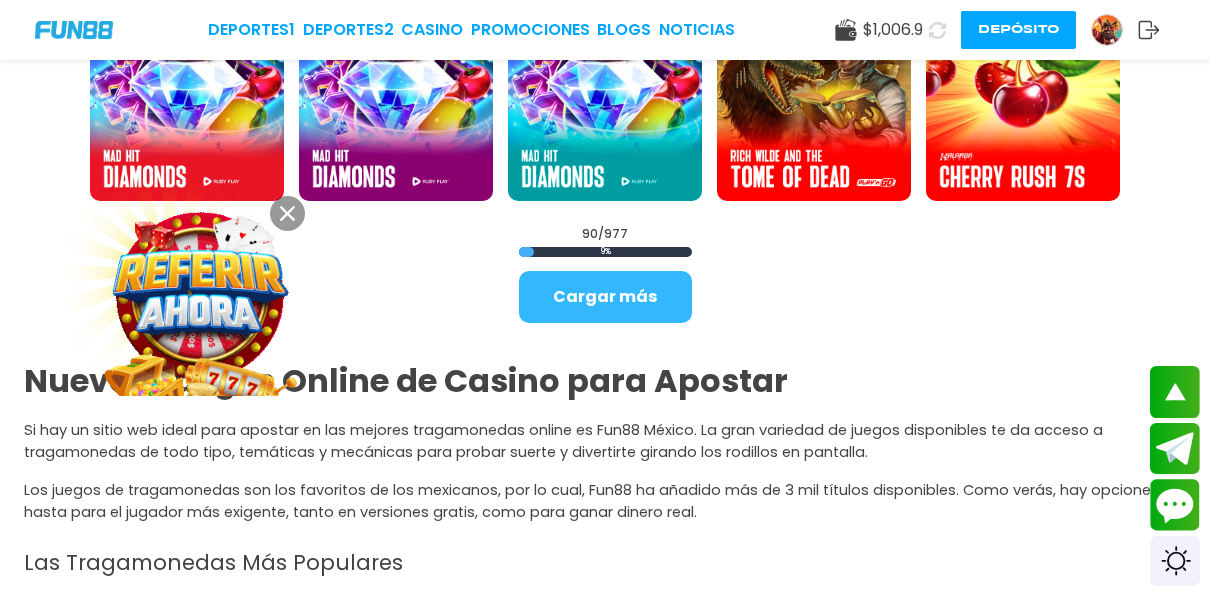 click on "Cargar más" at bounding box center [605, 297] 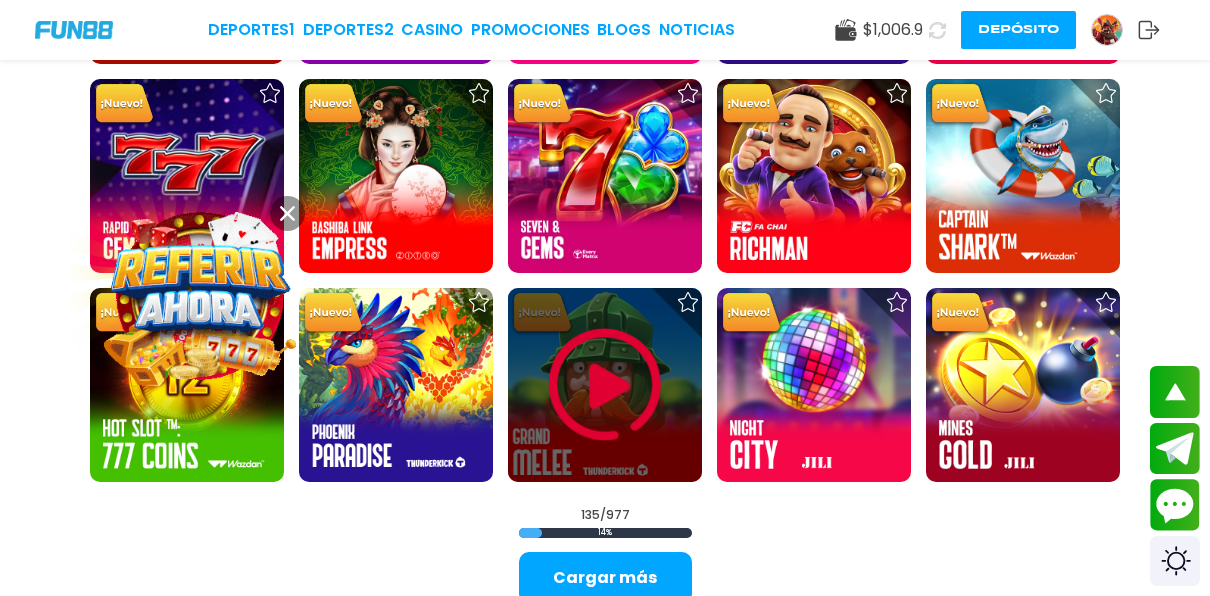 scroll, scrollTop: 5900, scrollLeft: 0, axis: vertical 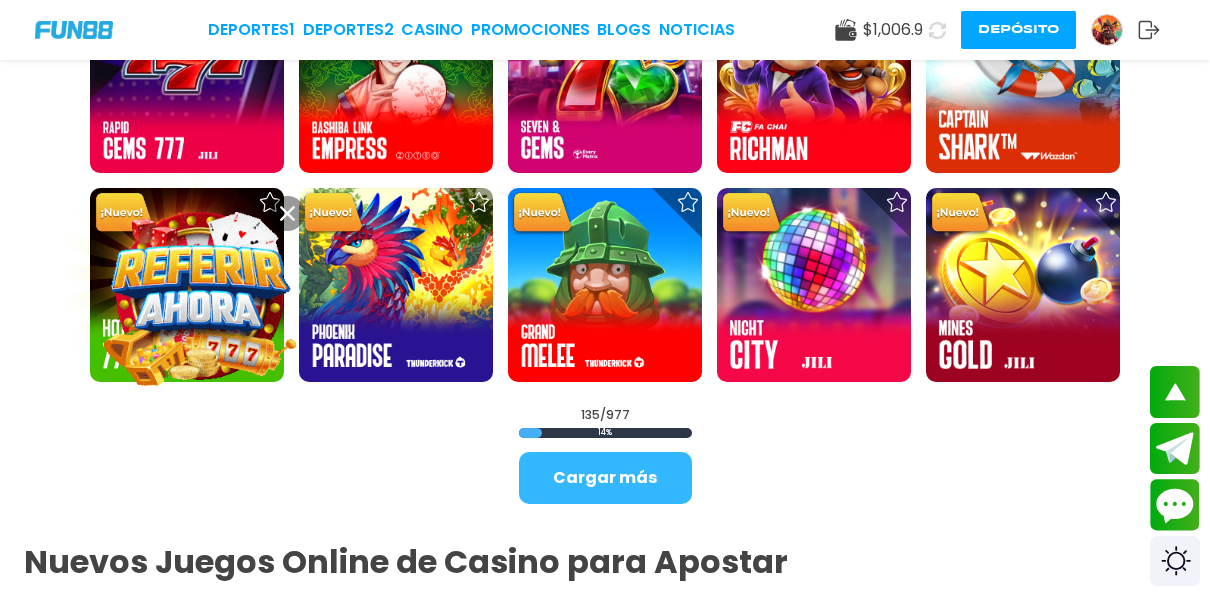click on "Cargar más" at bounding box center [605, 478] 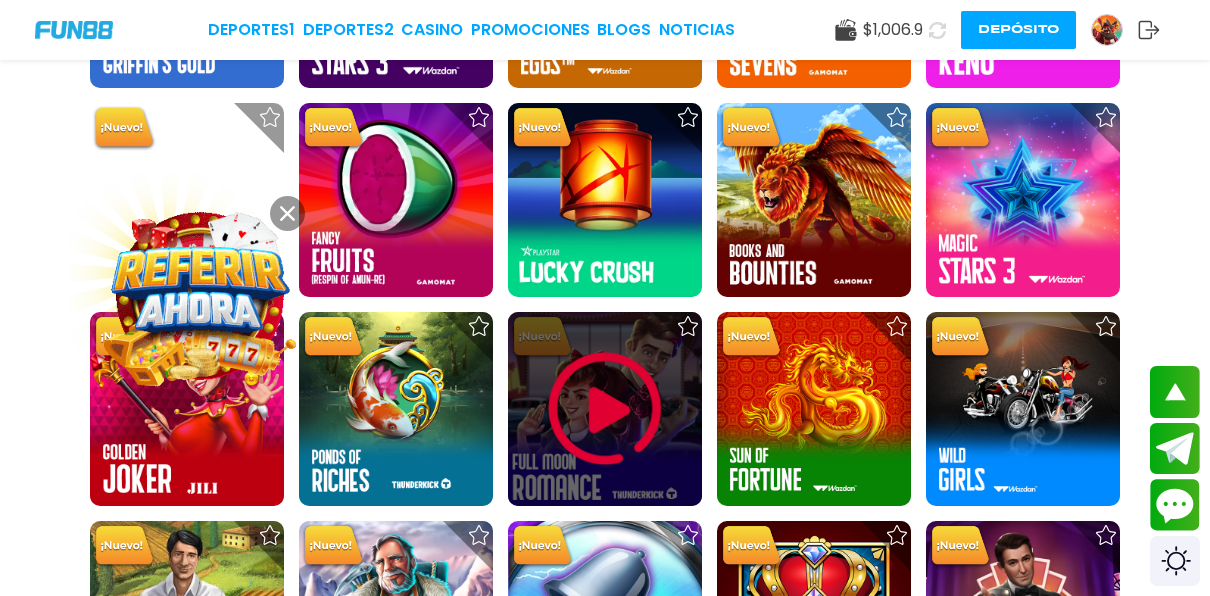 scroll, scrollTop: 6700, scrollLeft: 0, axis: vertical 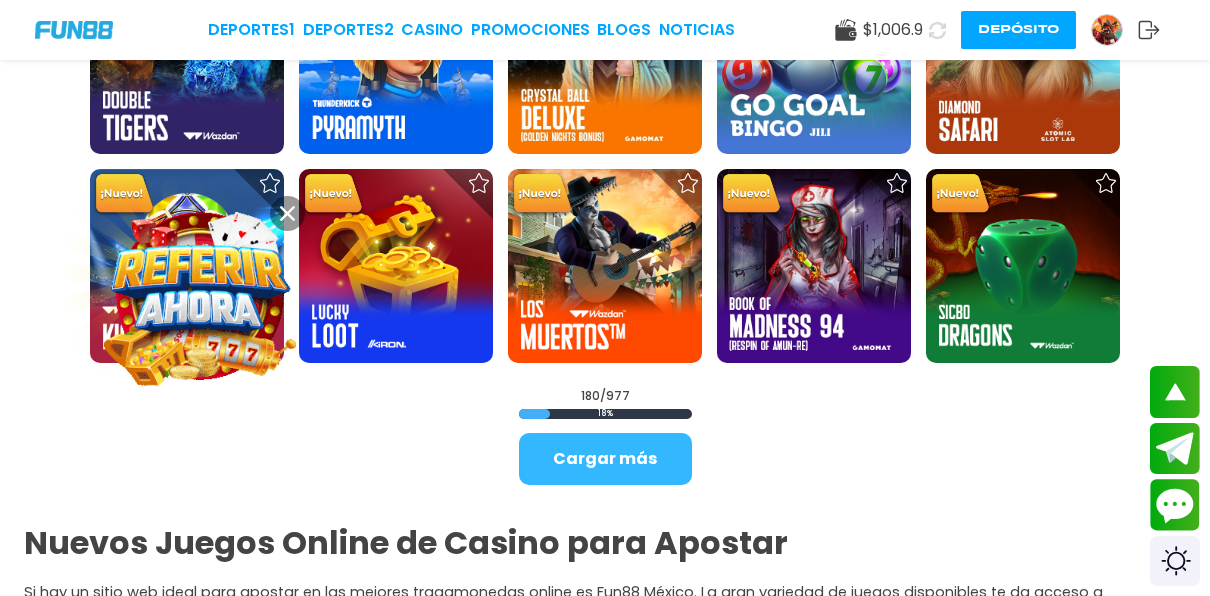 click on "Cargar más" at bounding box center (605, 459) 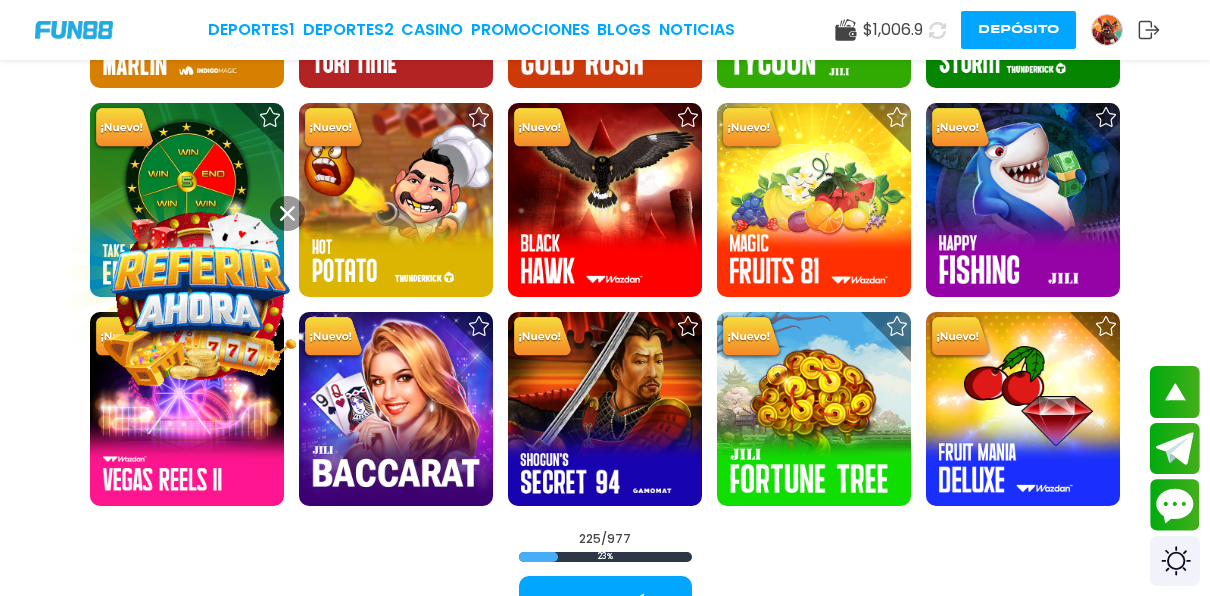 scroll, scrollTop: 9600, scrollLeft: 0, axis: vertical 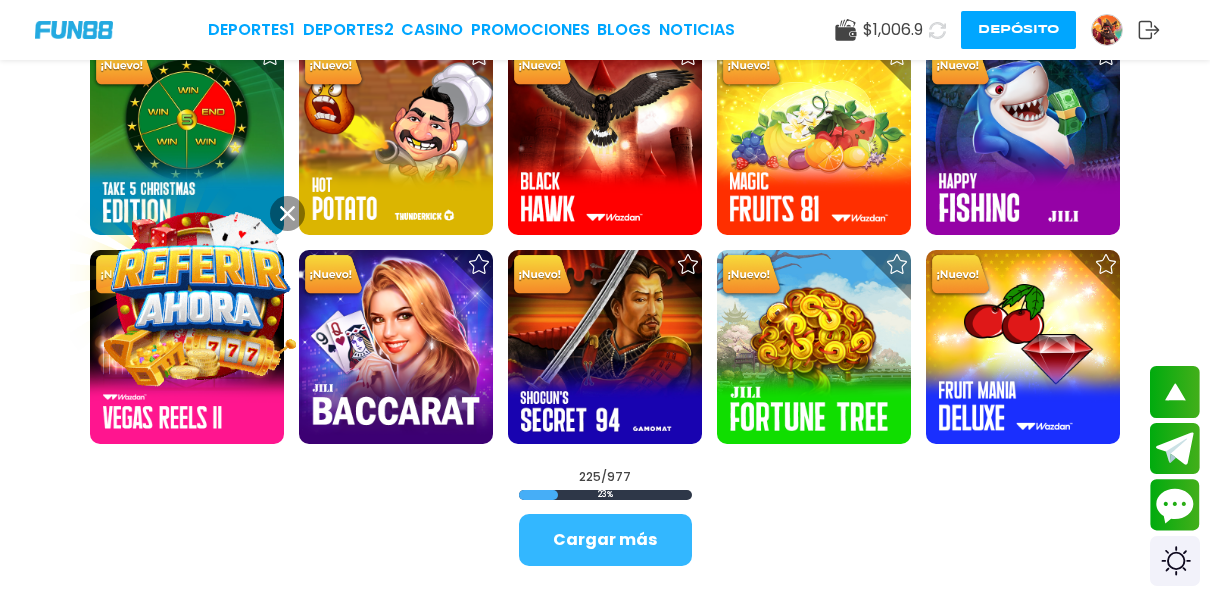 click on "Cargar más" at bounding box center (605, 540) 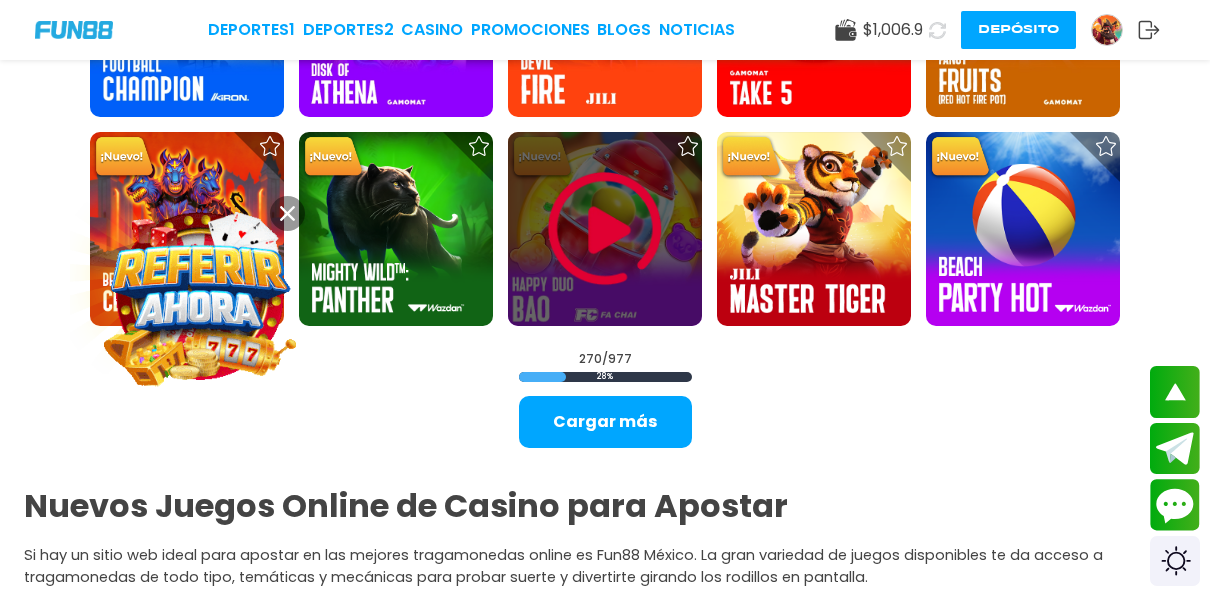 scroll, scrollTop: 11600, scrollLeft: 0, axis: vertical 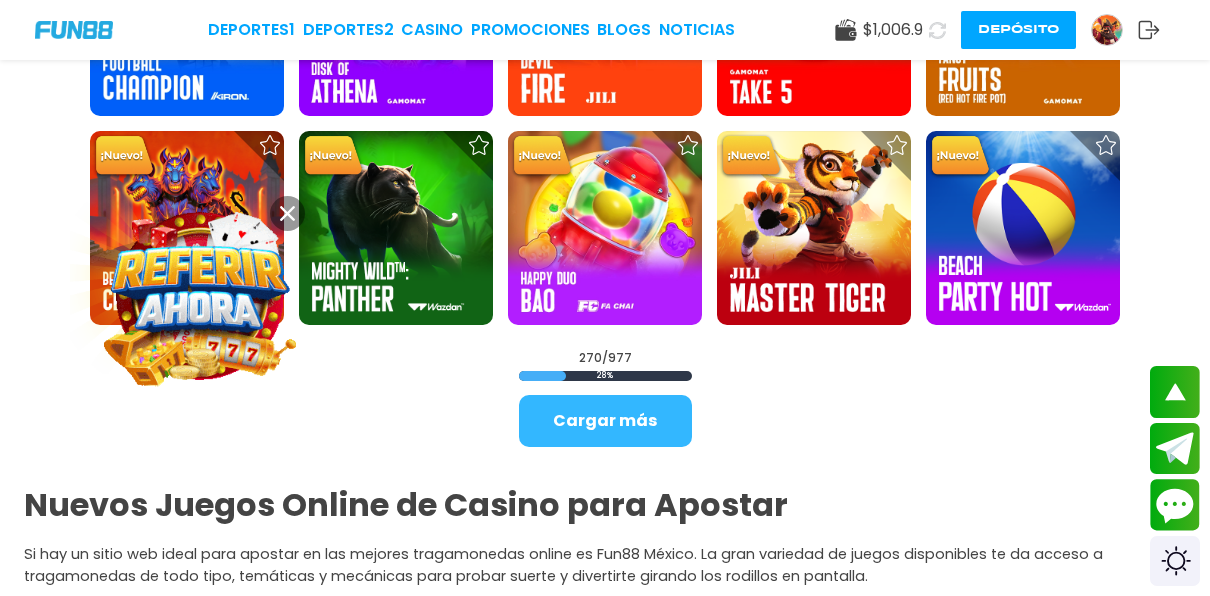 click on "Cargar más" at bounding box center (605, 421) 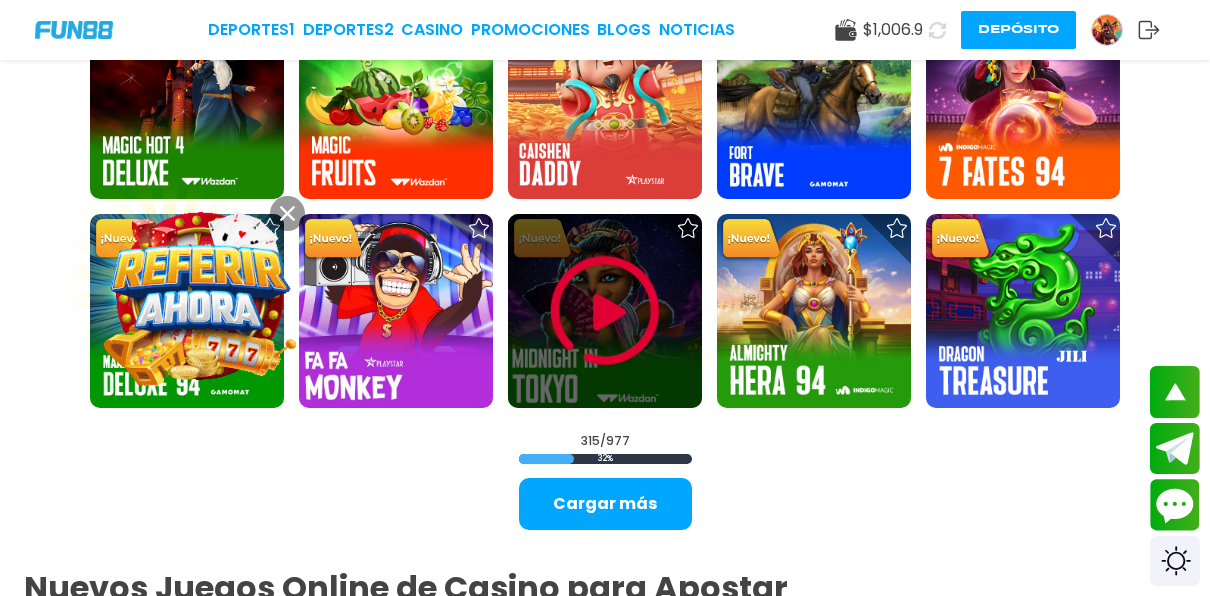 scroll, scrollTop: 13400, scrollLeft: 0, axis: vertical 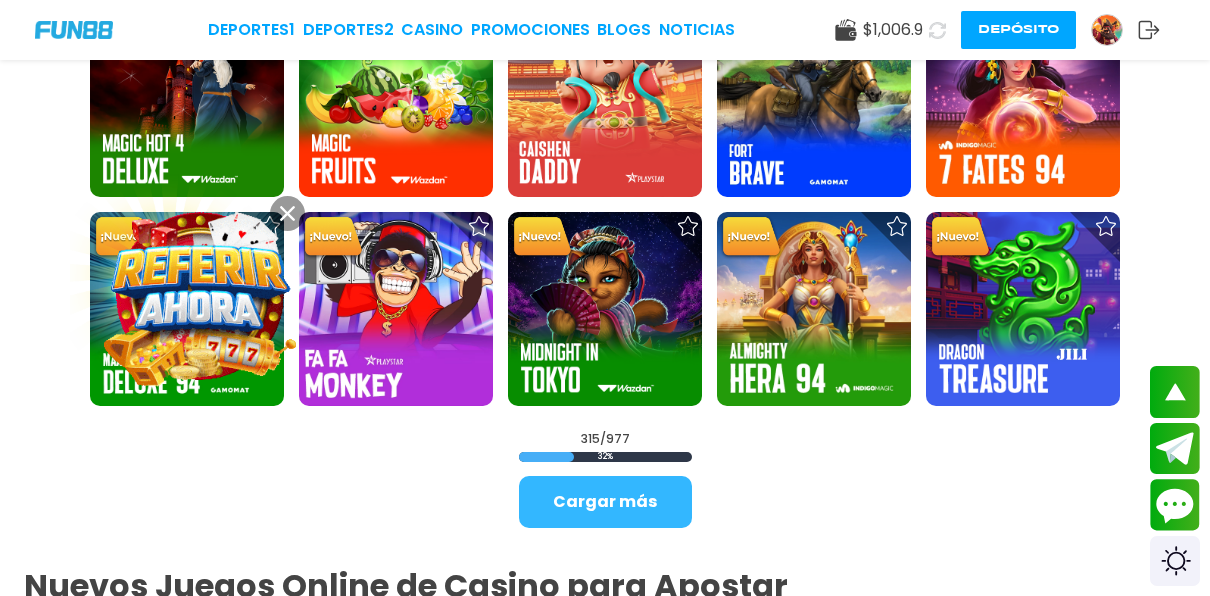 click on "Cargar más" at bounding box center (605, 502) 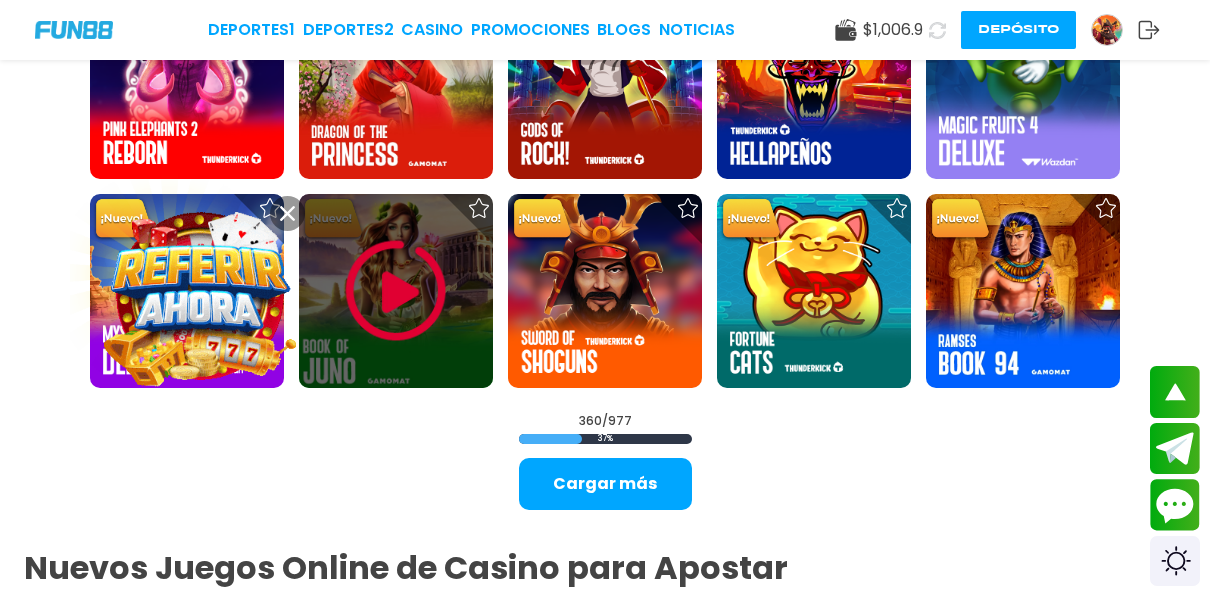 scroll, scrollTop: 15300, scrollLeft: 0, axis: vertical 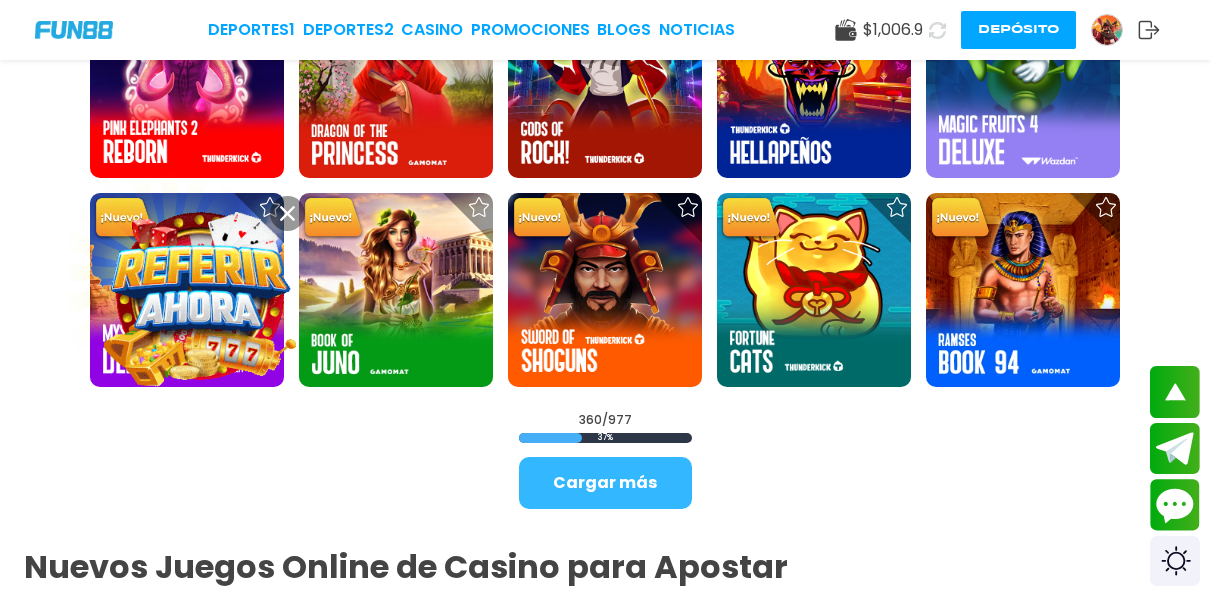 click on "Cargar más" at bounding box center (605, 483) 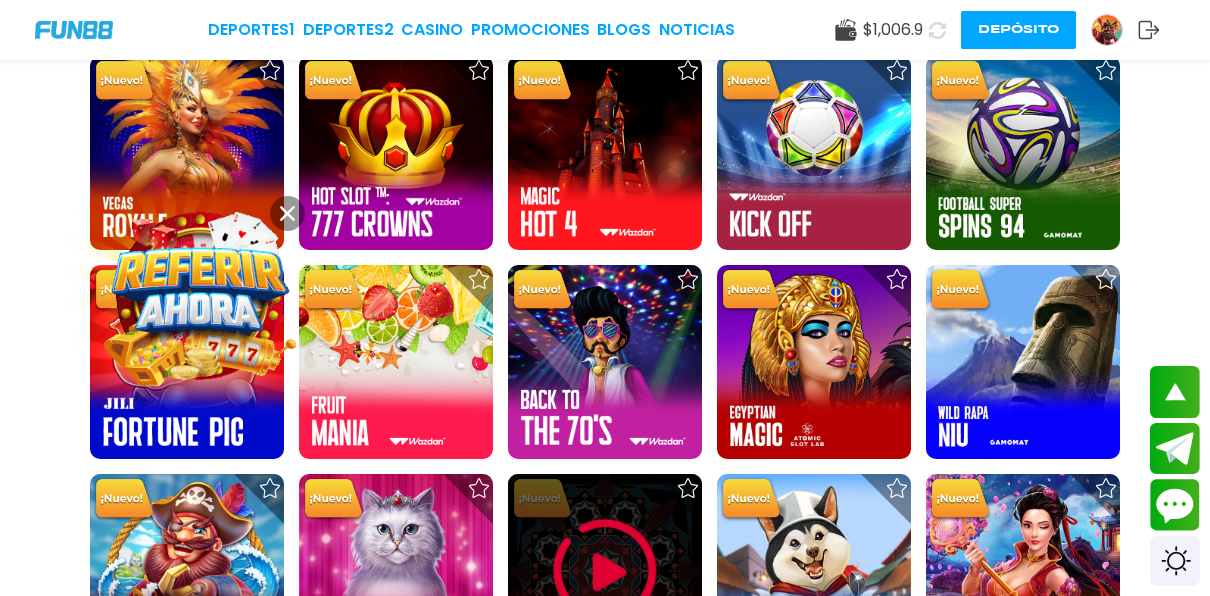 scroll, scrollTop: 17100, scrollLeft: 0, axis: vertical 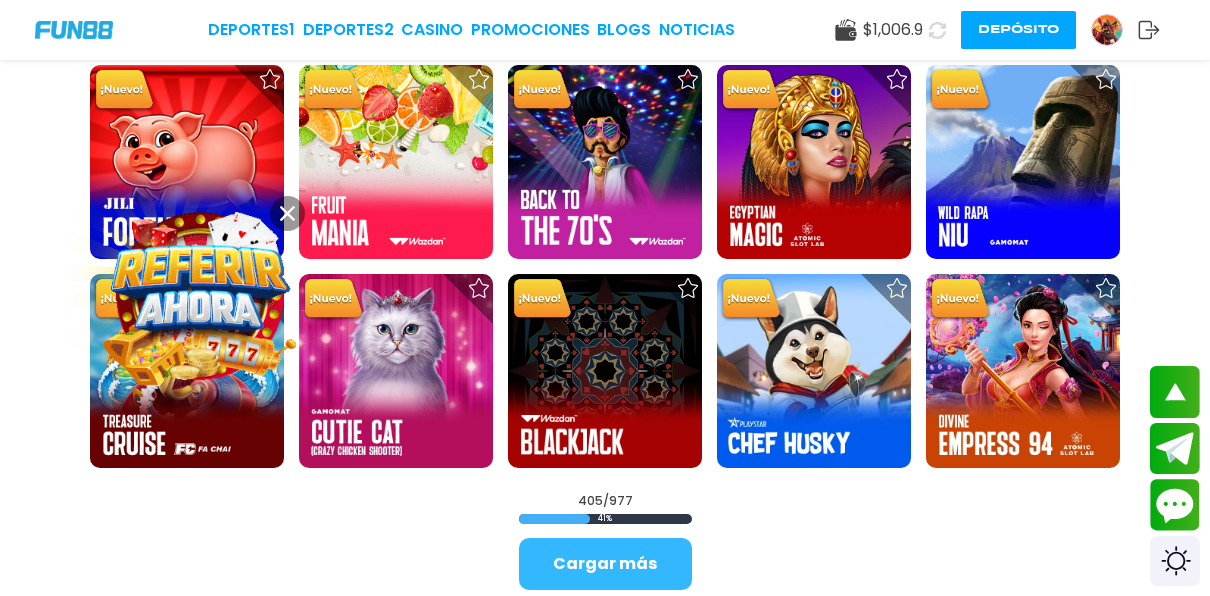 click on "Cargar más" at bounding box center (605, 564) 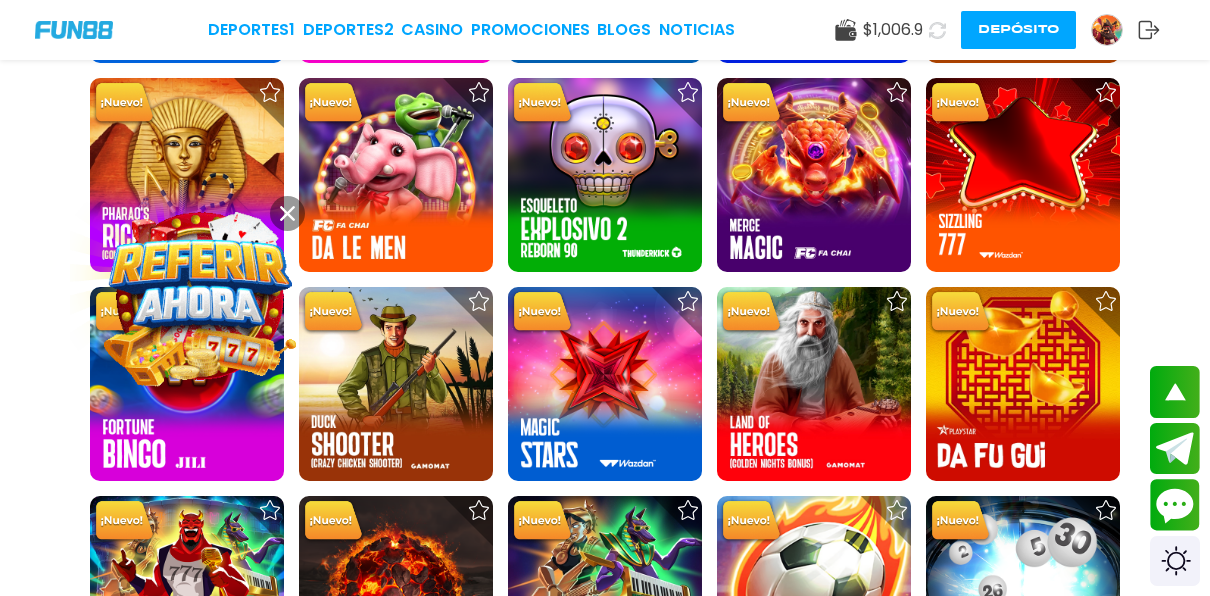 scroll, scrollTop: 18600, scrollLeft: 0, axis: vertical 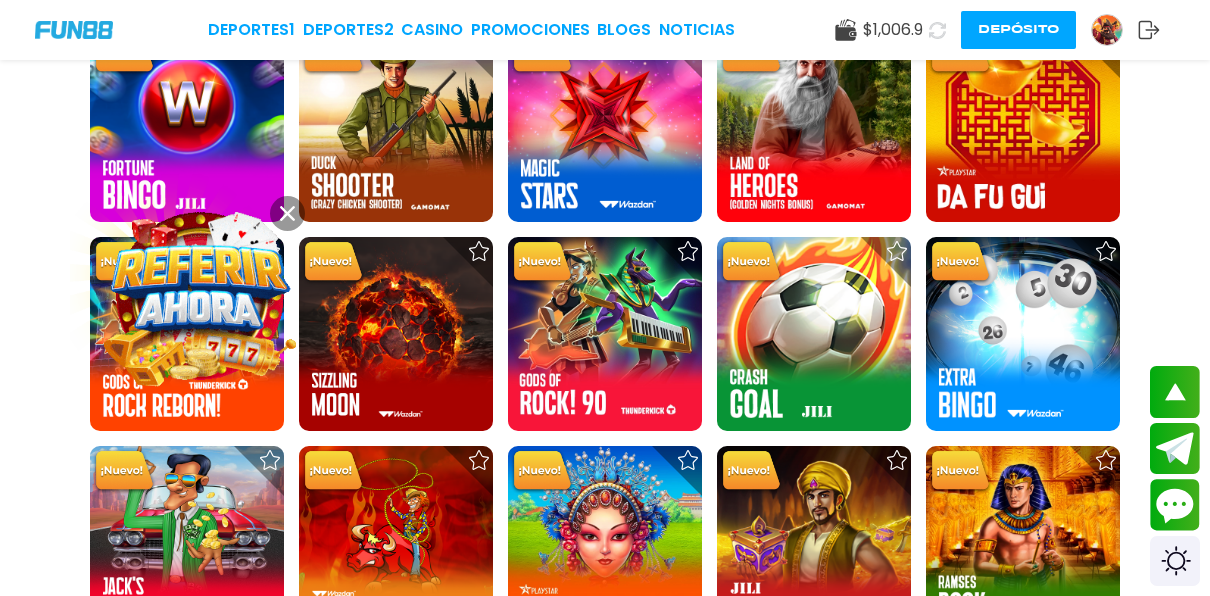 click 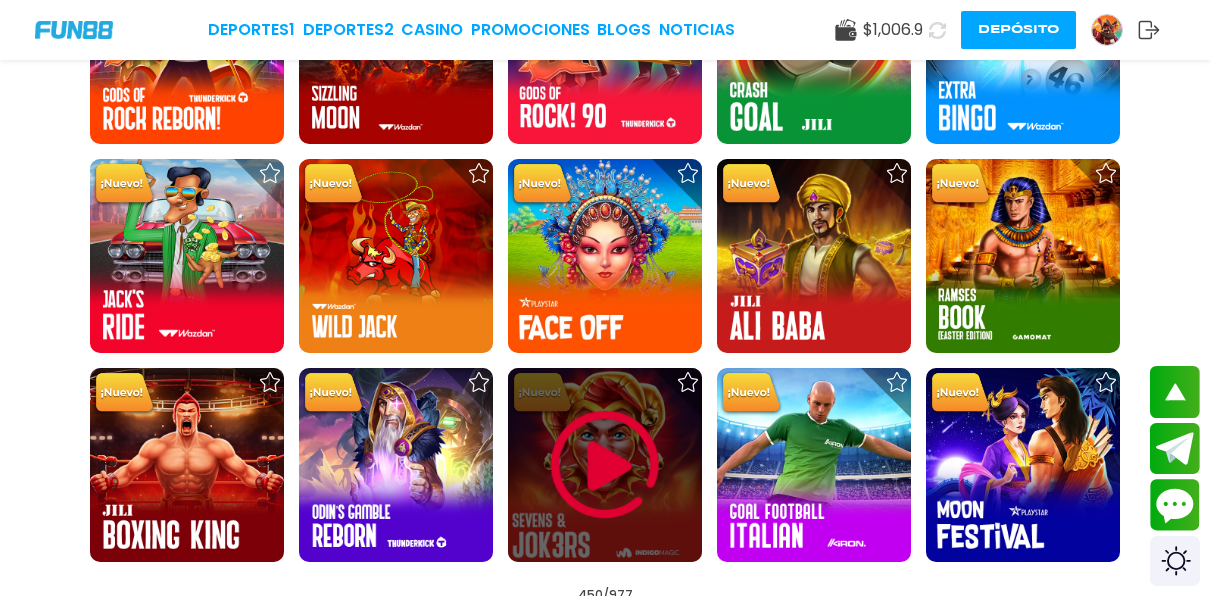scroll, scrollTop: 19000, scrollLeft: 0, axis: vertical 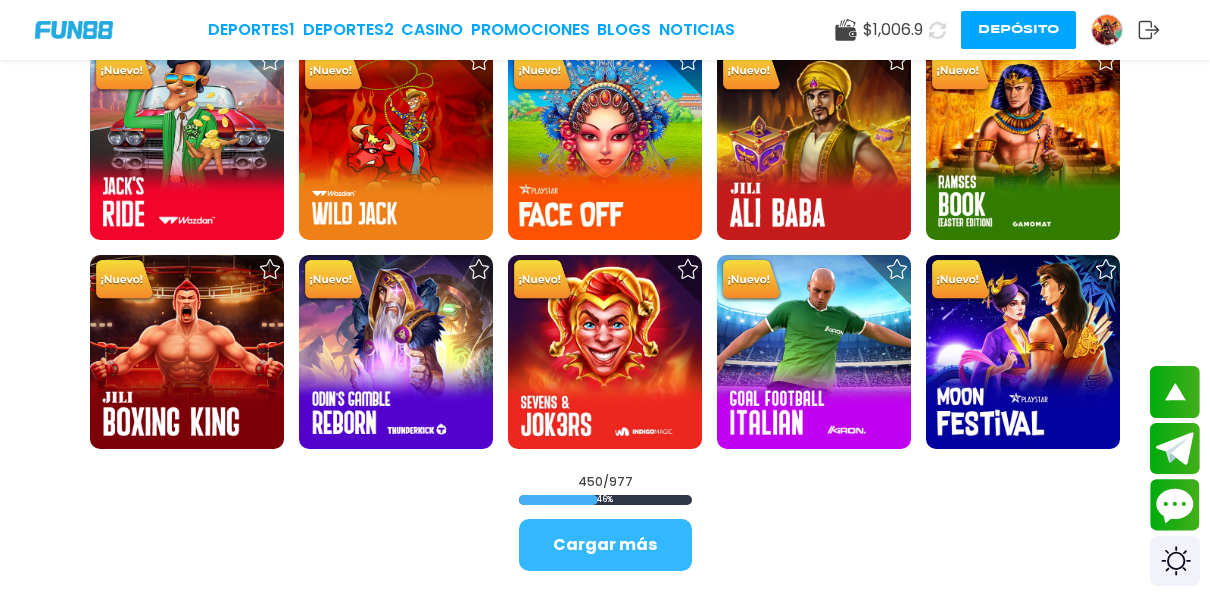 click on "Cargar más" at bounding box center (605, 545) 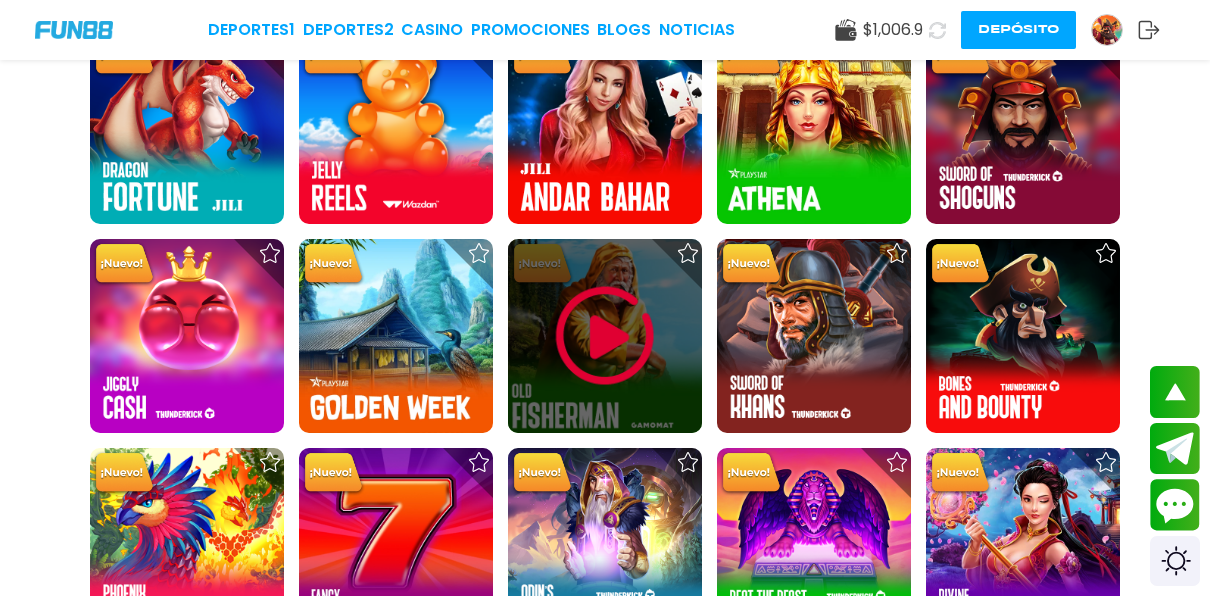 scroll, scrollTop: 20900, scrollLeft: 0, axis: vertical 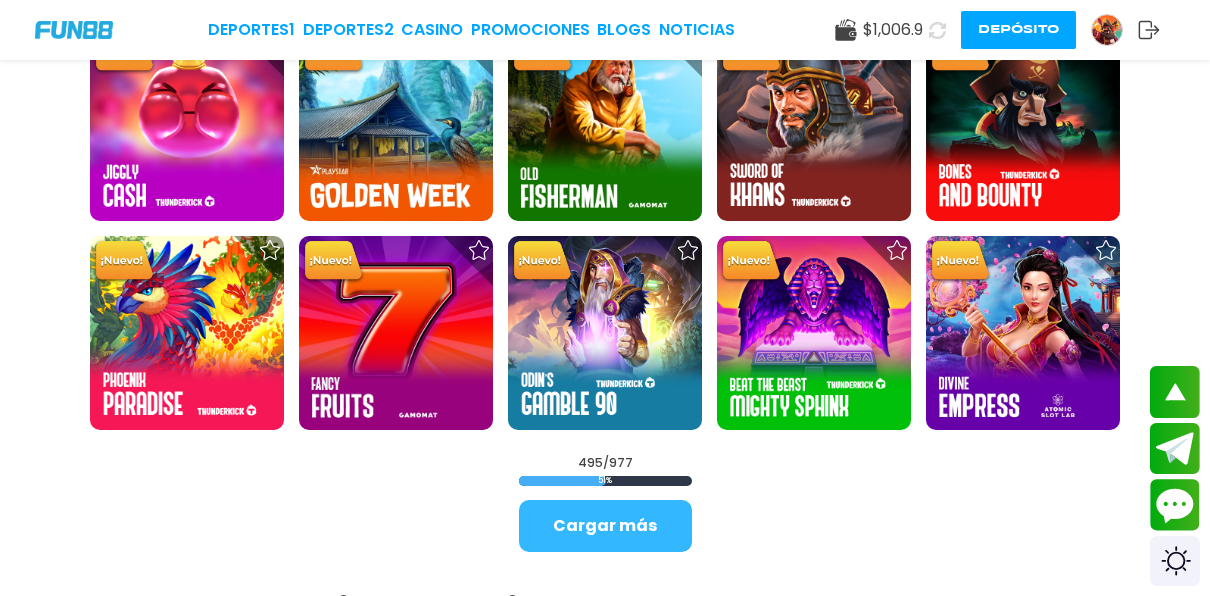 click on "Cargar más" at bounding box center [605, 526] 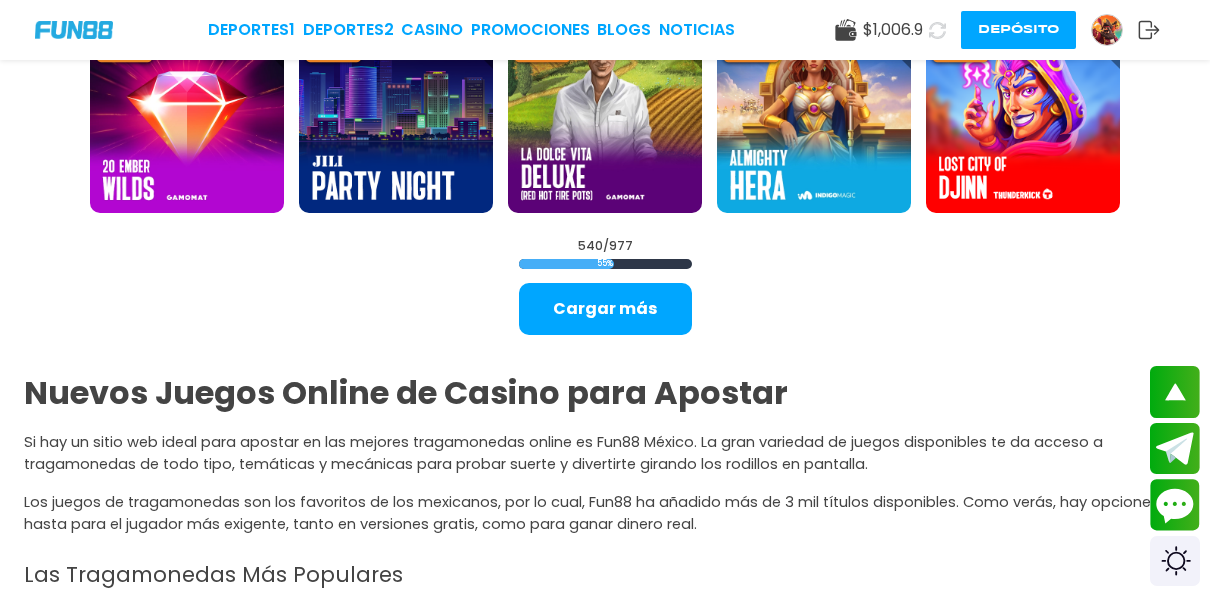 scroll, scrollTop: 23000, scrollLeft: 0, axis: vertical 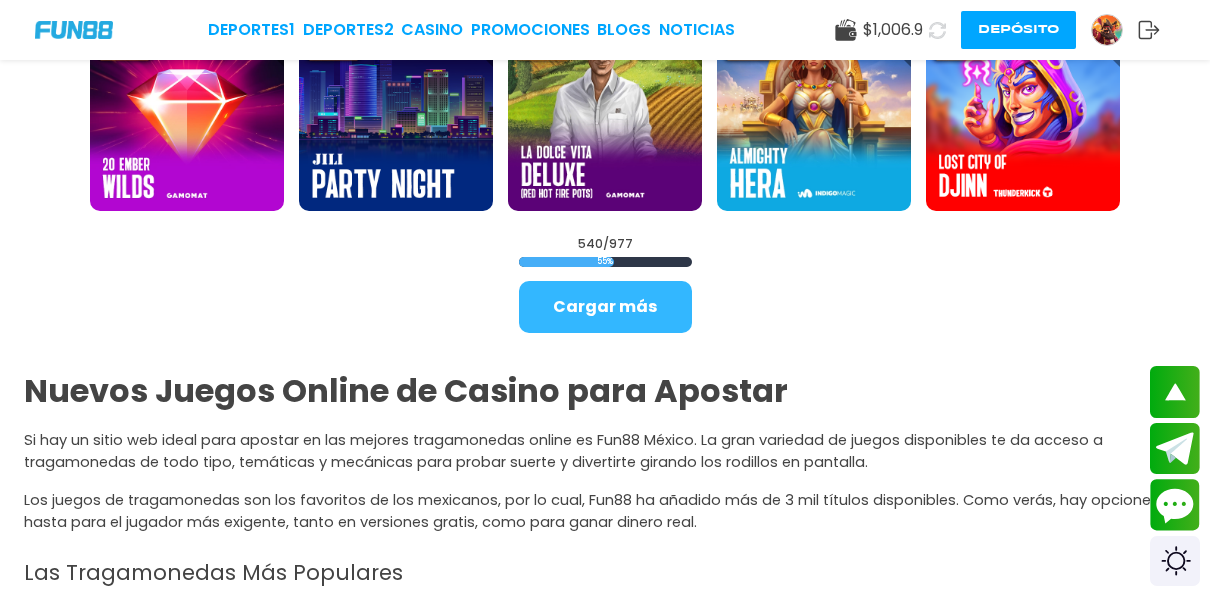 click on "Cargar más" at bounding box center (605, 307) 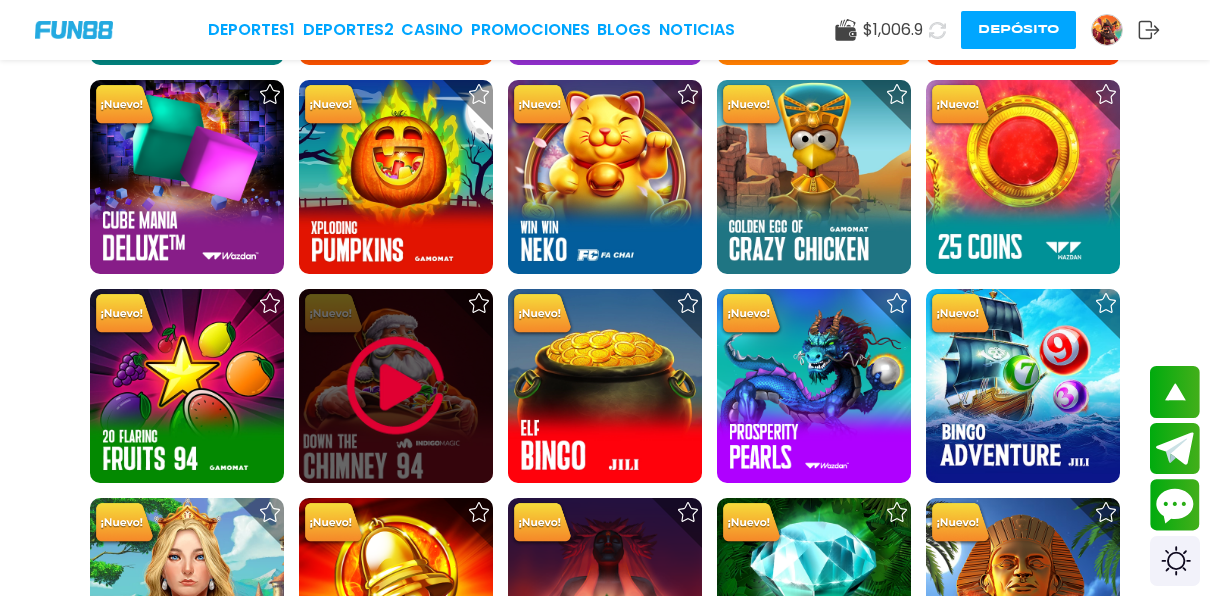 scroll, scrollTop: 24700, scrollLeft: 0, axis: vertical 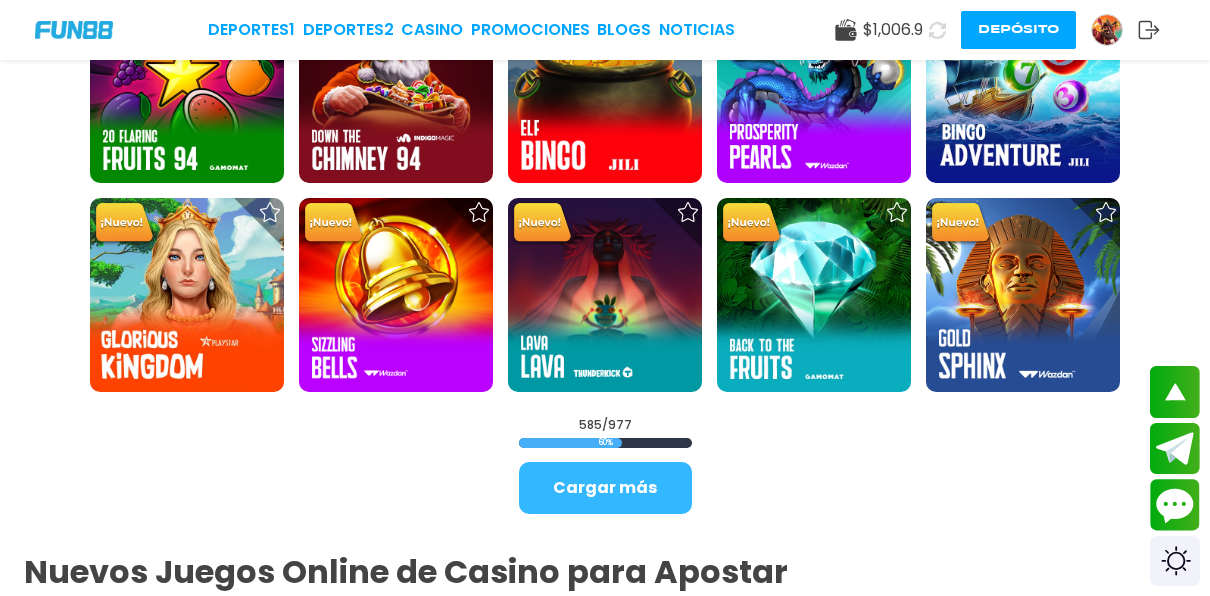 click on "Cargar más" at bounding box center (605, 488) 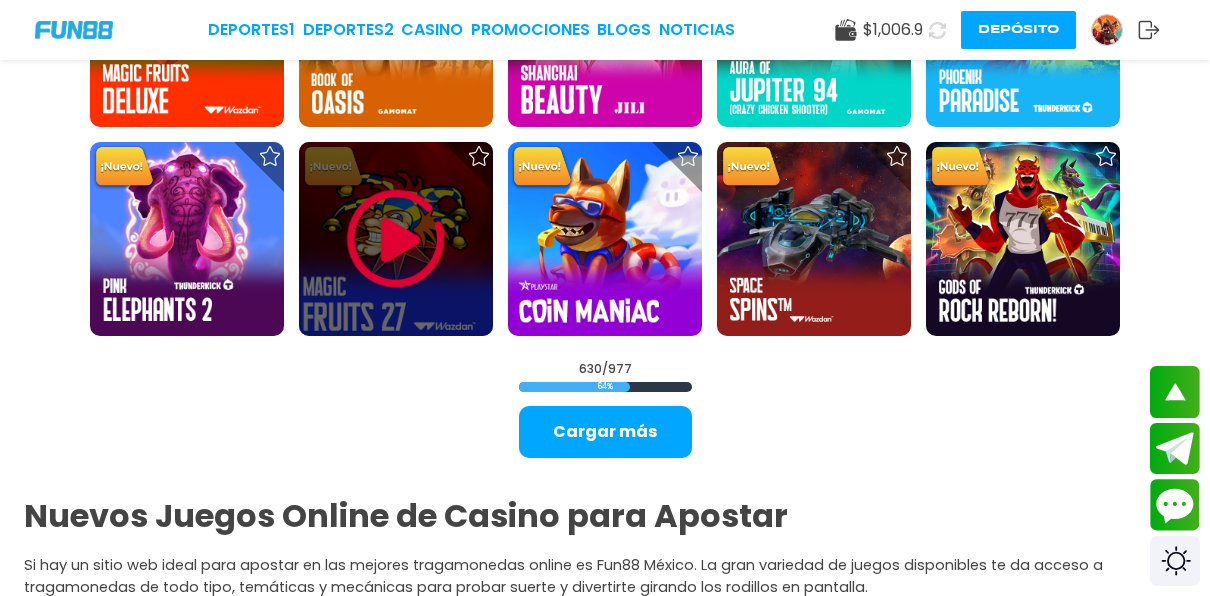 scroll, scrollTop: 26700, scrollLeft: 0, axis: vertical 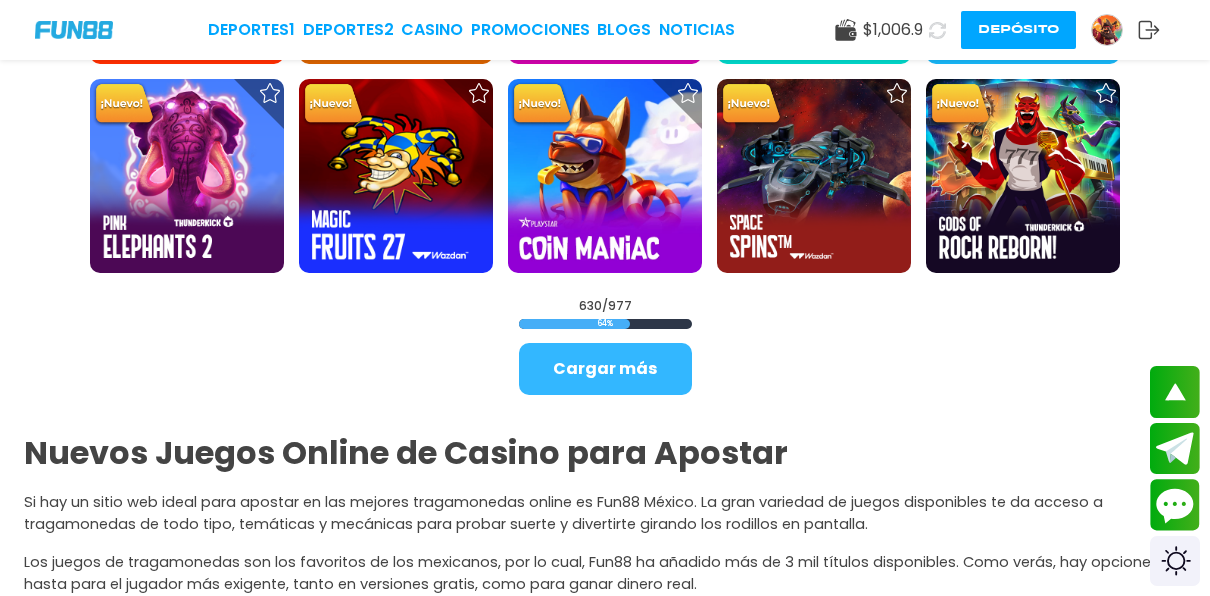 click on "Cargar más" at bounding box center [605, 369] 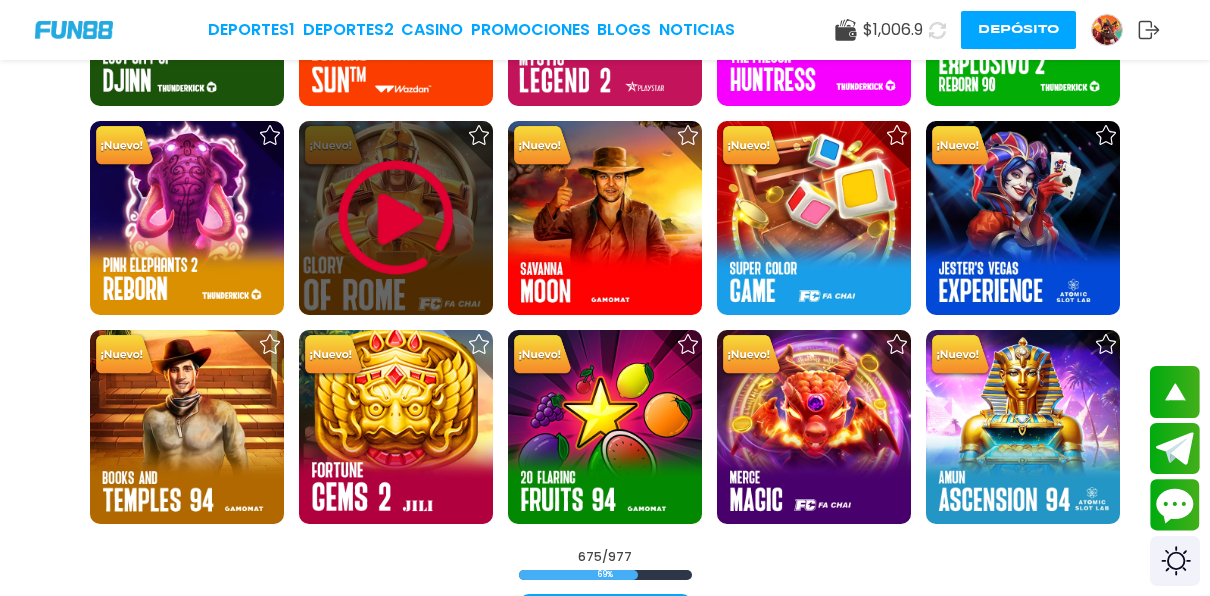 scroll, scrollTop: 28400, scrollLeft: 0, axis: vertical 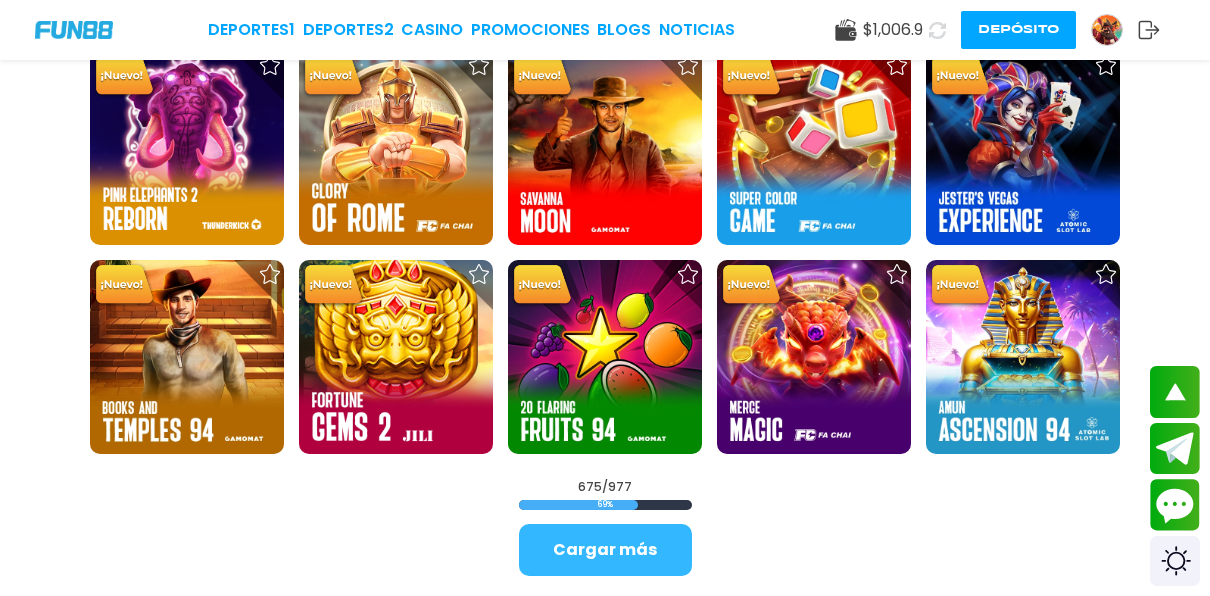 click on "Cargar más" at bounding box center (605, 550) 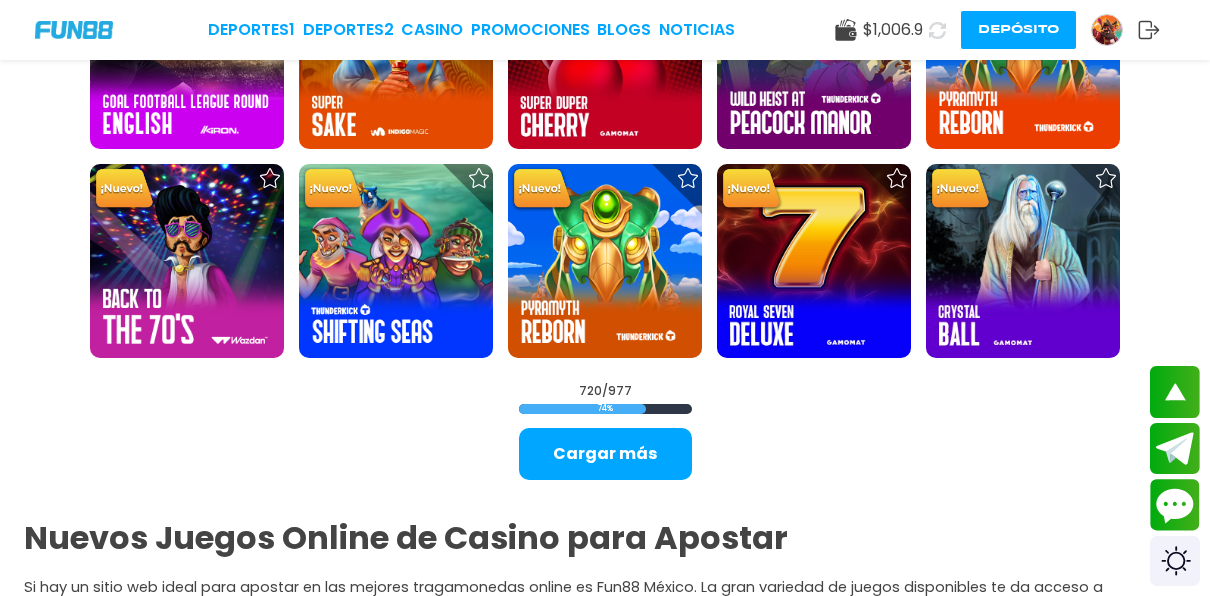 scroll, scrollTop: 30400, scrollLeft: 0, axis: vertical 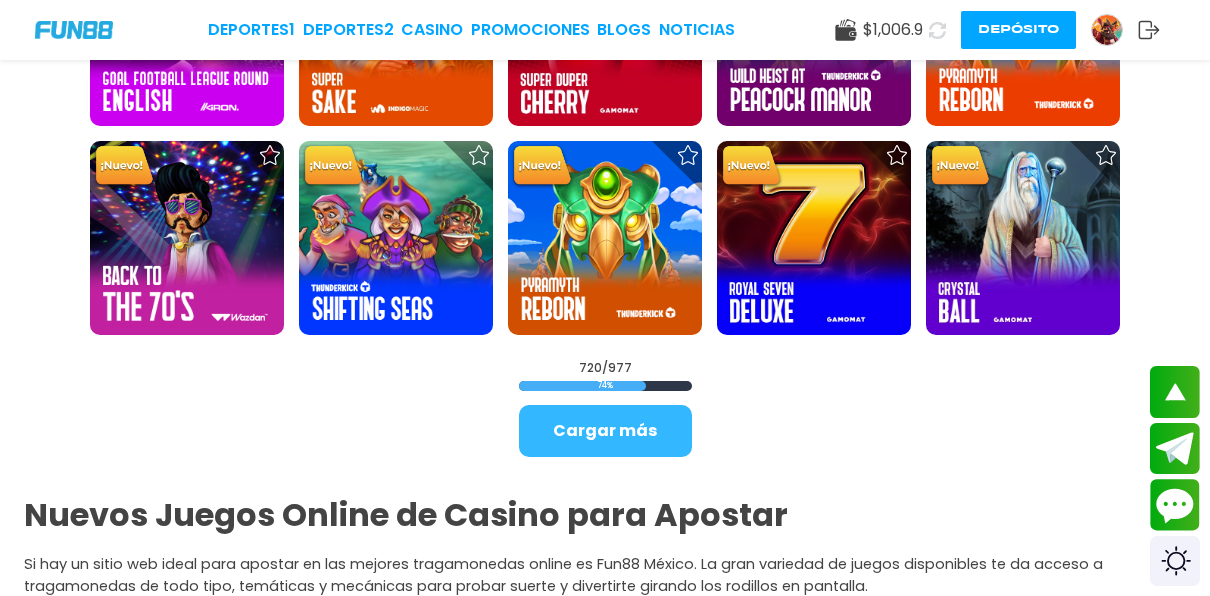 click on "Cargar más" at bounding box center [605, 431] 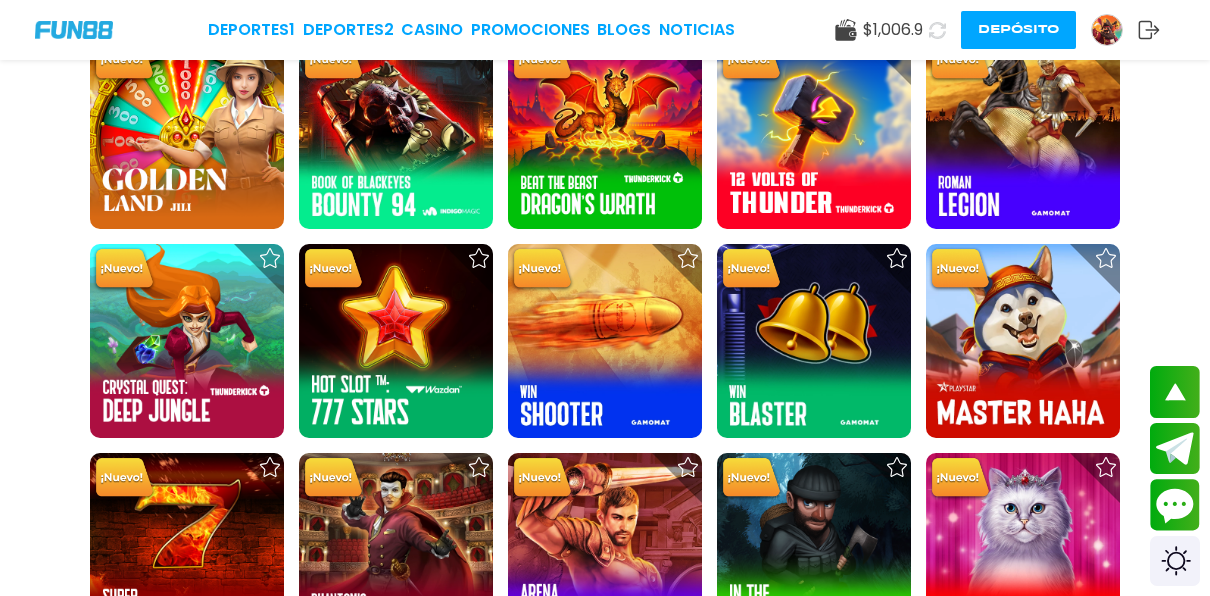 scroll, scrollTop: 32200, scrollLeft: 0, axis: vertical 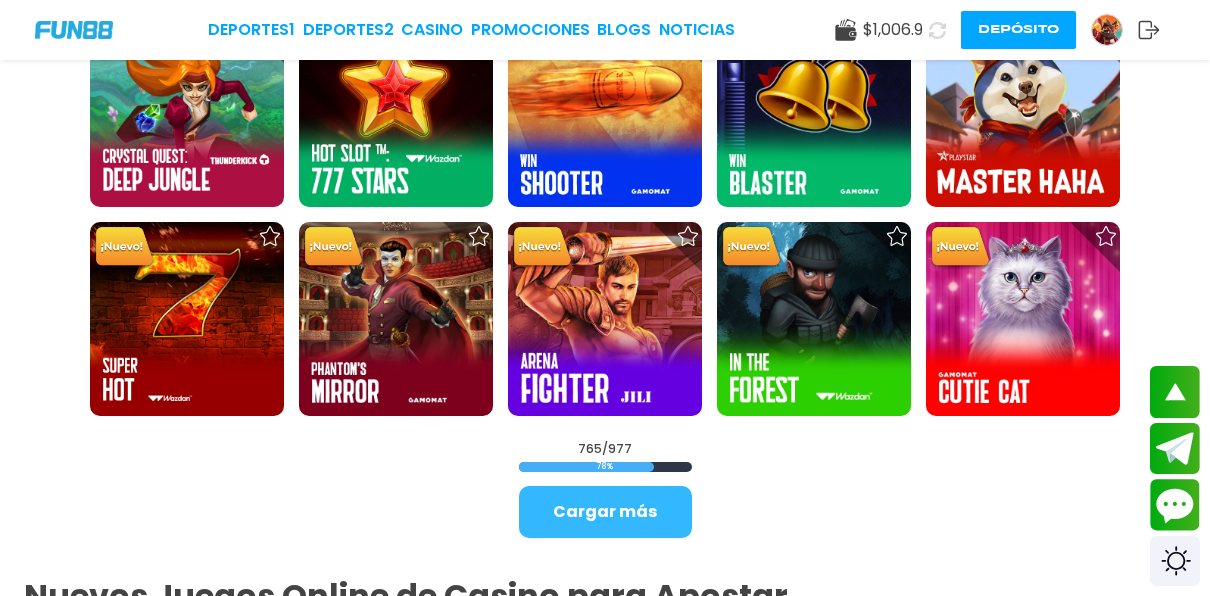 click on "Cargar más" at bounding box center [605, 512] 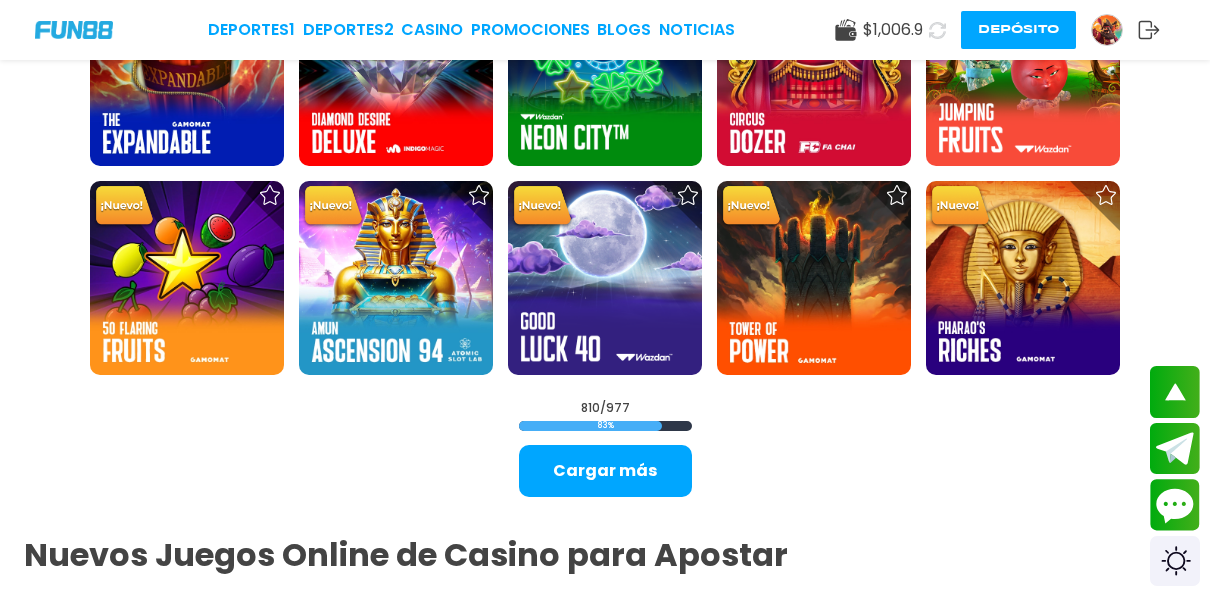scroll, scrollTop: 34200, scrollLeft: 0, axis: vertical 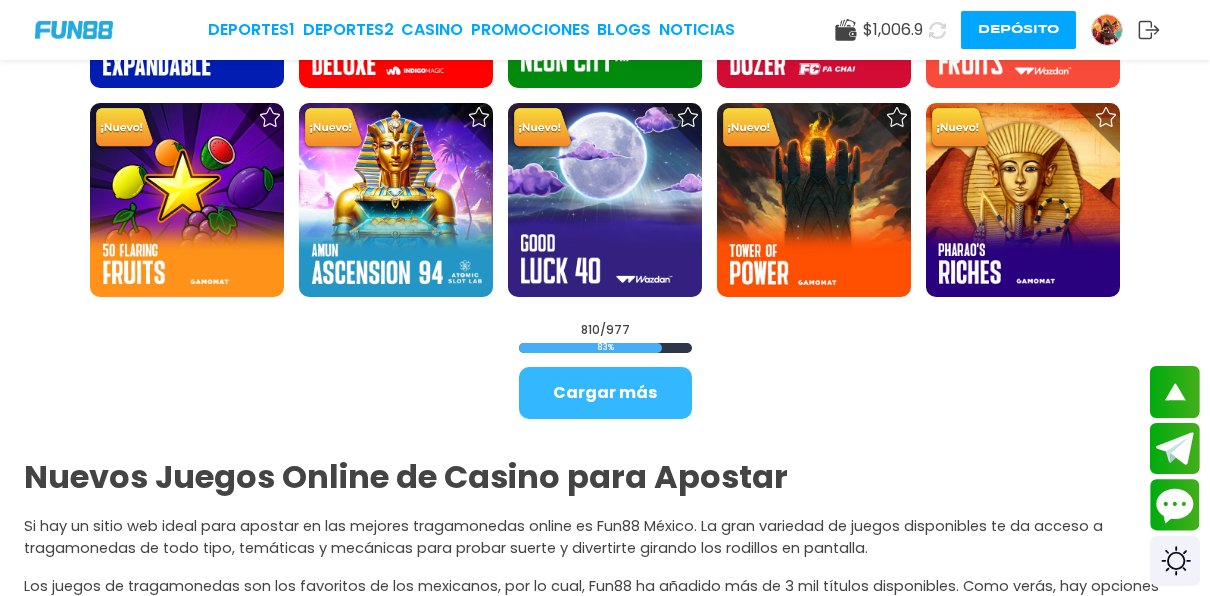 click on "Cargar más" at bounding box center (605, 393) 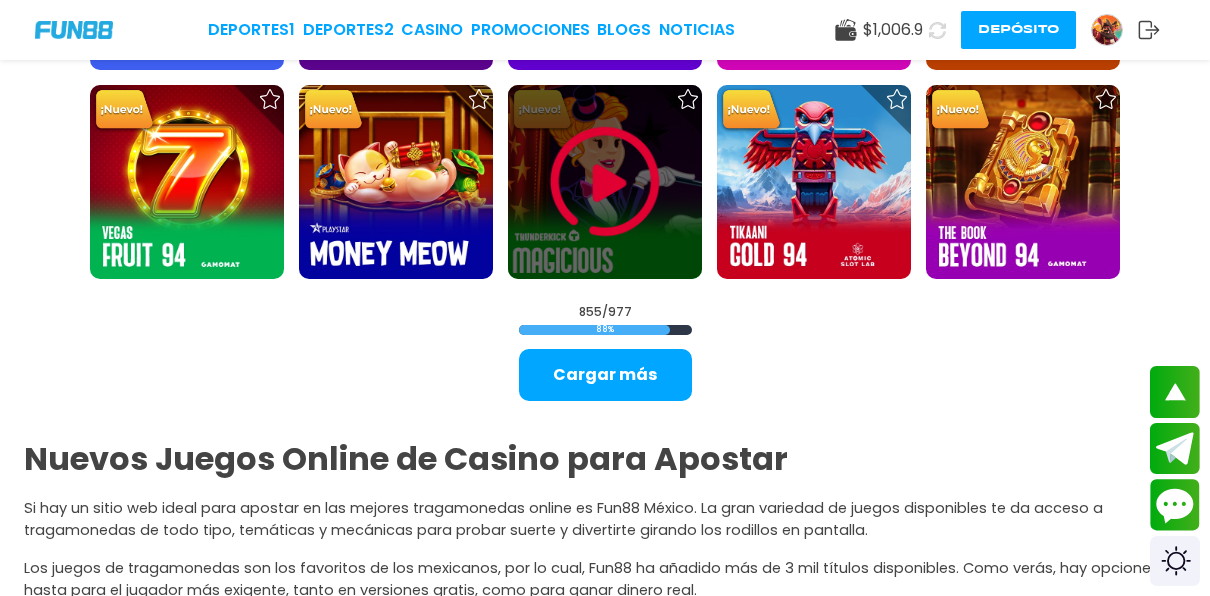 scroll, scrollTop: 36100, scrollLeft: 0, axis: vertical 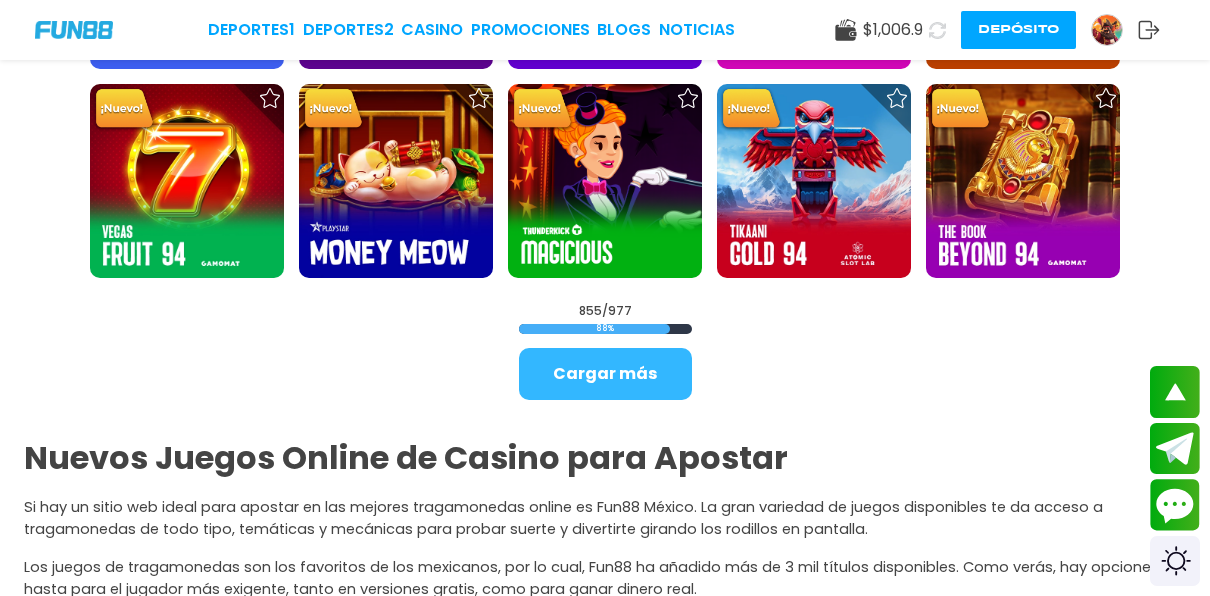 click on "Cargar más" at bounding box center (605, 374) 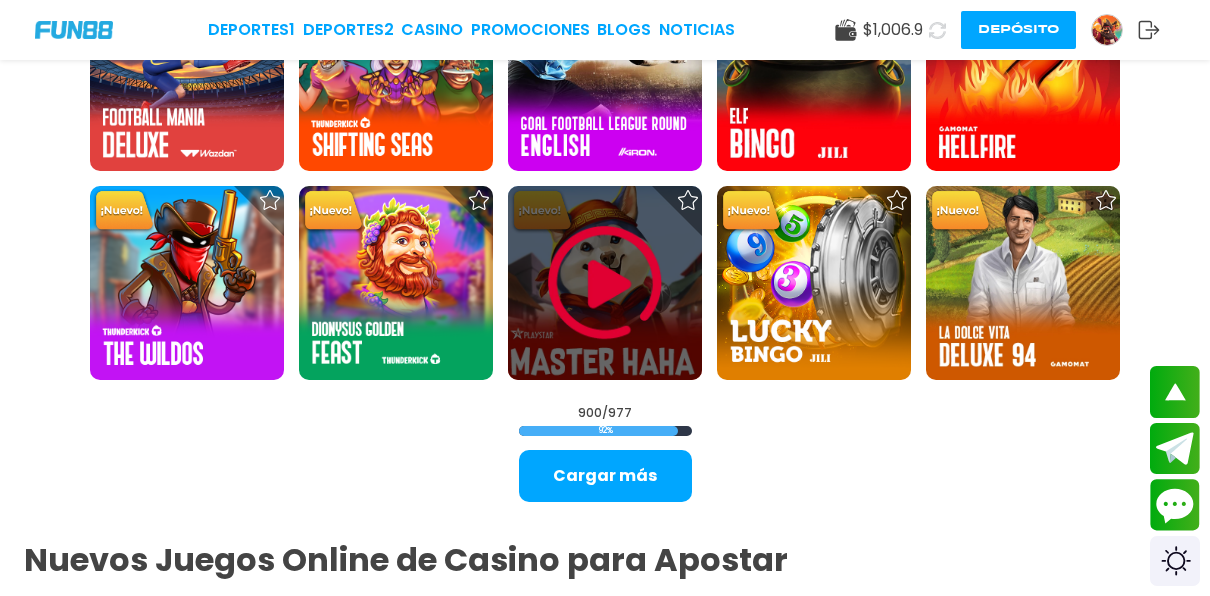 scroll, scrollTop: 37900, scrollLeft: 0, axis: vertical 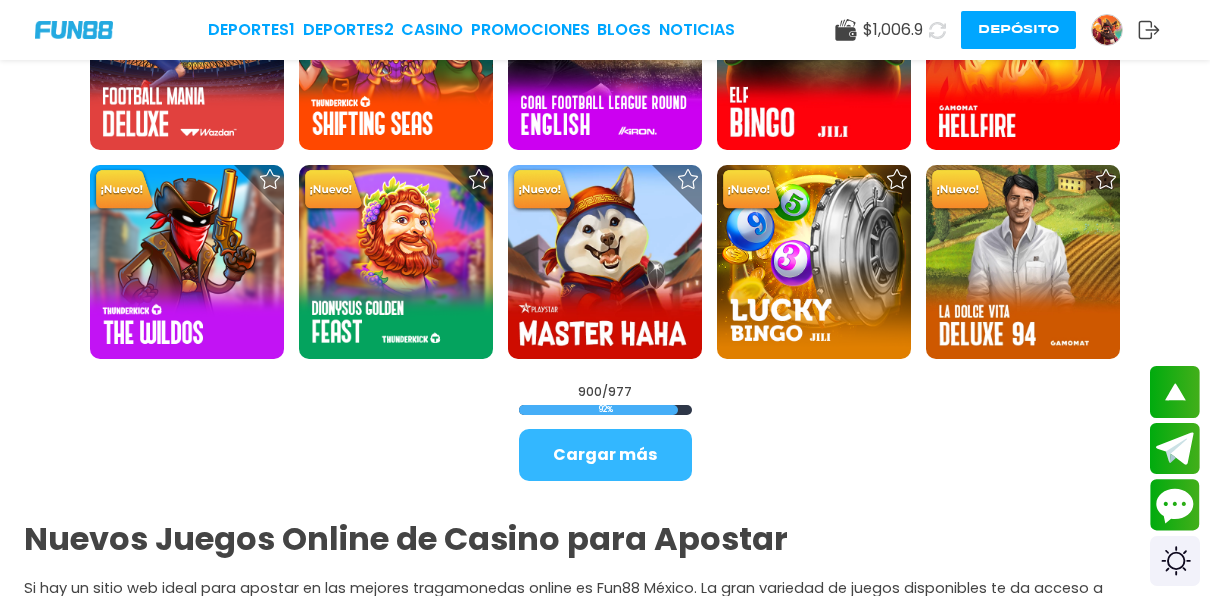 click on "Cargar más" at bounding box center [605, 455] 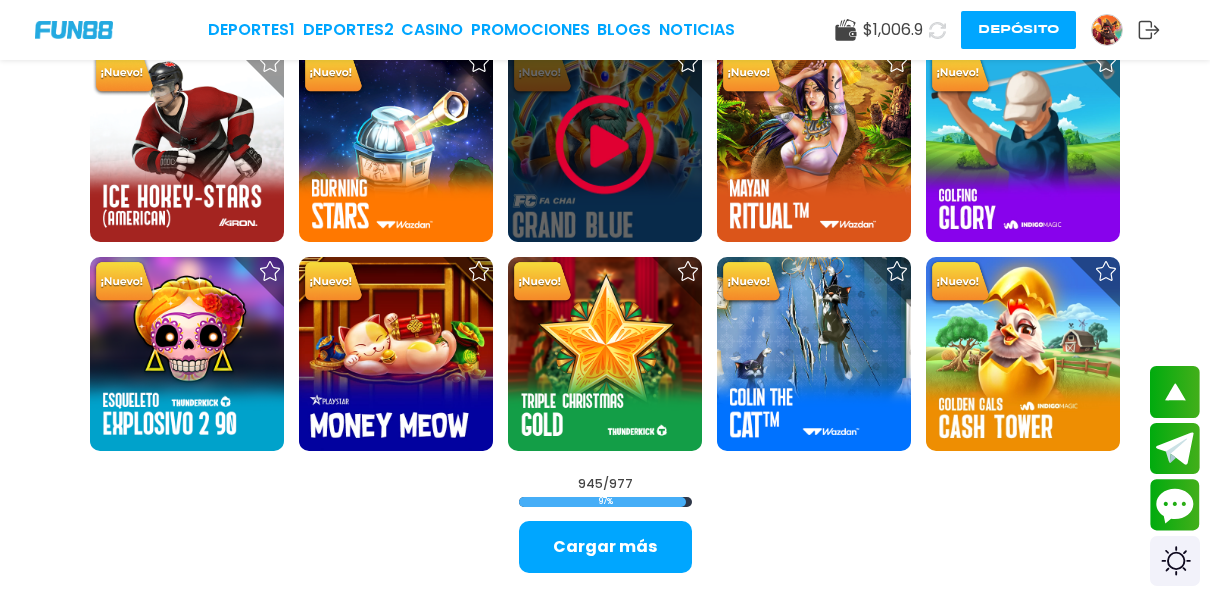 scroll, scrollTop: 39700, scrollLeft: 0, axis: vertical 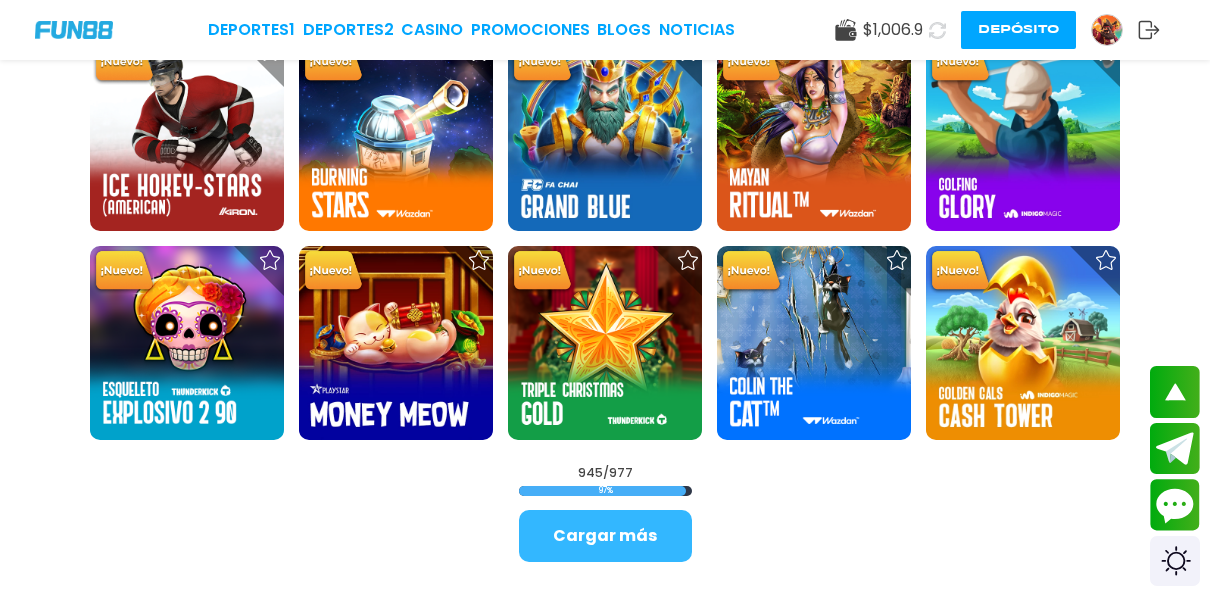 click on "Cargar más" at bounding box center [605, 536] 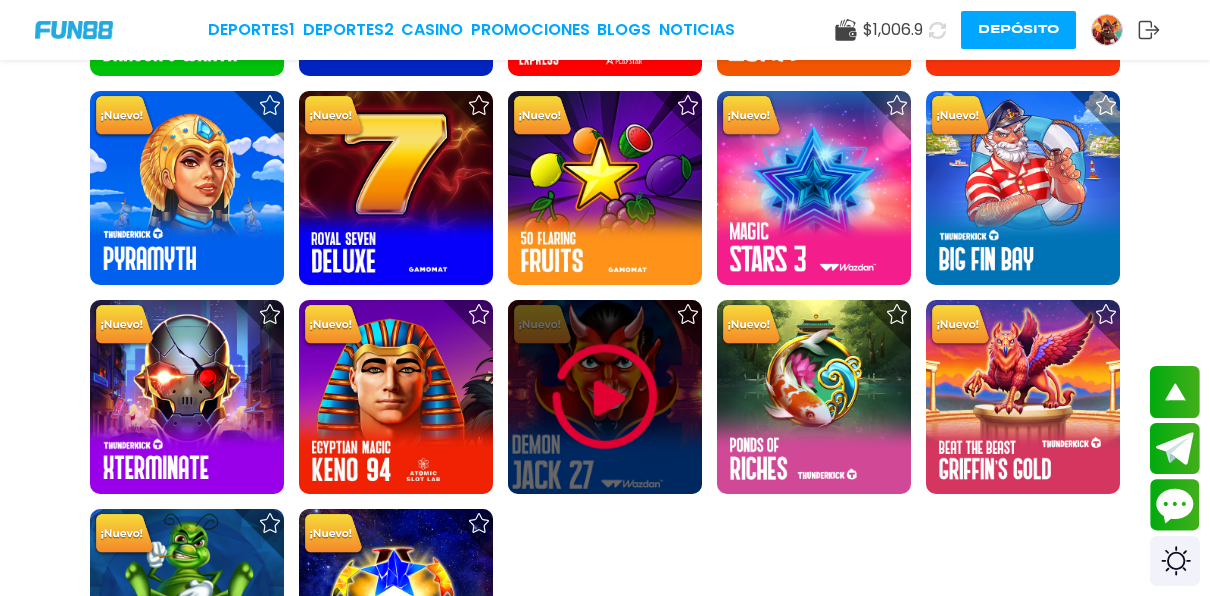 scroll, scrollTop: 41100, scrollLeft: 0, axis: vertical 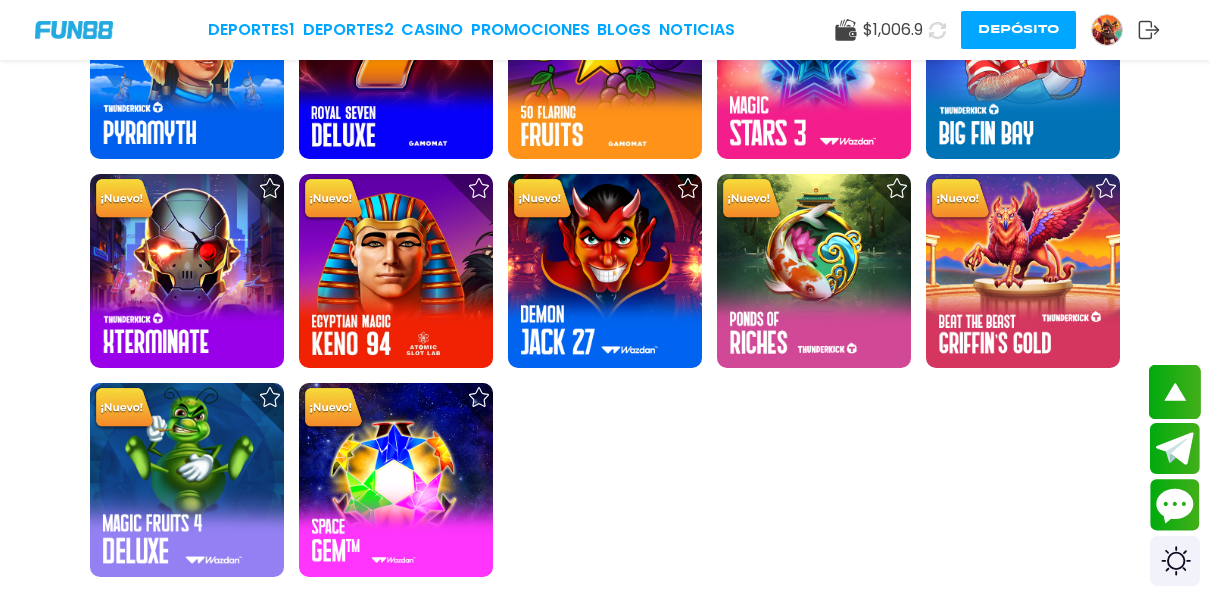 click at bounding box center [1175, 392] 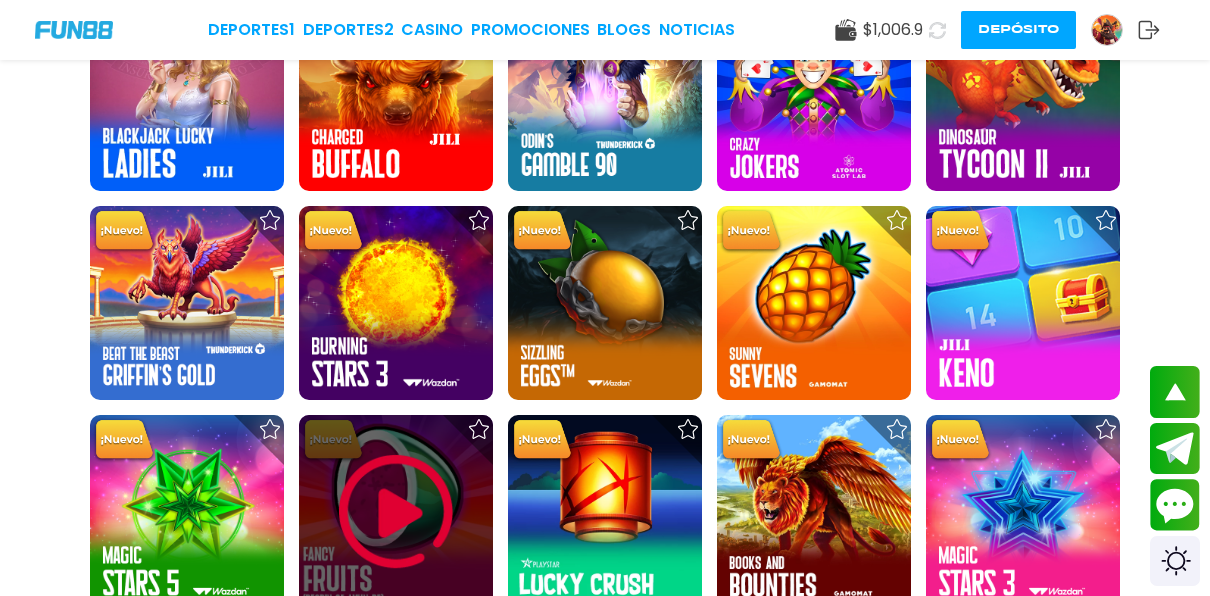 scroll, scrollTop: 6500, scrollLeft: 0, axis: vertical 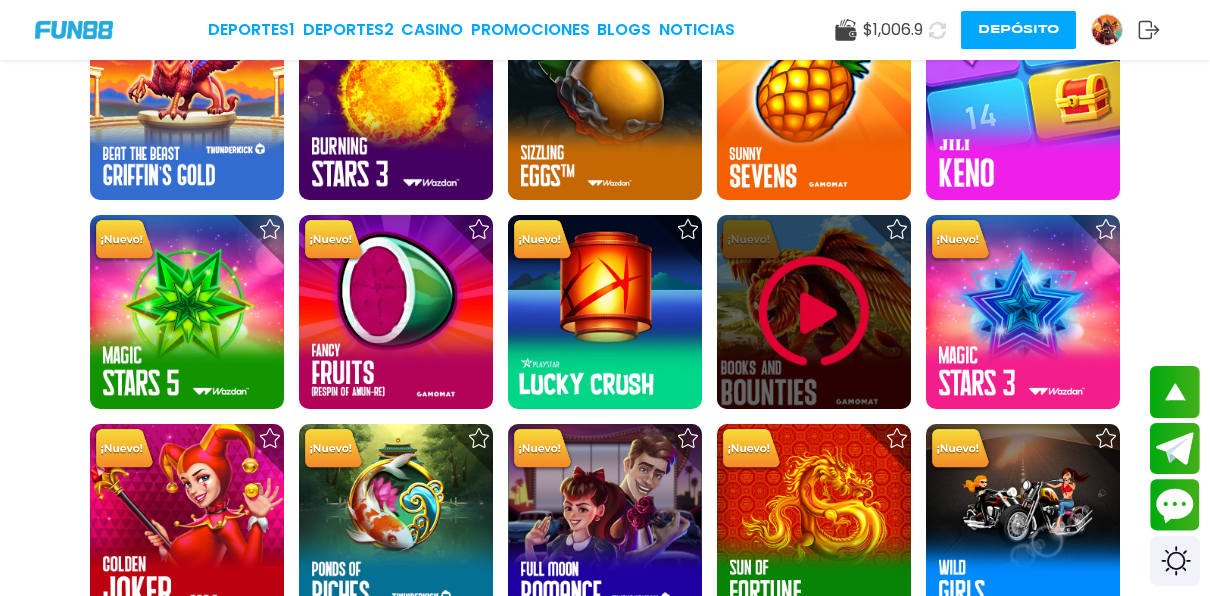click at bounding box center [814, 312] 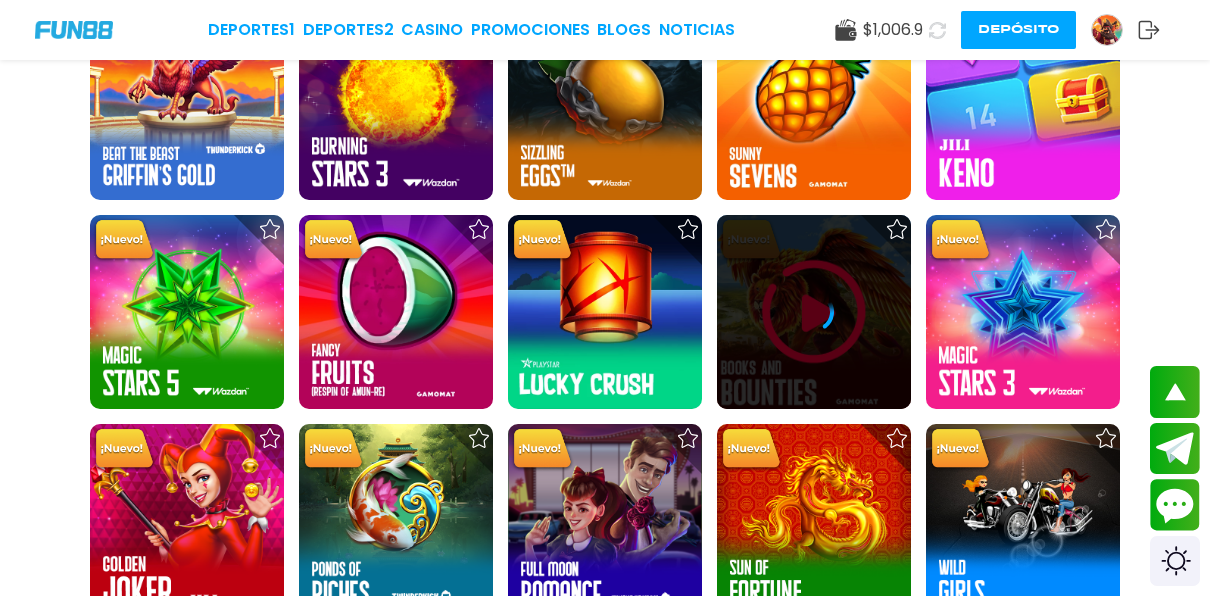scroll, scrollTop: 0, scrollLeft: 0, axis: both 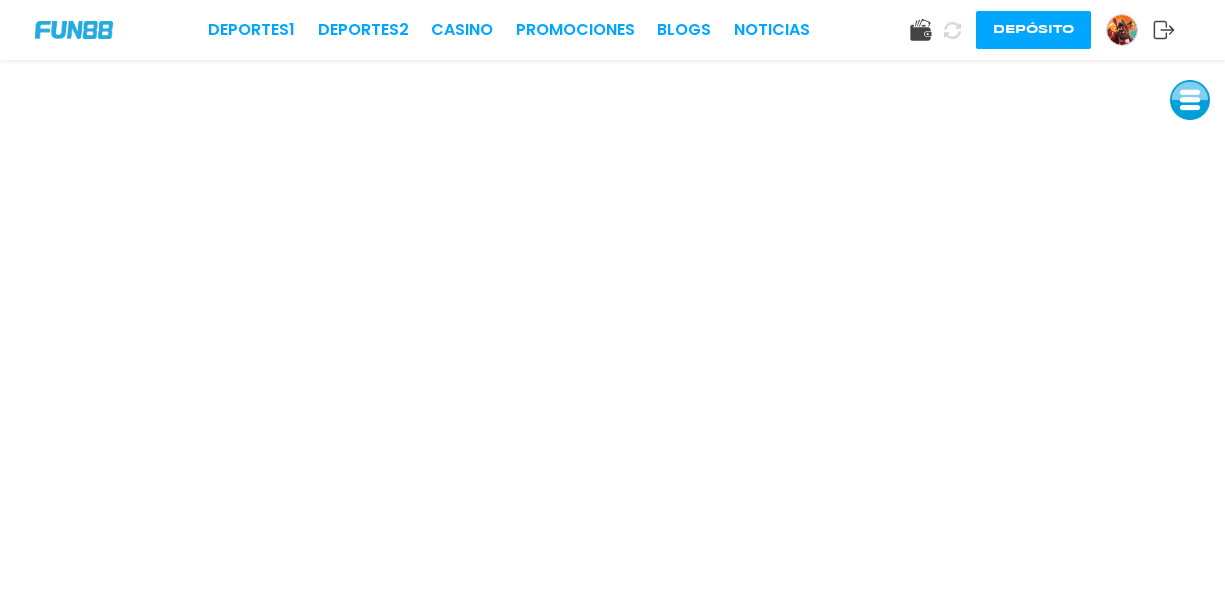 click on "Deportes  1 Deportes  2 CASINO Promociones BLOGS NOTICIAS Depósito" at bounding box center (612, 30) 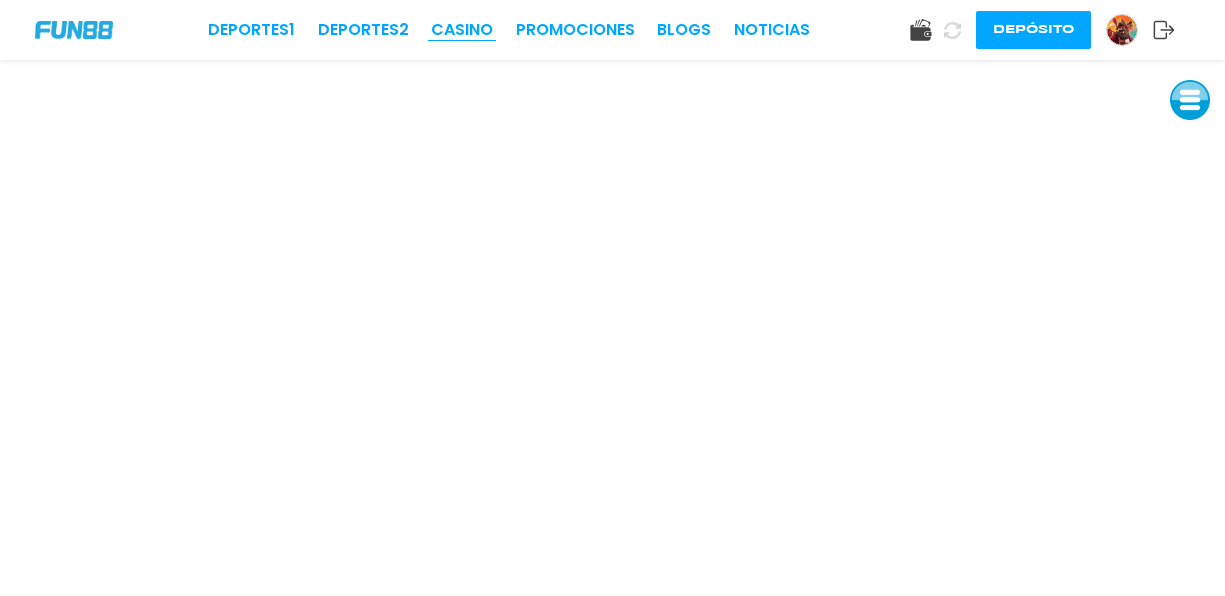 click on "CASINO" at bounding box center [462, 30] 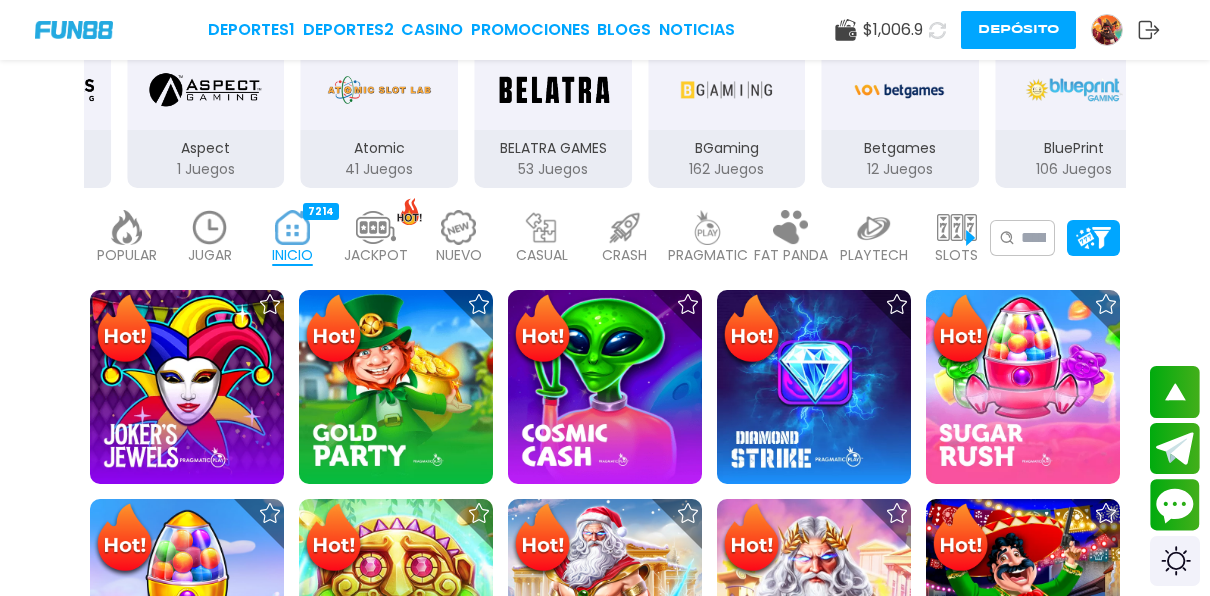 scroll, scrollTop: 500, scrollLeft: 0, axis: vertical 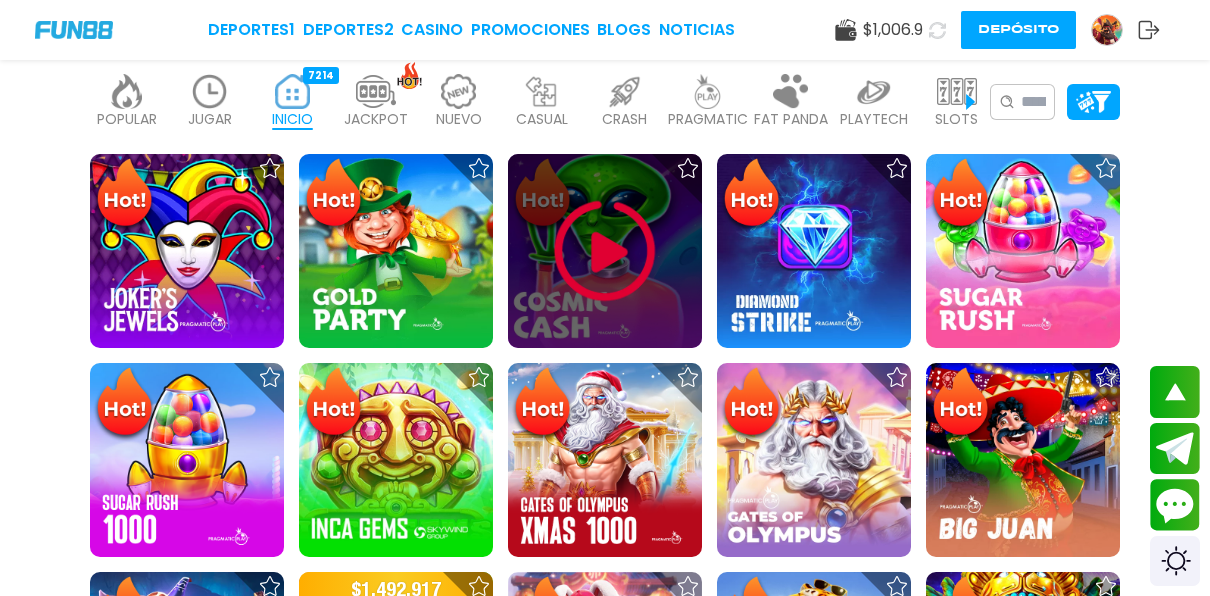 click at bounding box center (605, 251) 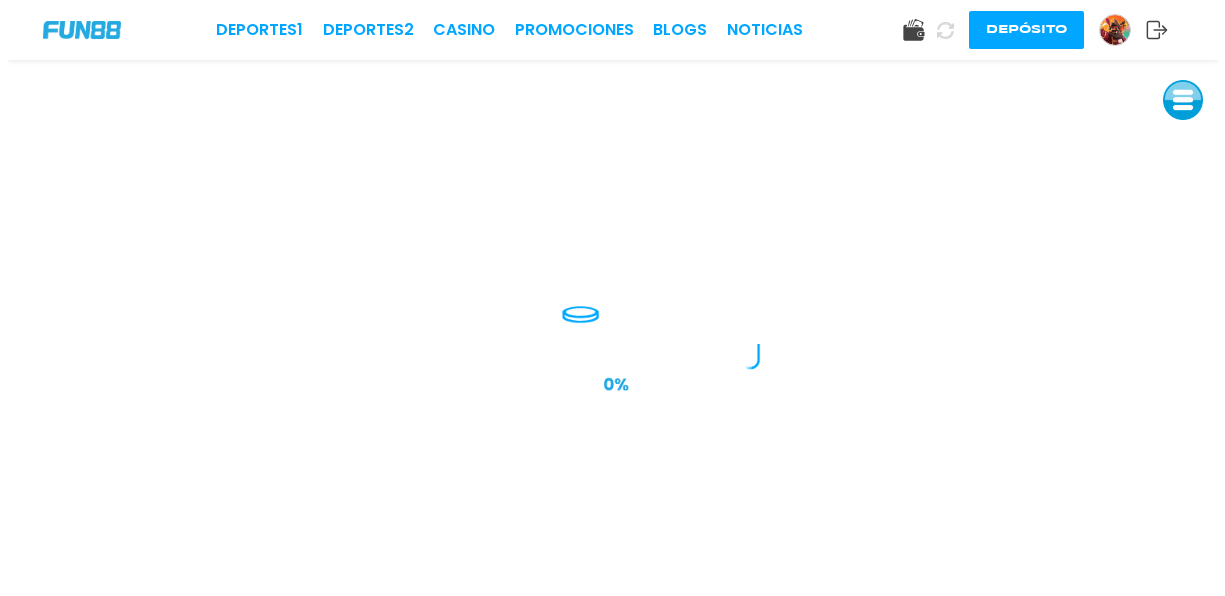 scroll, scrollTop: 0, scrollLeft: 0, axis: both 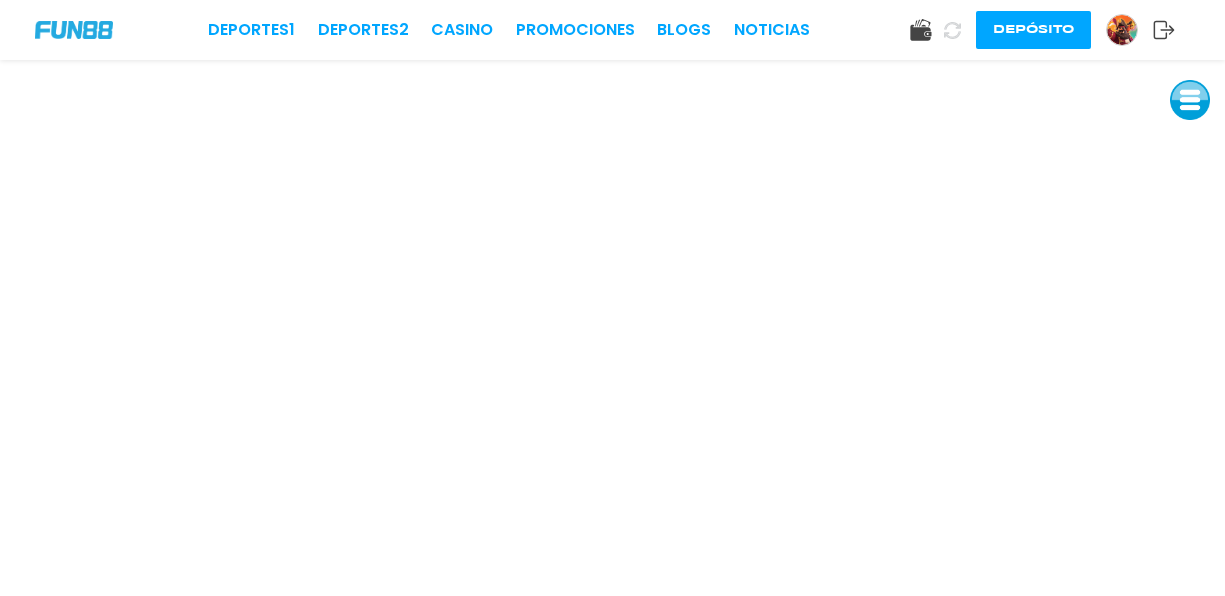 click 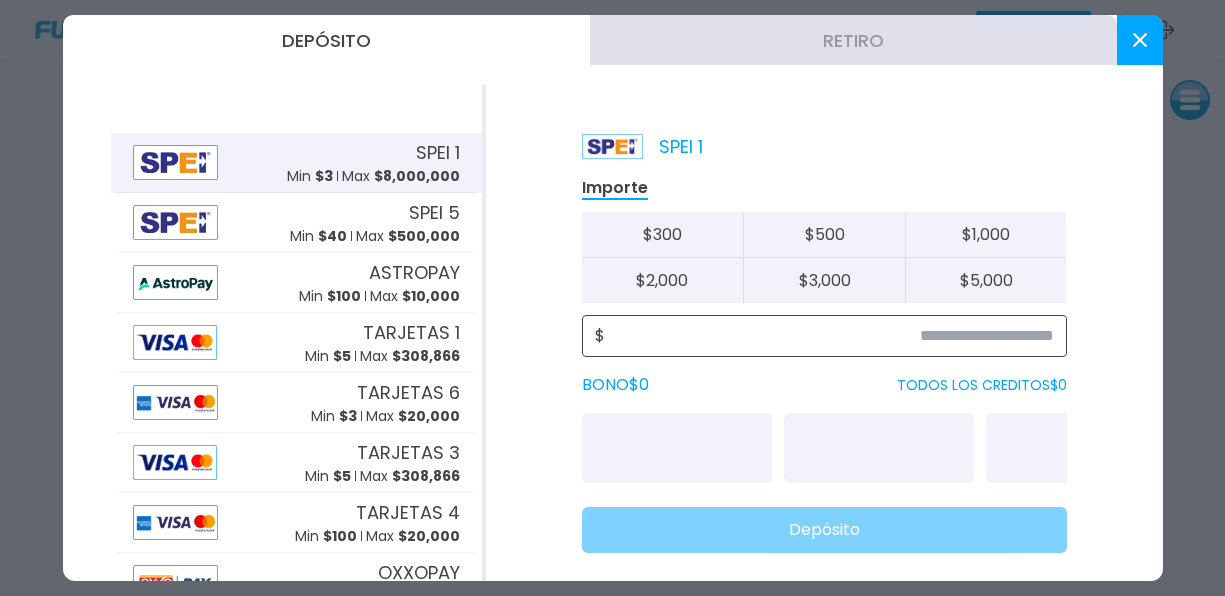 click at bounding box center (829, 336) 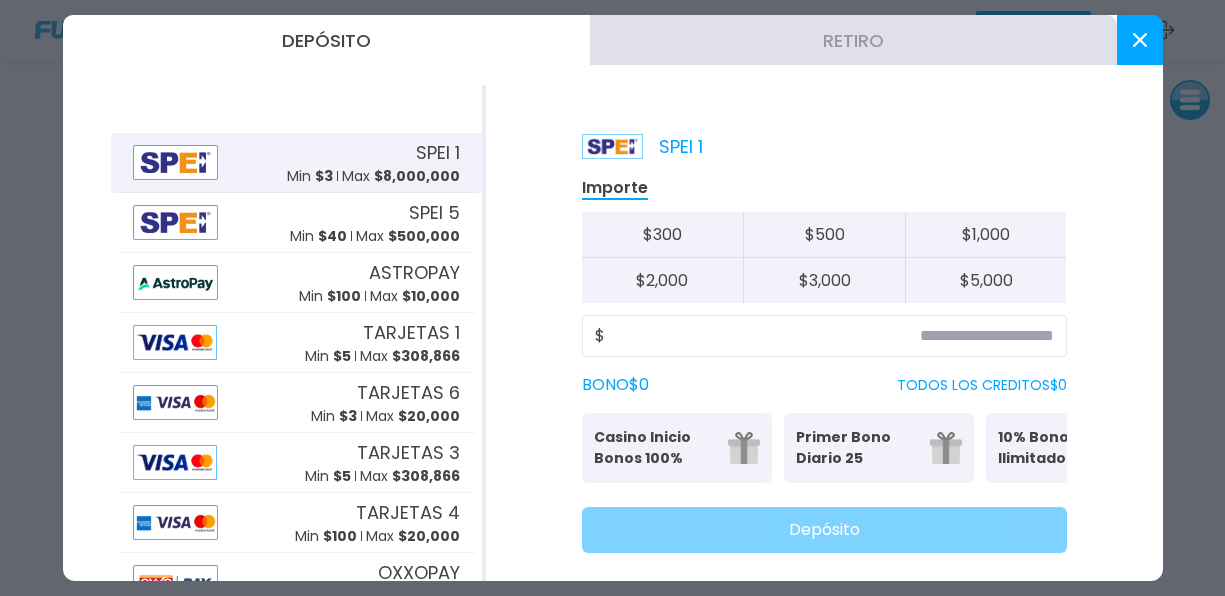 click on "Retiro" at bounding box center [853, 40] 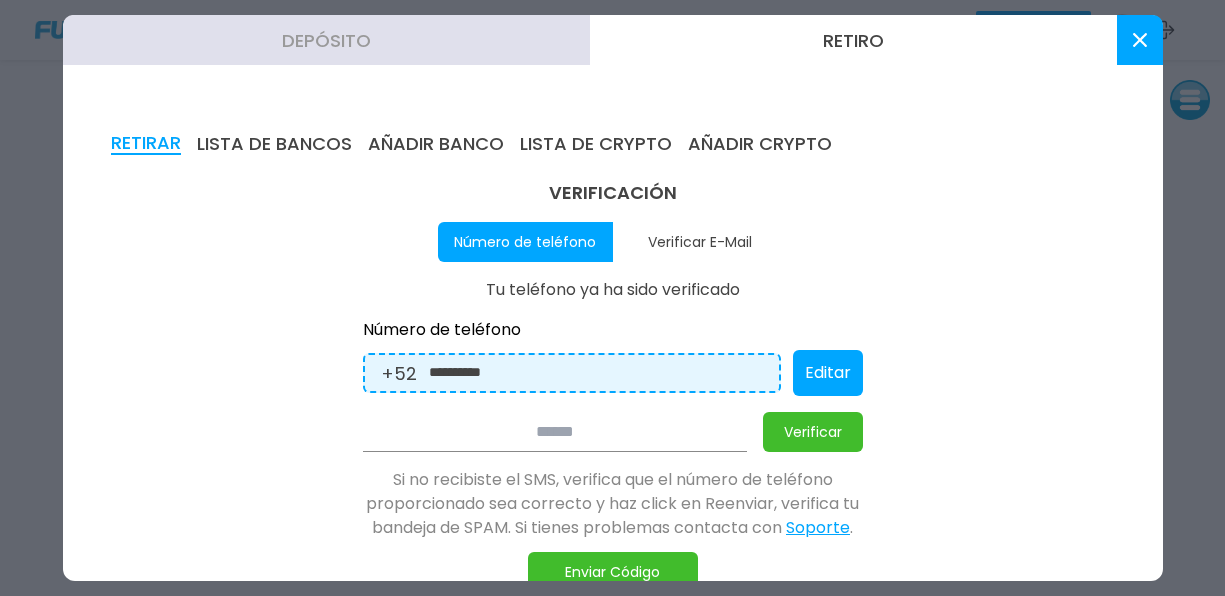 click at bounding box center [555, 432] 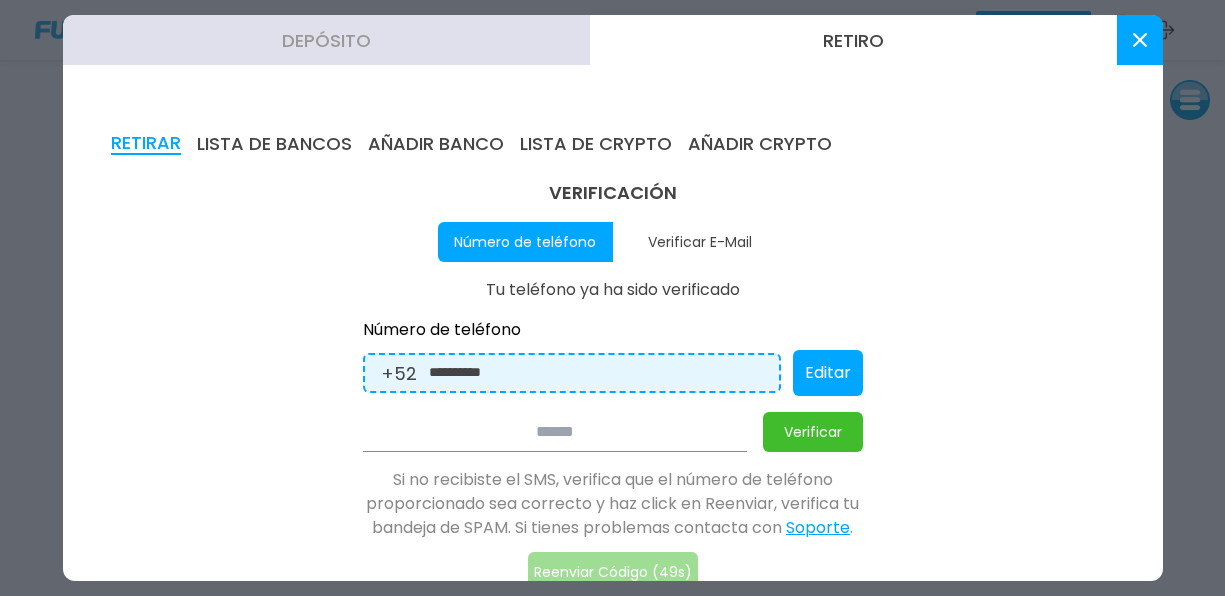 click on "Verificar" at bounding box center [813, 432] 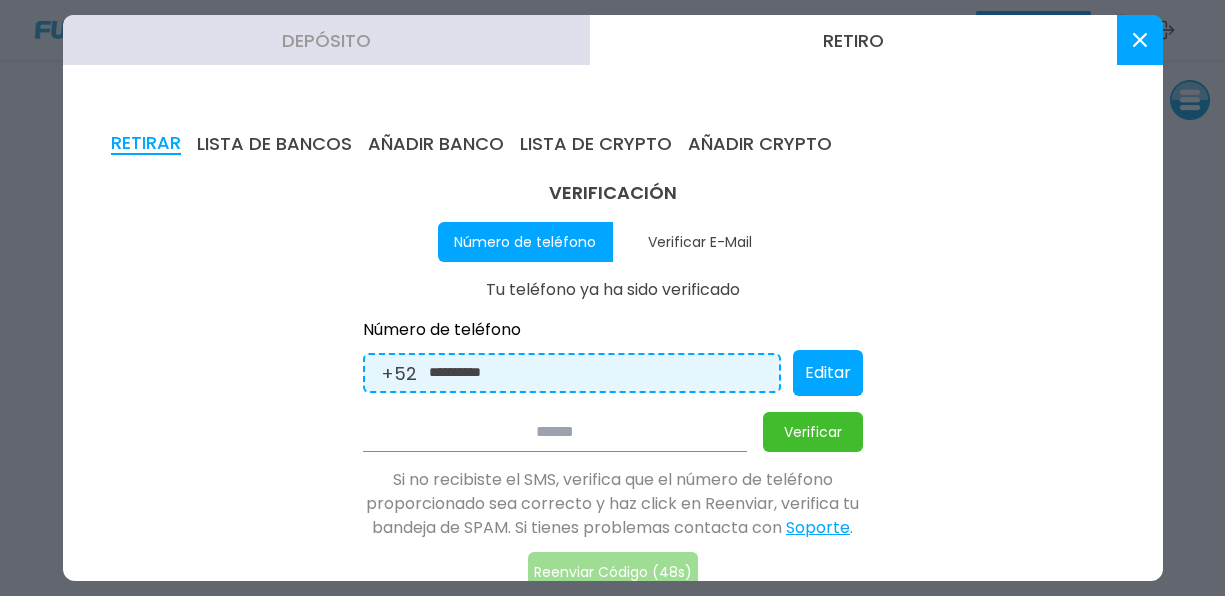 click on "Verificar" at bounding box center [813, 432] 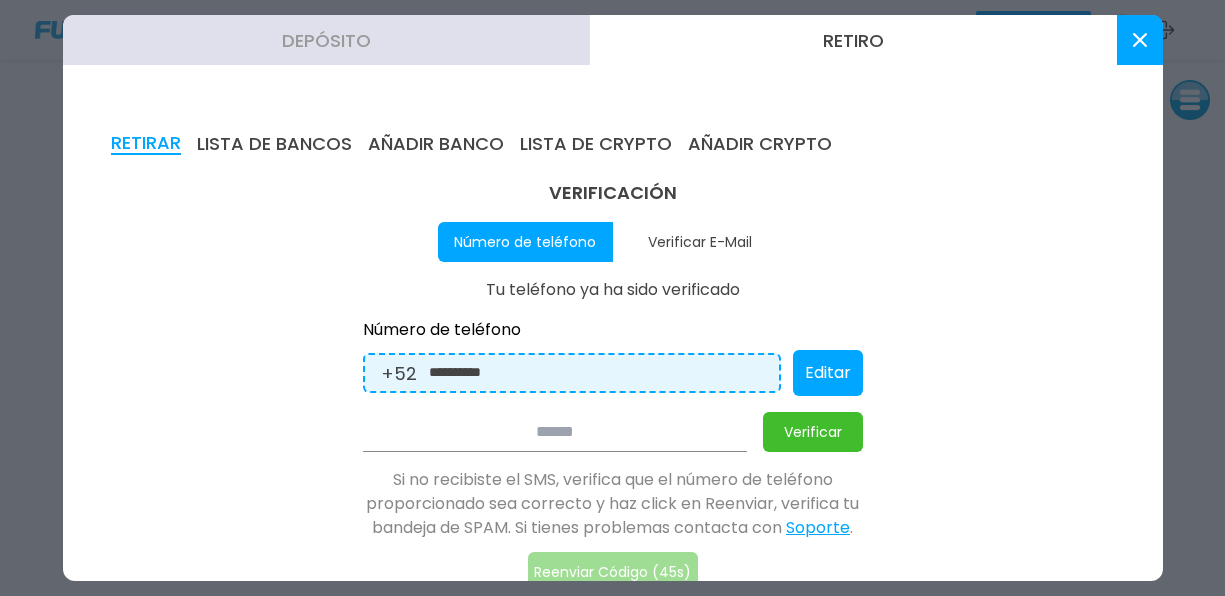 click at bounding box center (1140, 40) 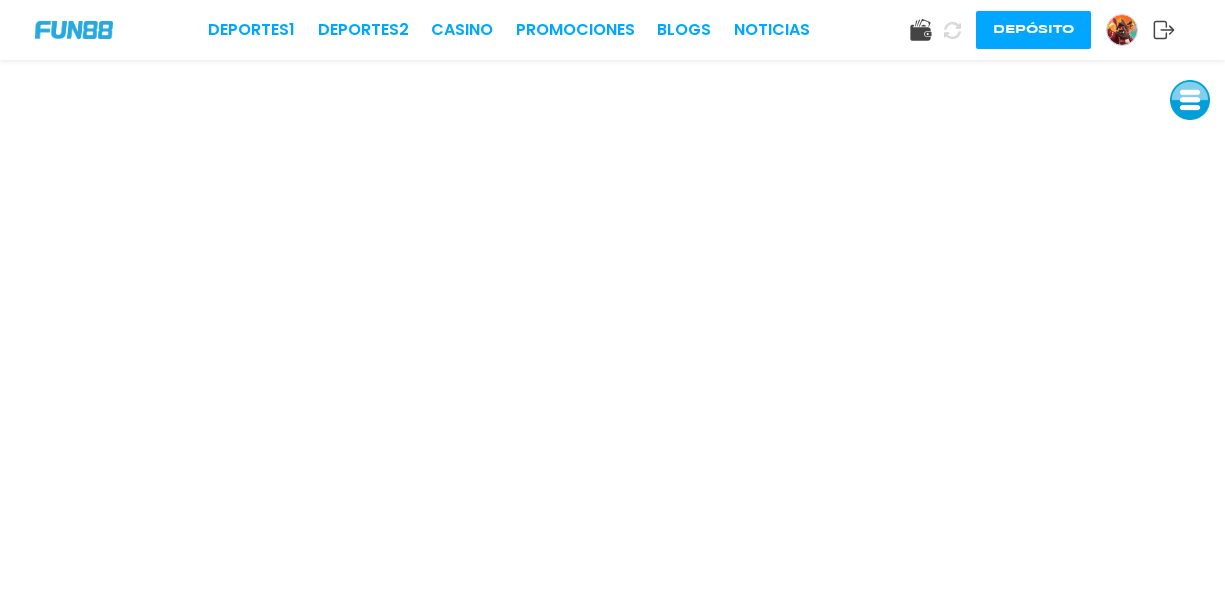 click 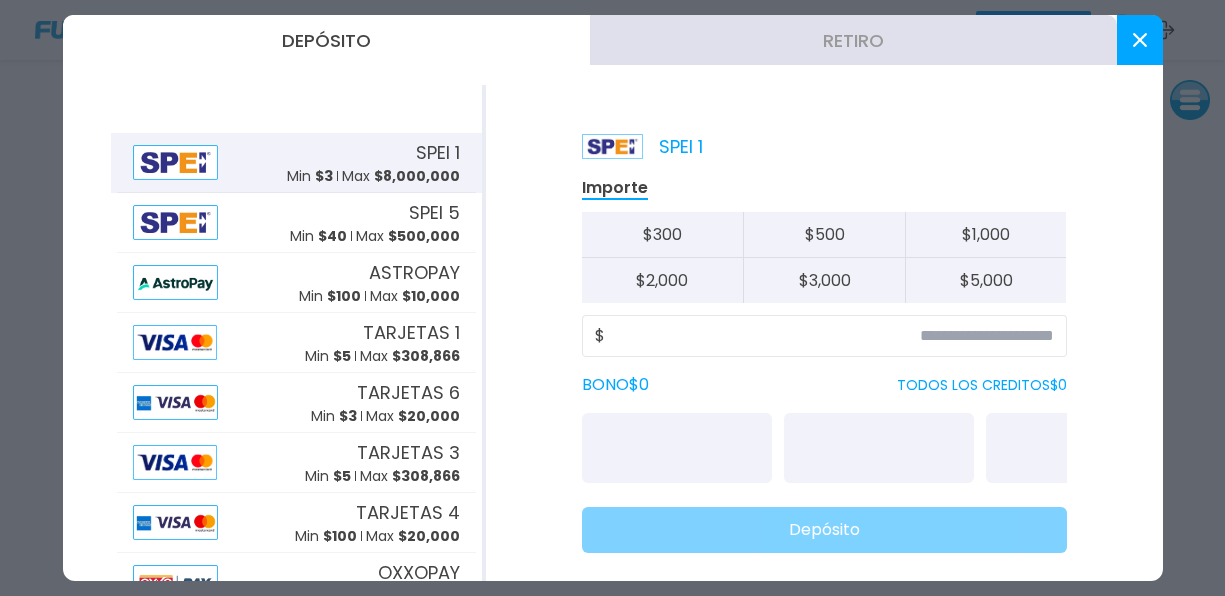 click 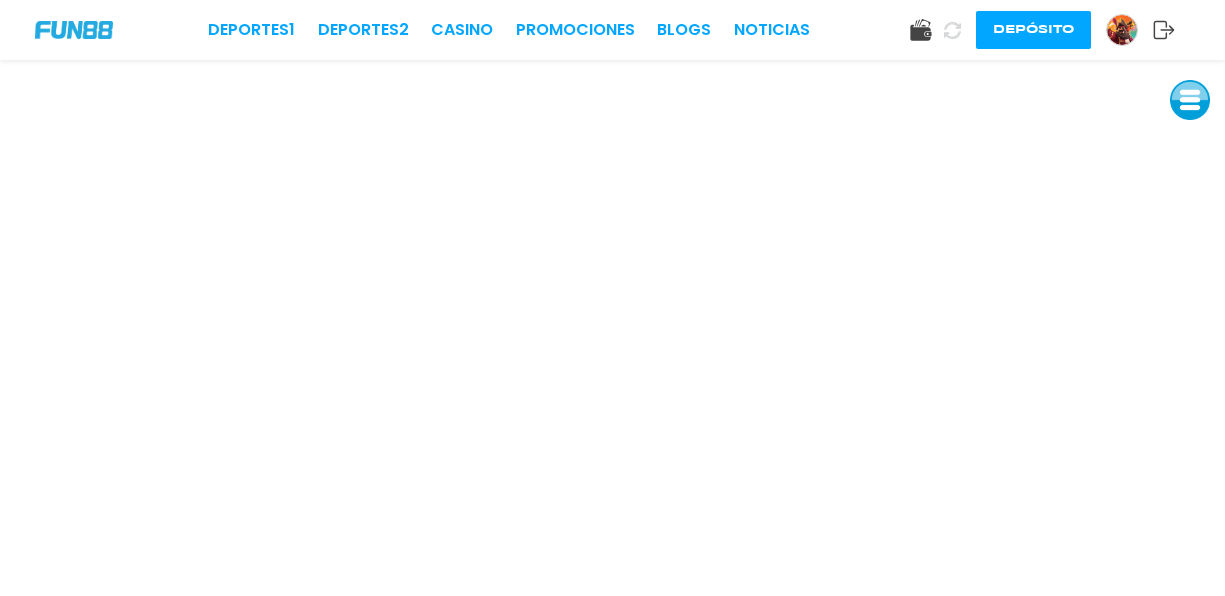 click 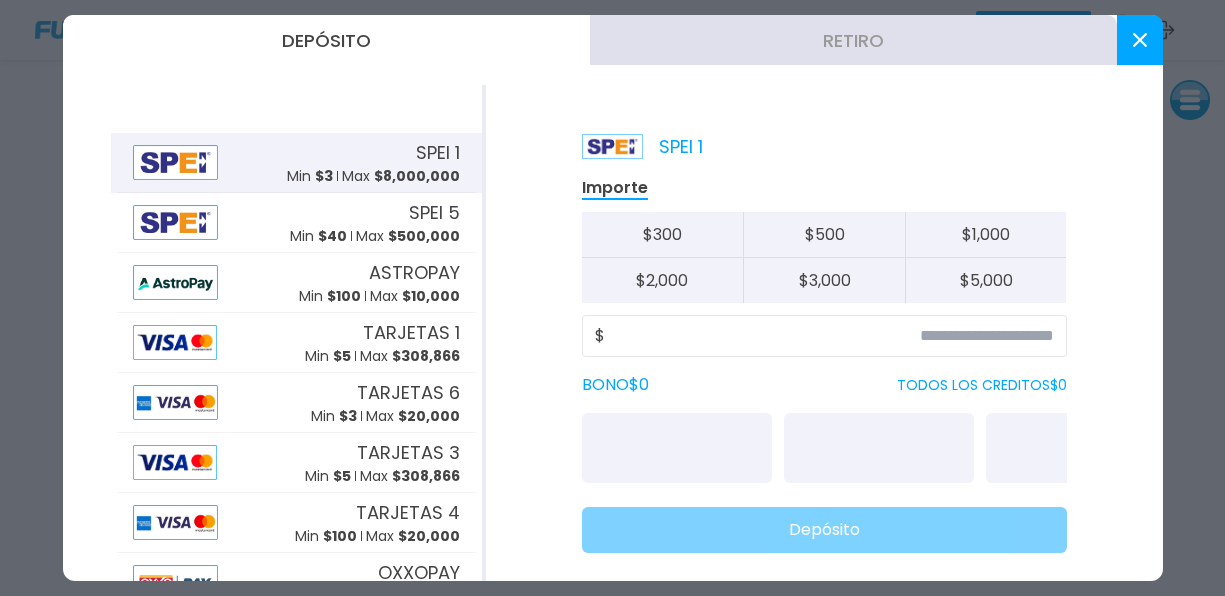 click on "Retiro" at bounding box center (853, 40) 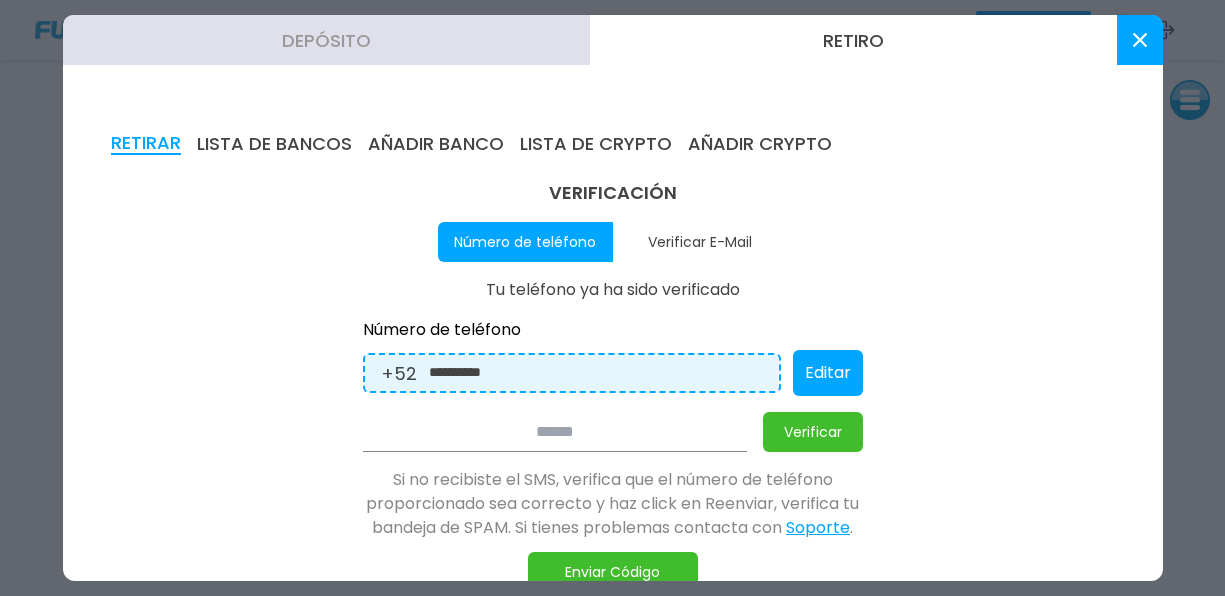 click on "Verificar" at bounding box center (813, 432) 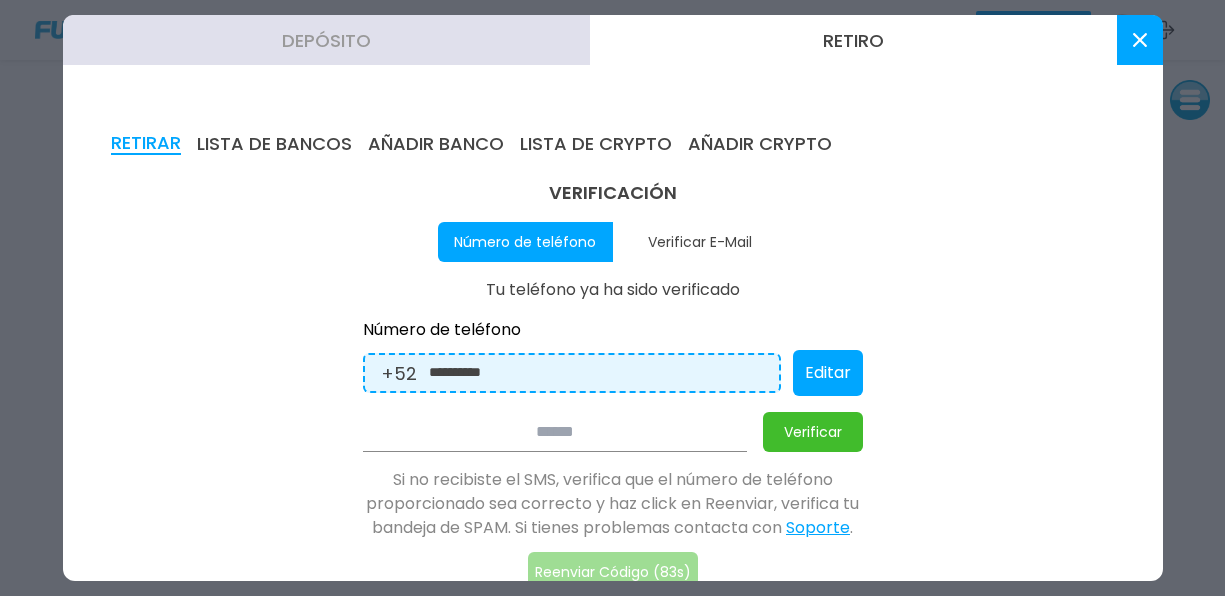 click at bounding box center (555, 432) 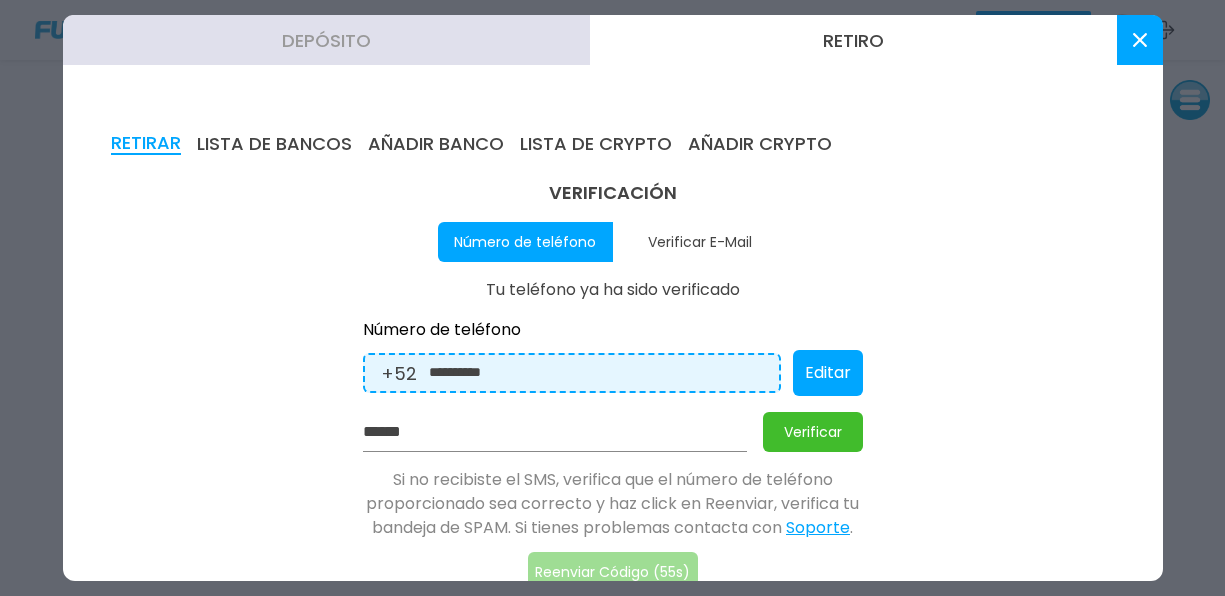 type on "******" 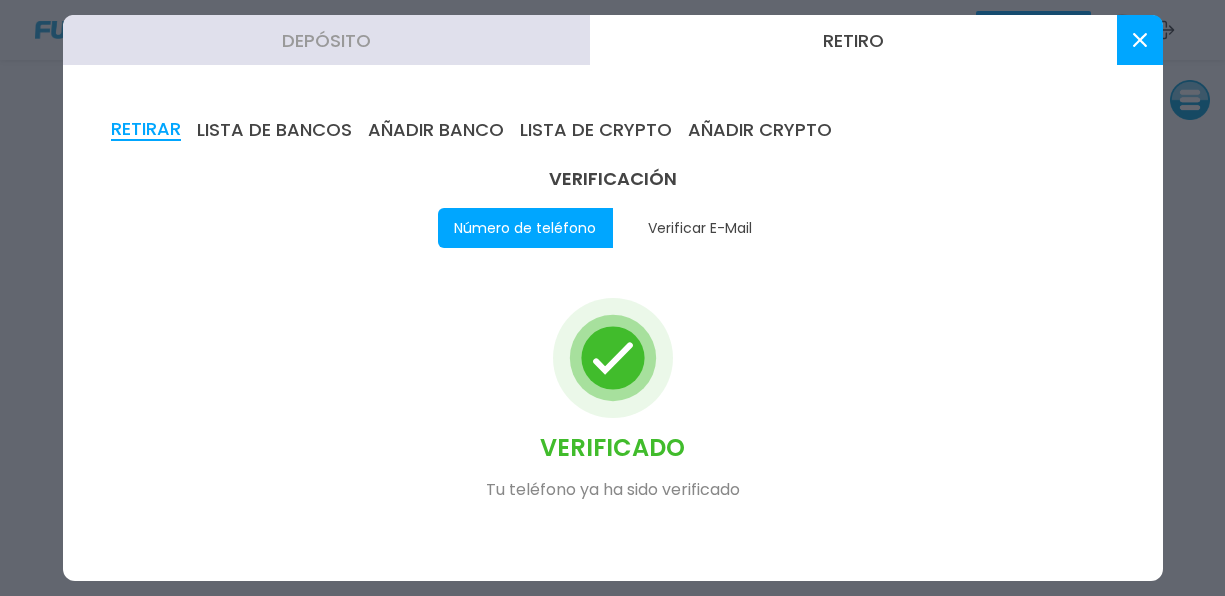 scroll, scrollTop: 17, scrollLeft: 0, axis: vertical 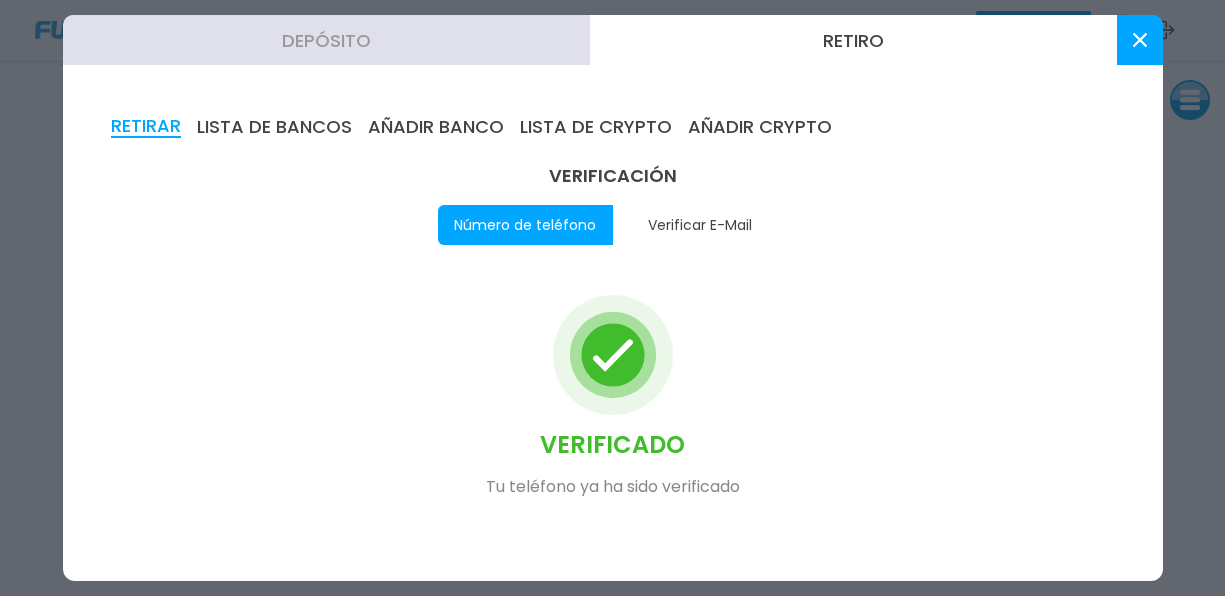 drag, startPoint x: 853, startPoint y: 35, endPoint x: 843, endPoint y: 40, distance: 11.18034 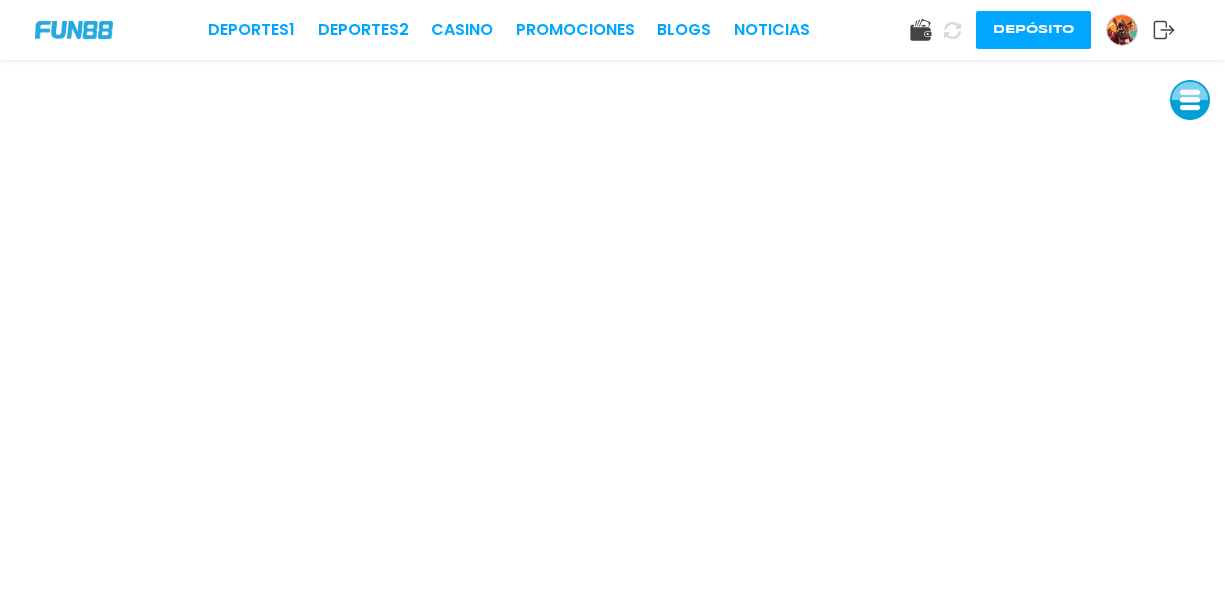 click 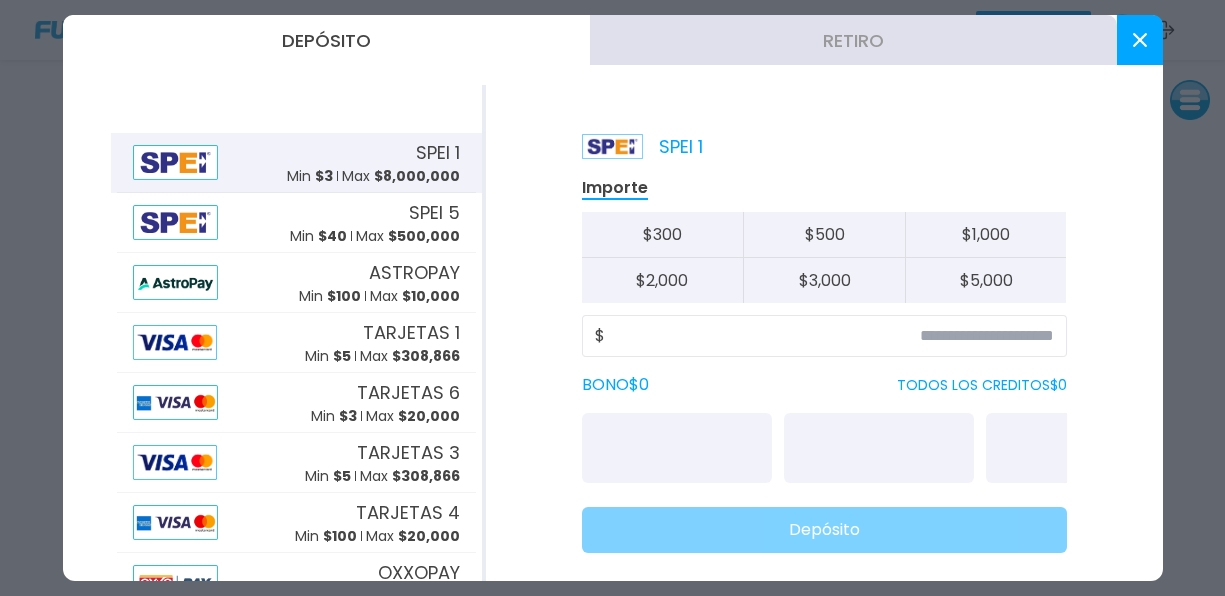 click on "Retiro" at bounding box center [853, 40] 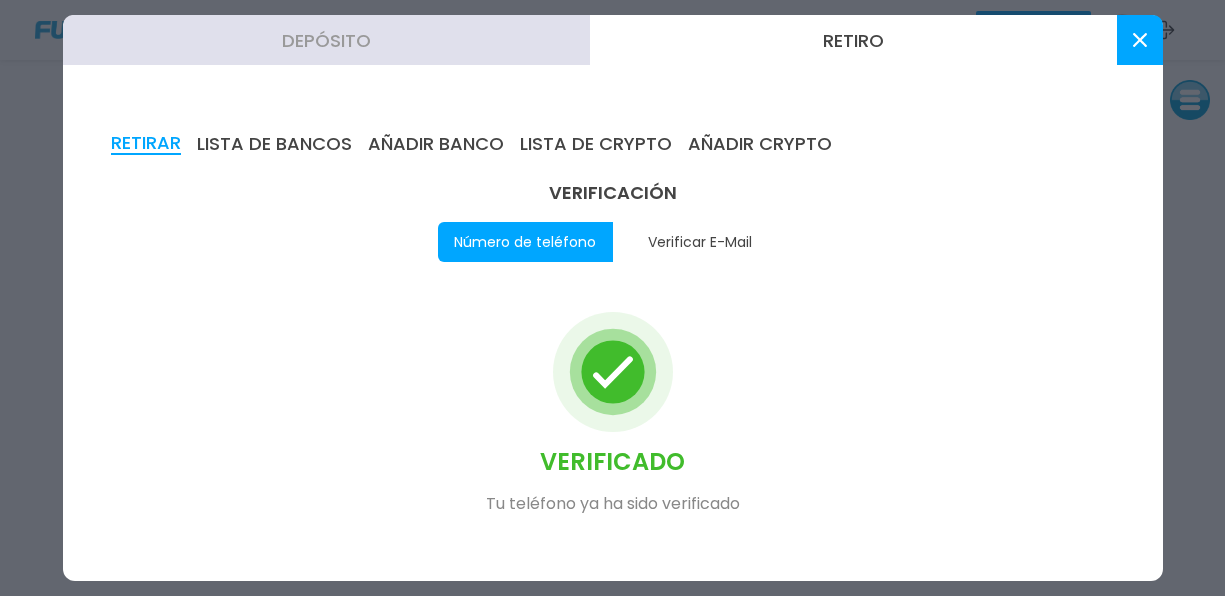 click on "Retiro" at bounding box center (853, 40) 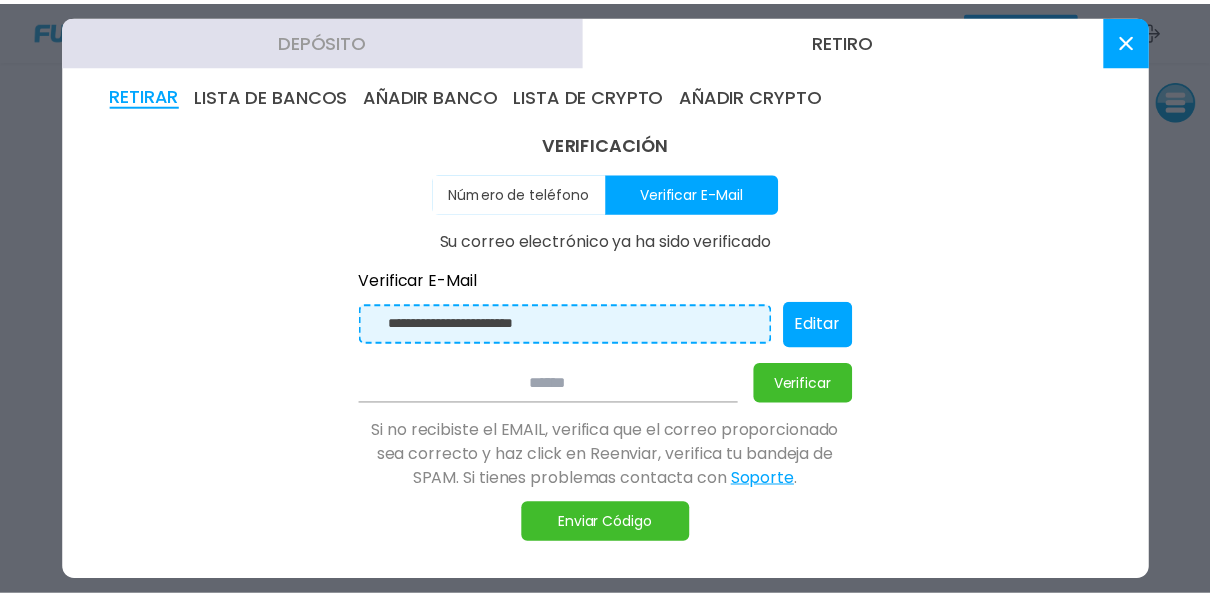 scroll, scrollTop: 75, scrollLeft: 0, axis: vertical 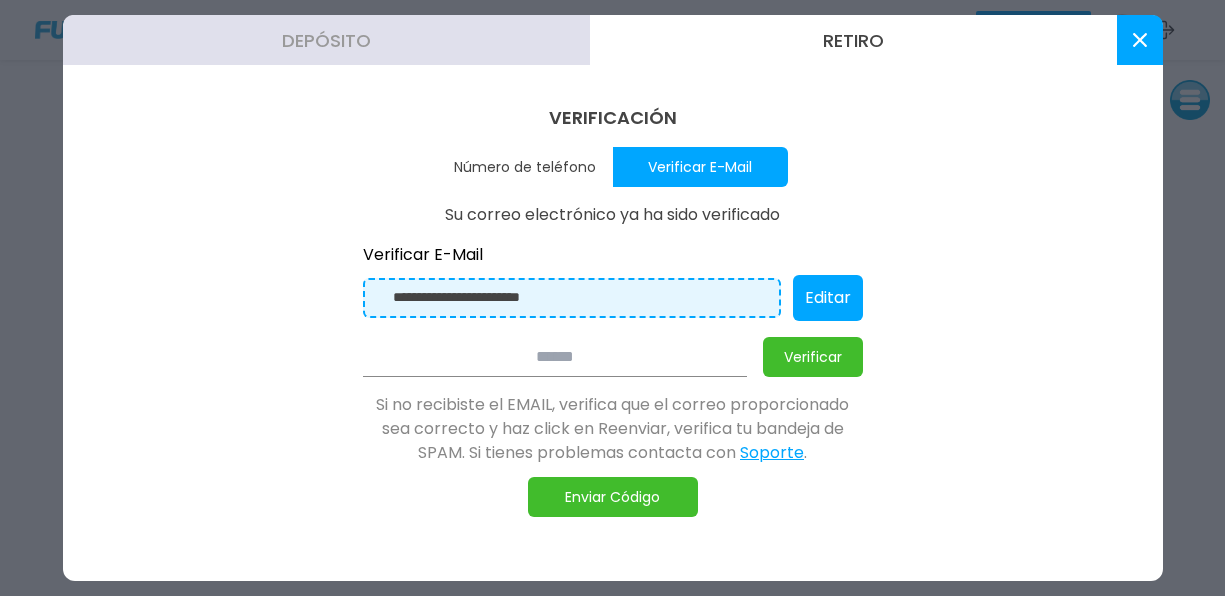click on "Enviar Código" at bounding box center (613, 497) 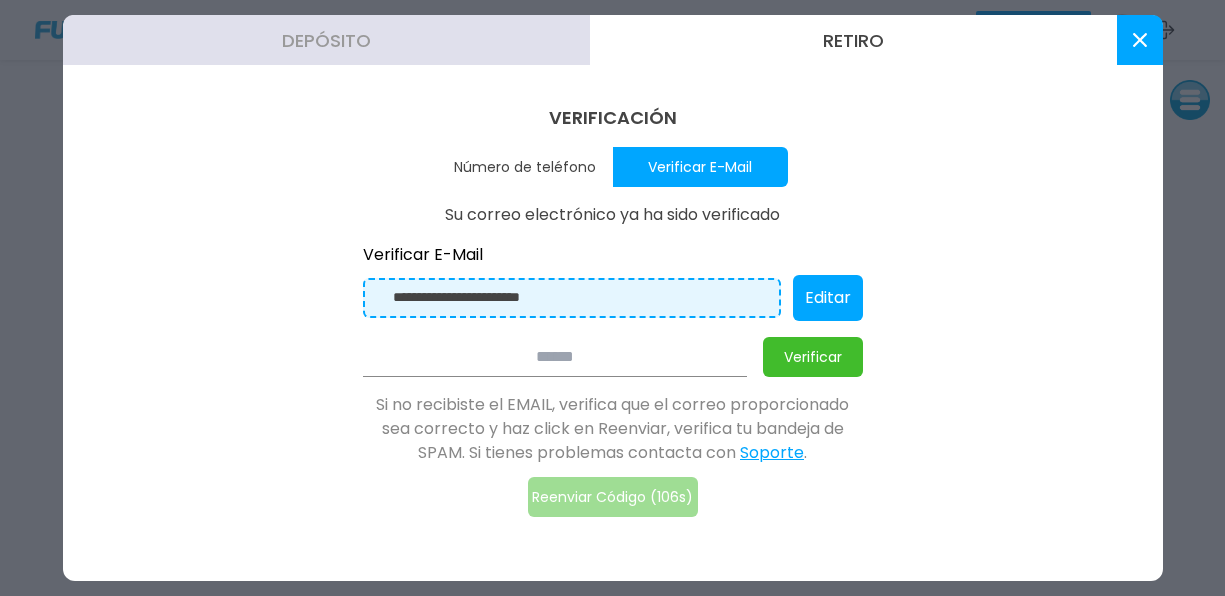 click at bounding box center [555, 357] 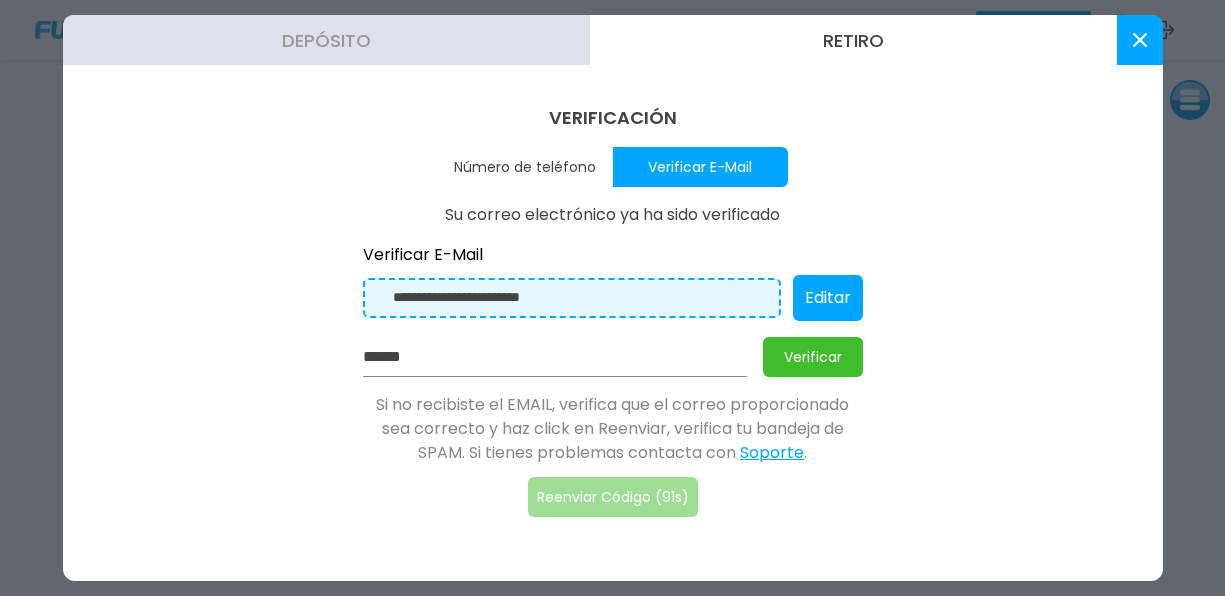 type on "******" 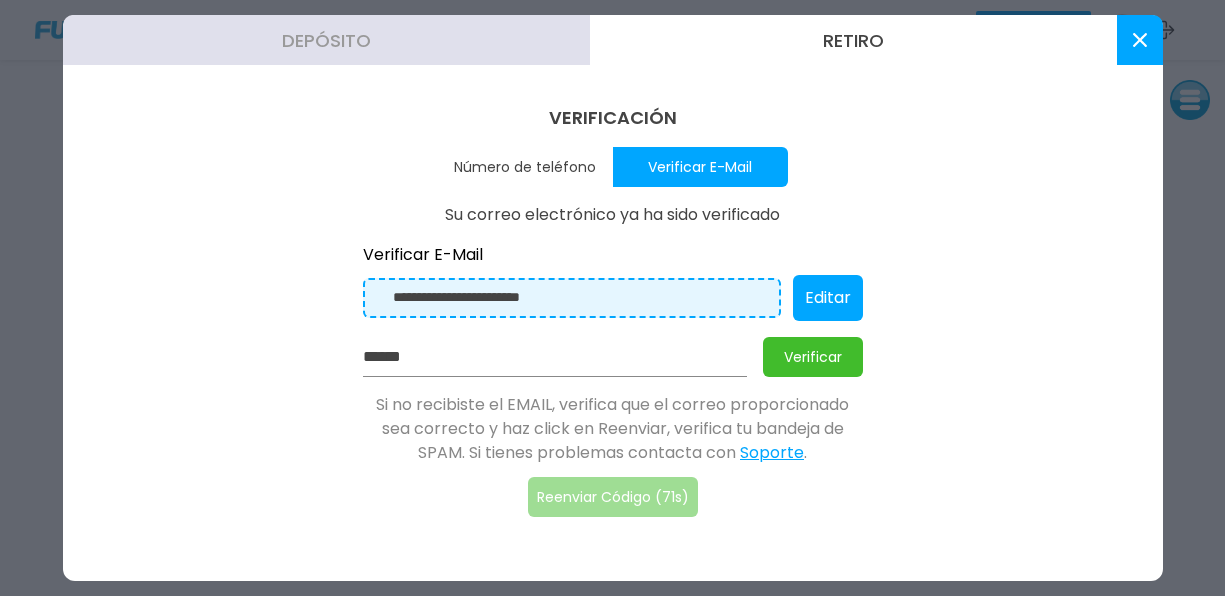 click at bounding box center (1140, 40) 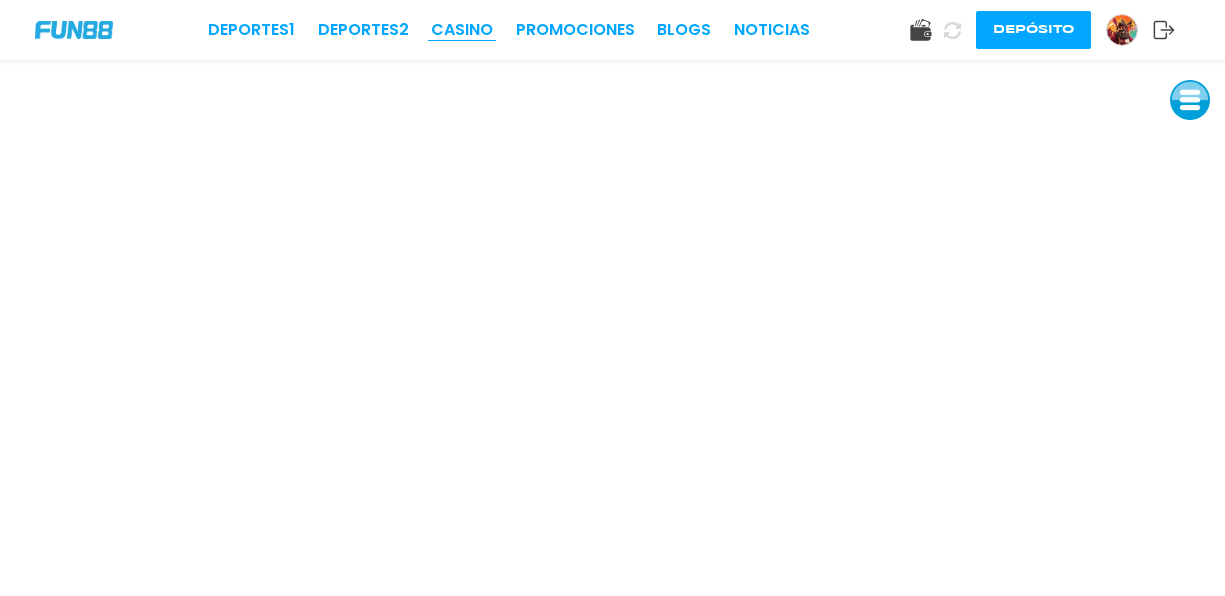 click on "CASINO" at bounding box center [462, 30] 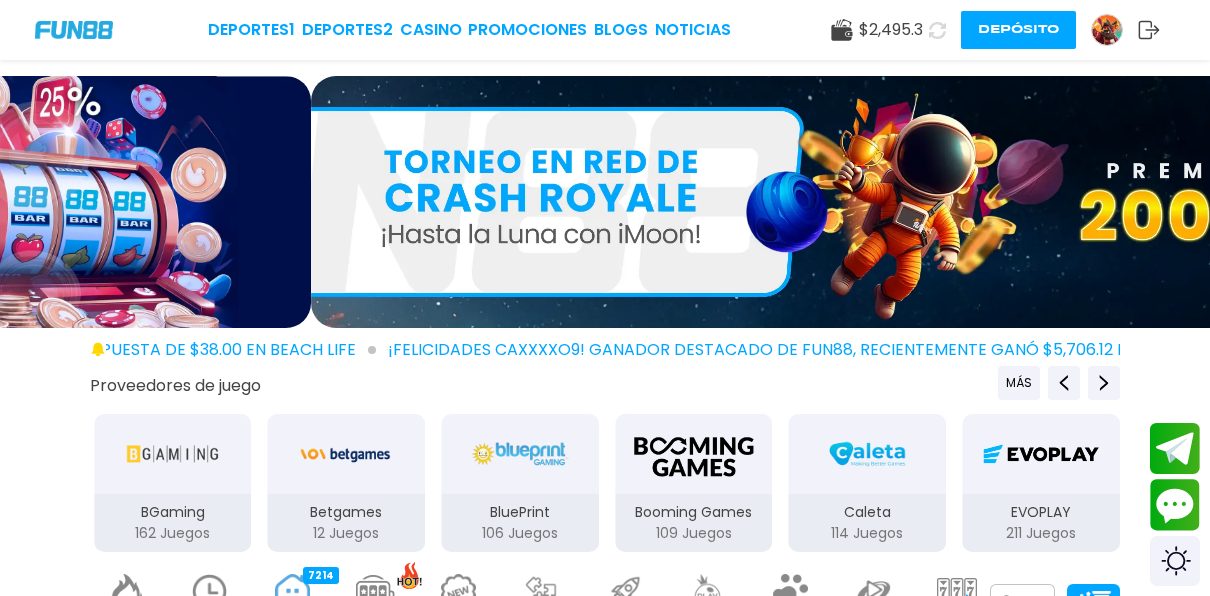 click 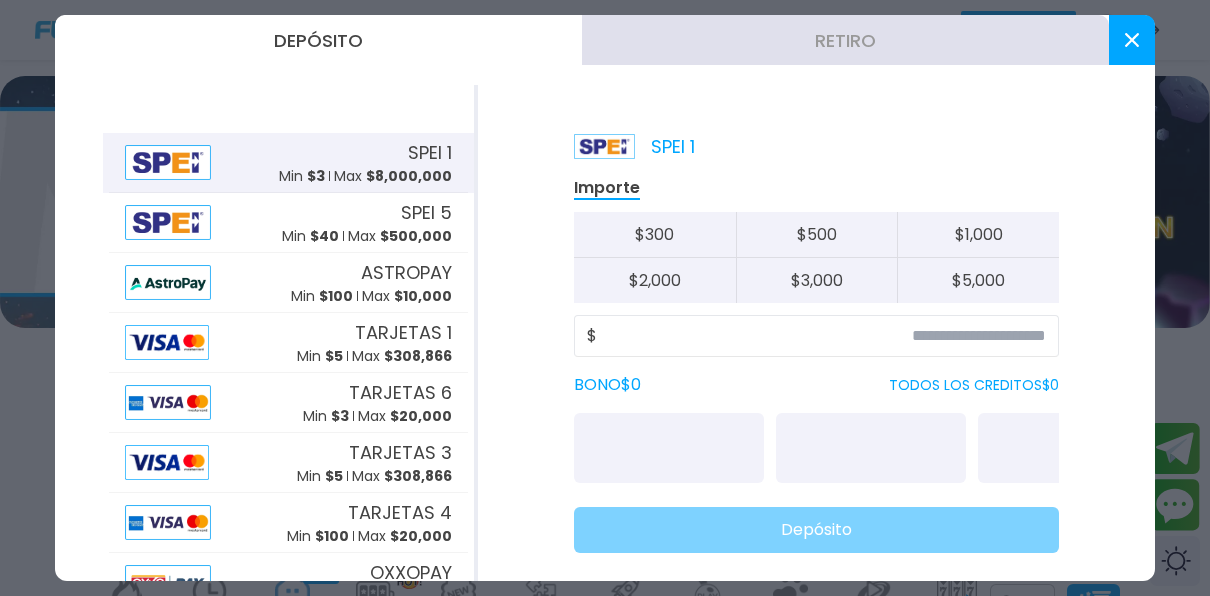 click on "Retiro" at bounding box center (845, 40) 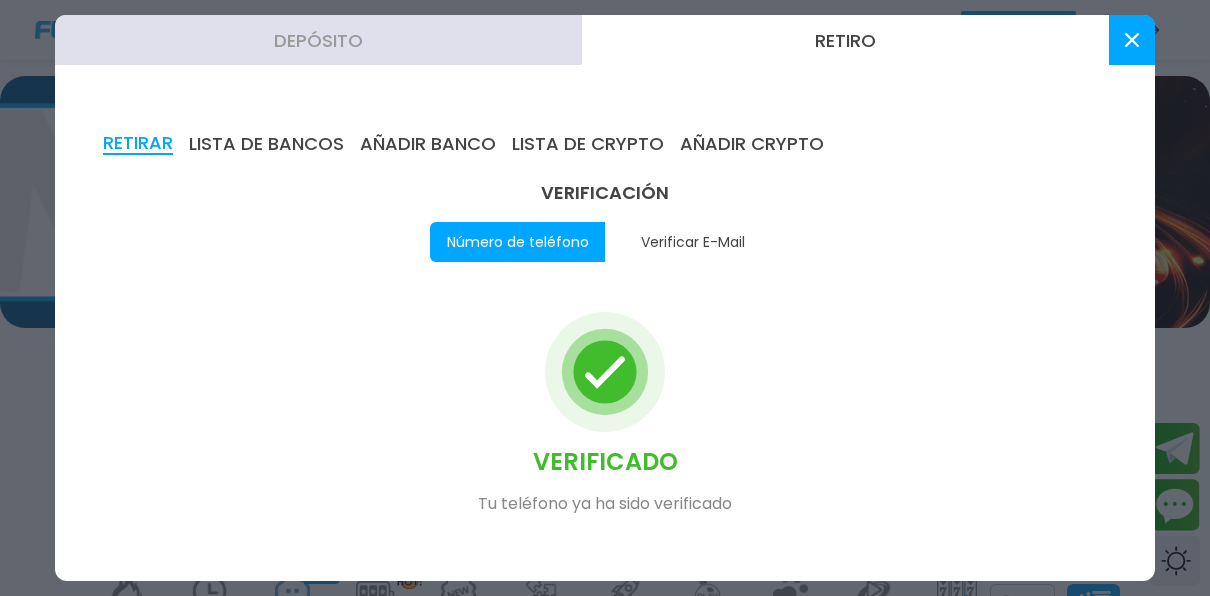 click on "Retiro" at bounding box center [845, 40] 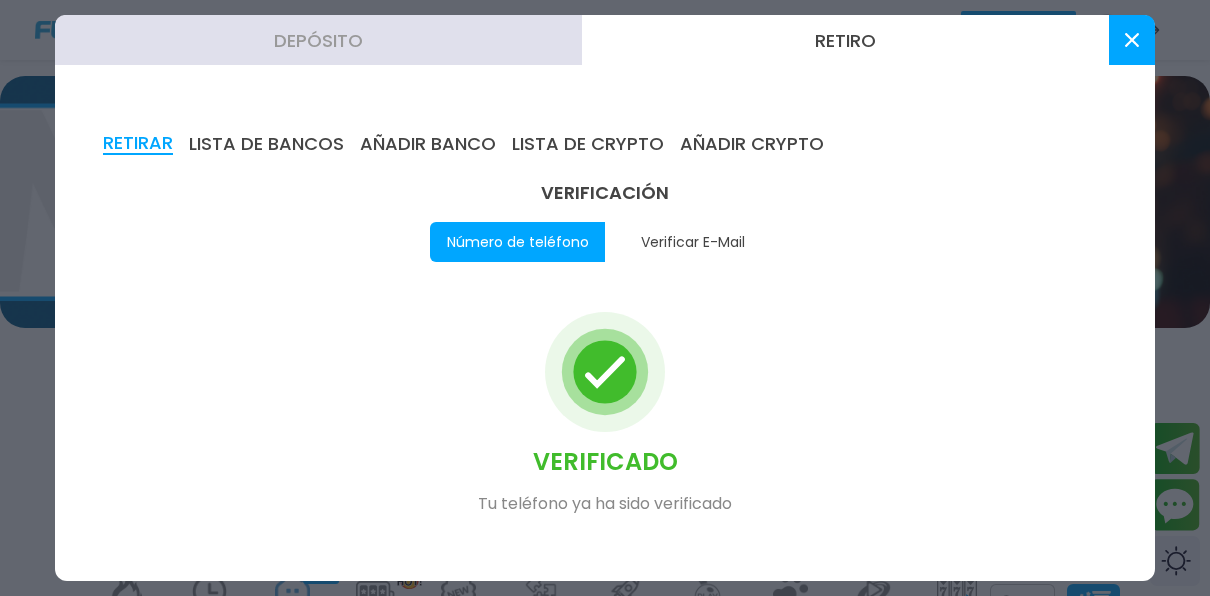 drag, startPoint x: 689, startPoint y: 435, endPoint x: 671, endPoint y: 406, distance: 34.132095 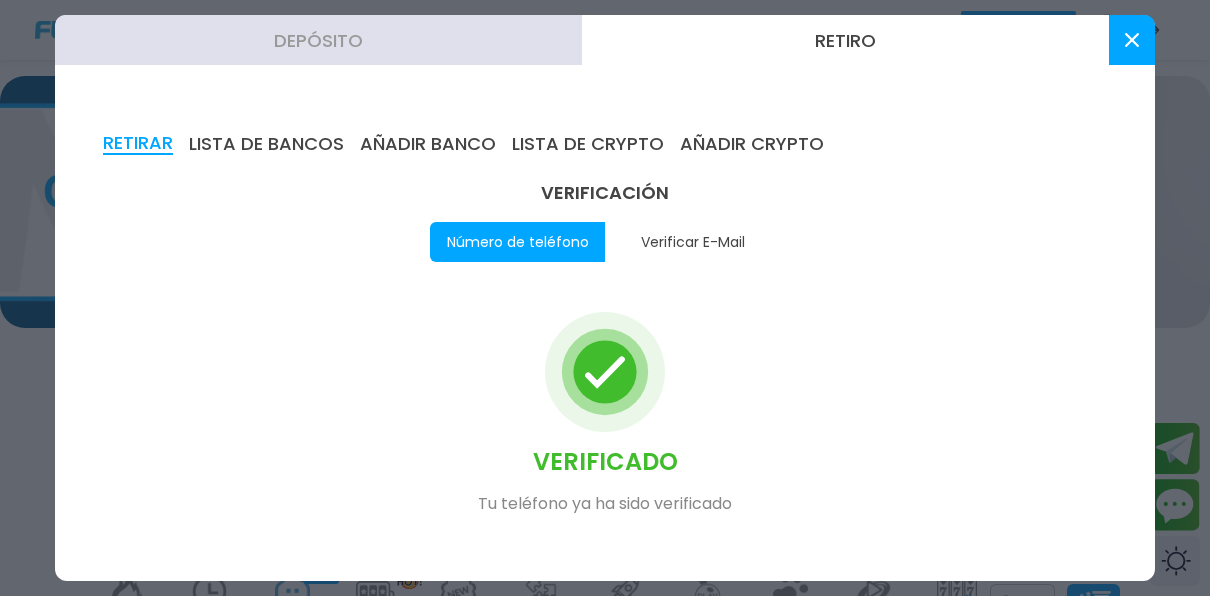 click on "Retiro" at bounding box center [845, 40] 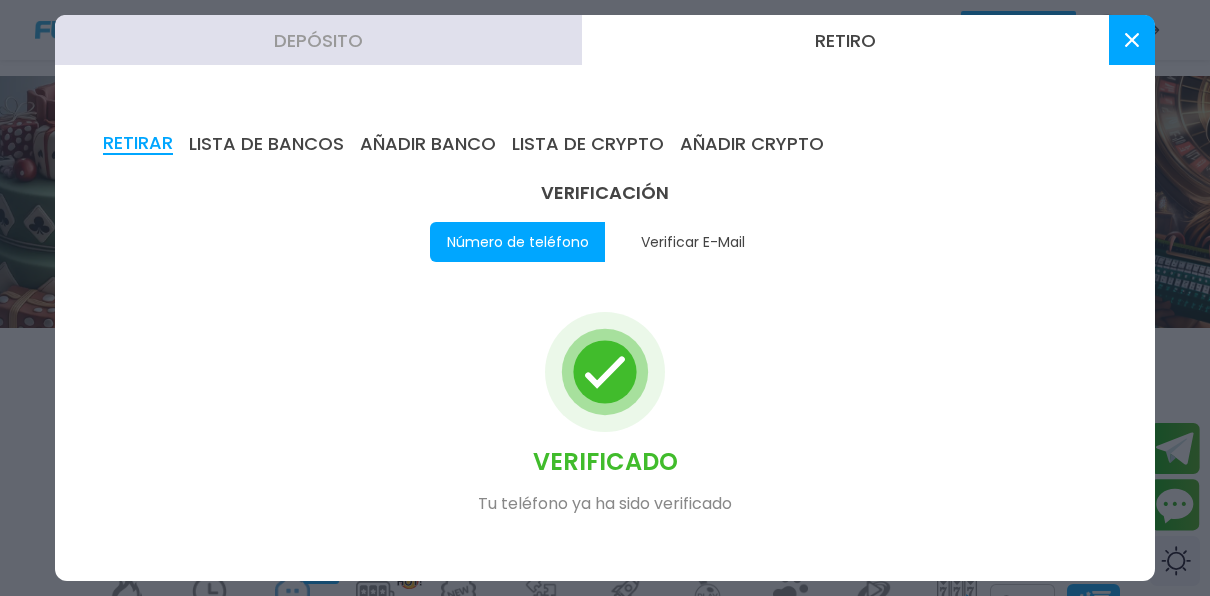 drag, startPoint x: 844, startPoint y: 42, endPoint x: 942, endPoint y: 26, distance: 99.29753 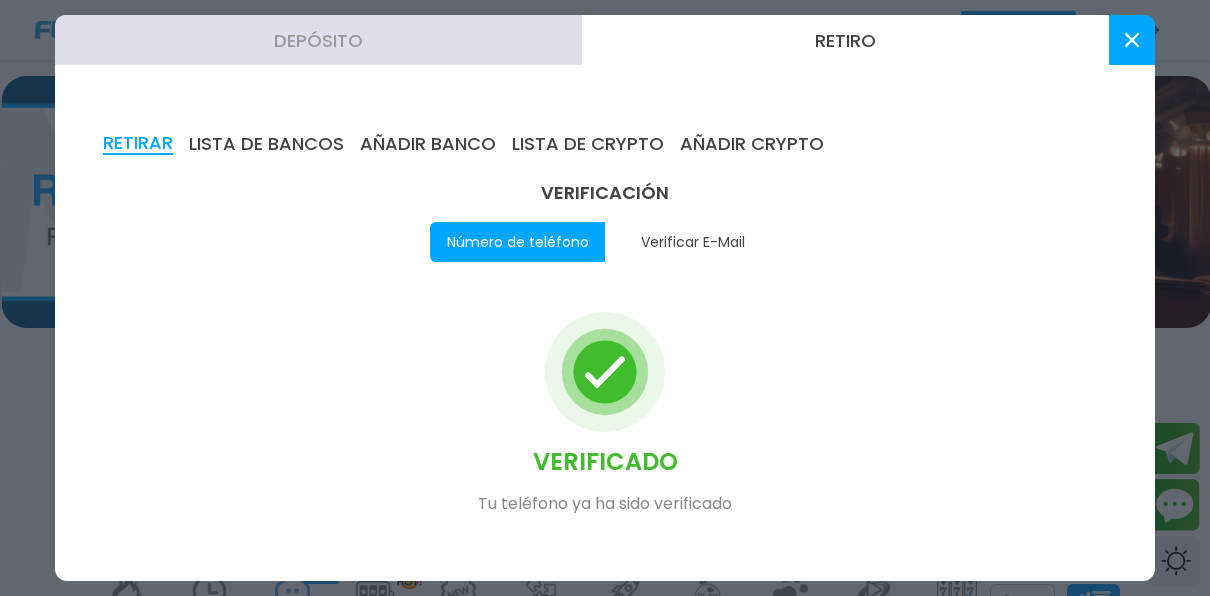 scroll, scrollTop: 0, scrollLeft: 0, axis: both 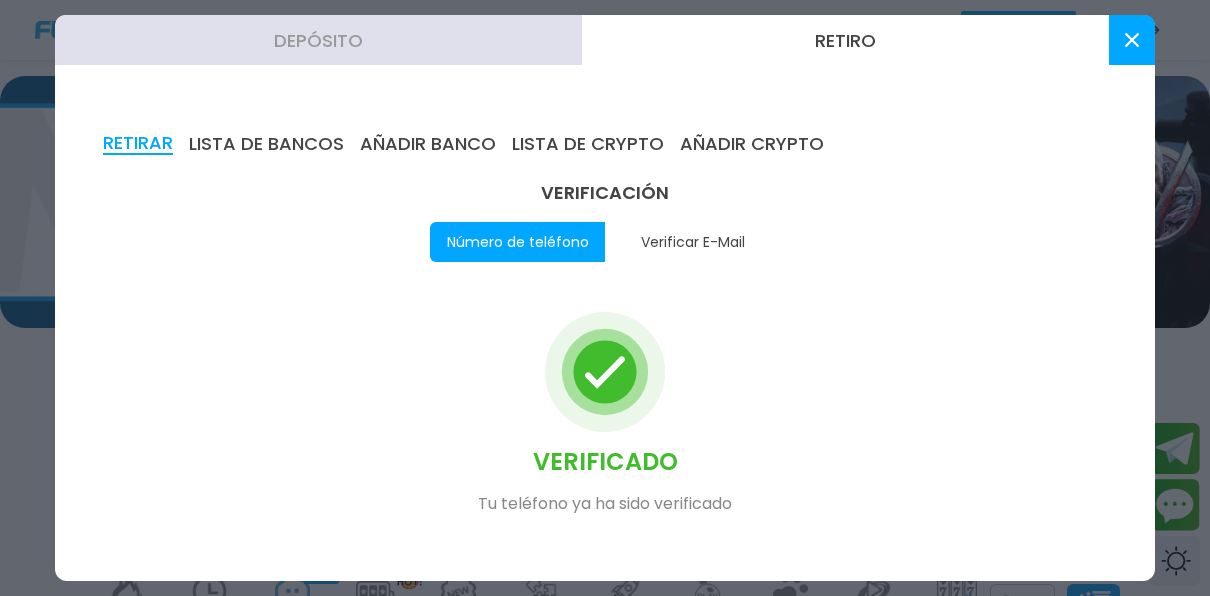 click at bounding box center [1132, 40] 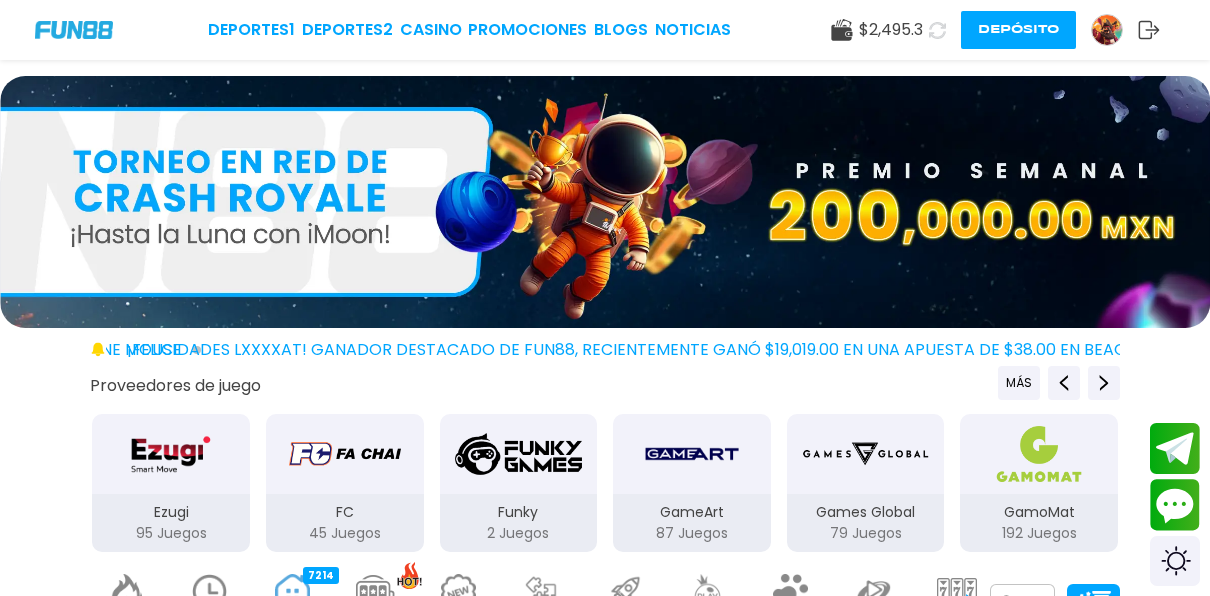 click 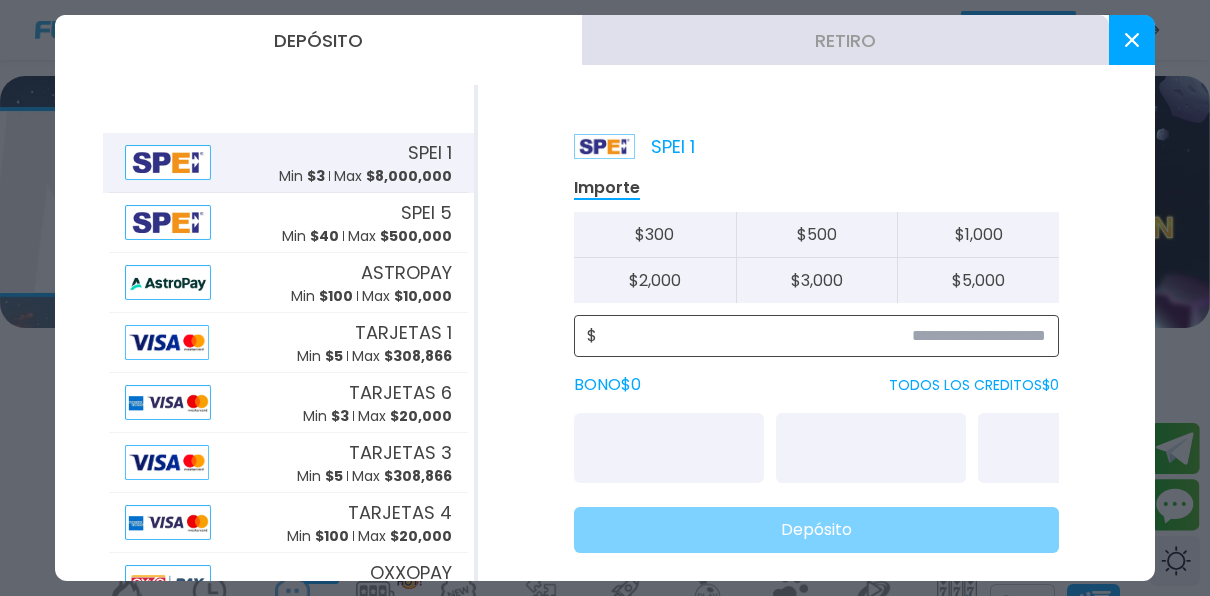 scroll, scrollTop: 38, scrollLeft: 0, axis: vertical 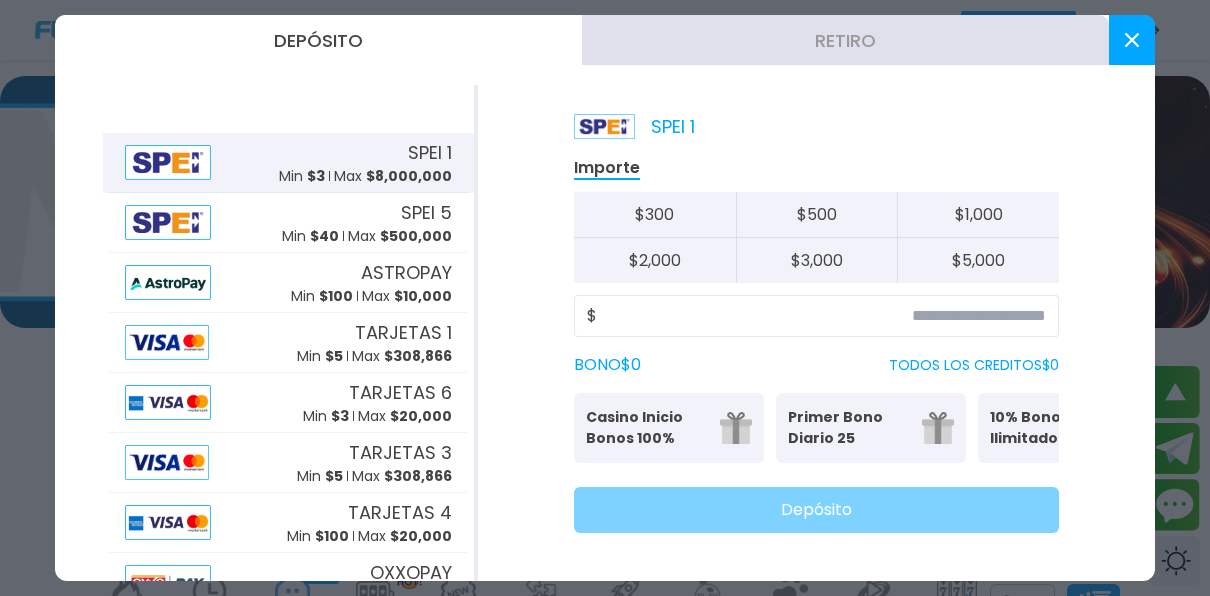 click on "Retiro" at bounding box center (845, 40) 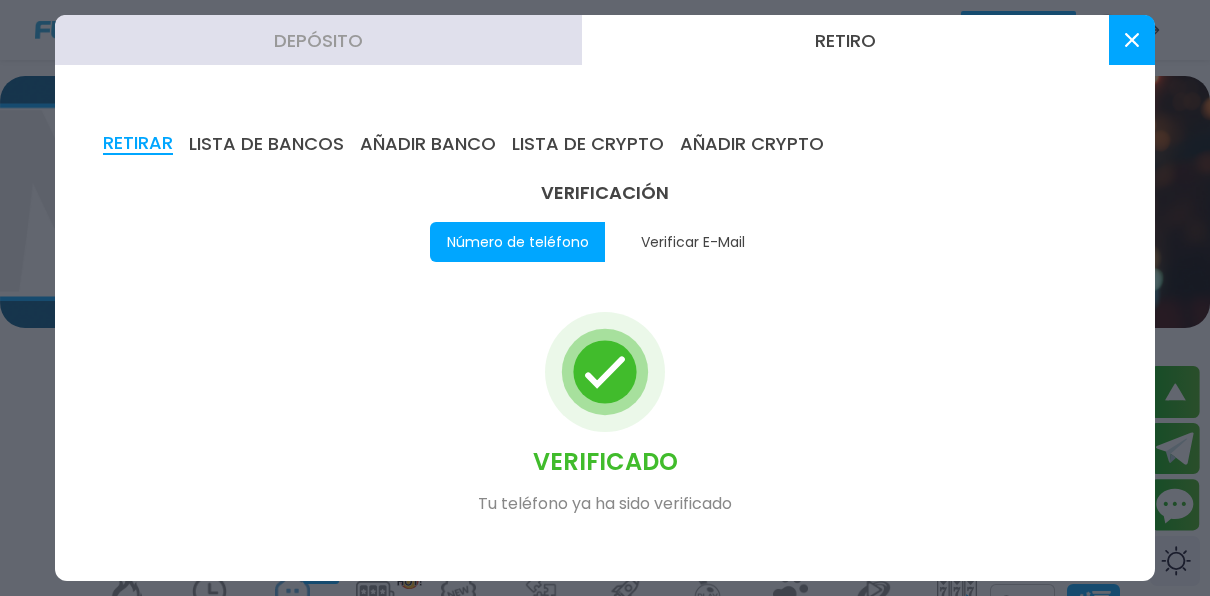 click on "Verificar E-Mail" at bounding box center [692, 242] 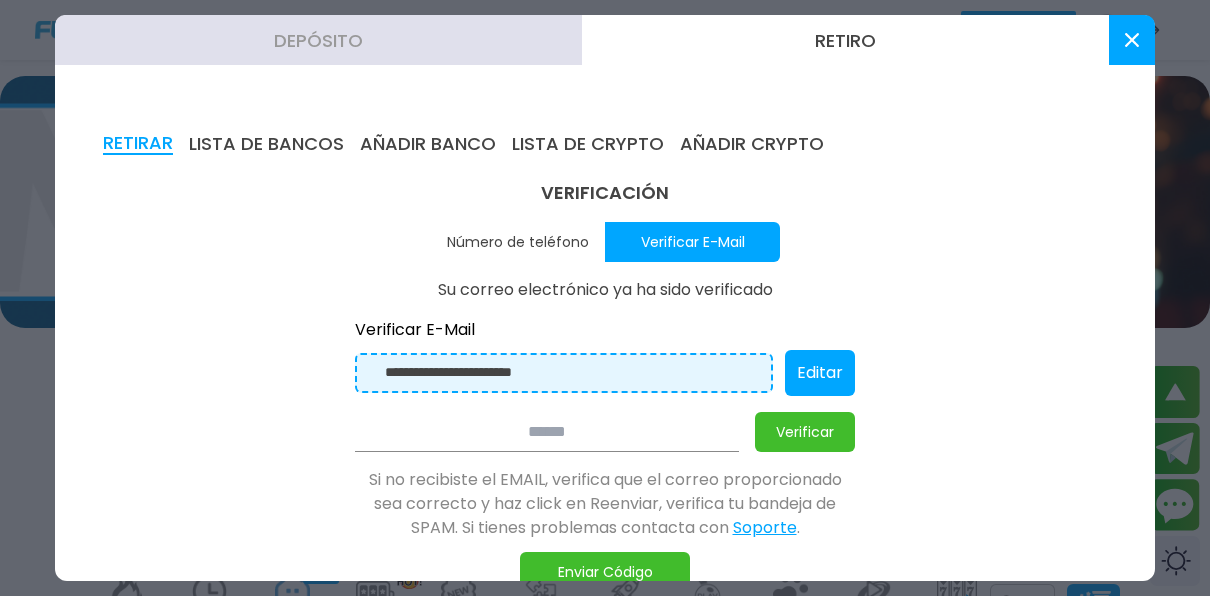 click at bounding box center [1132, 40] 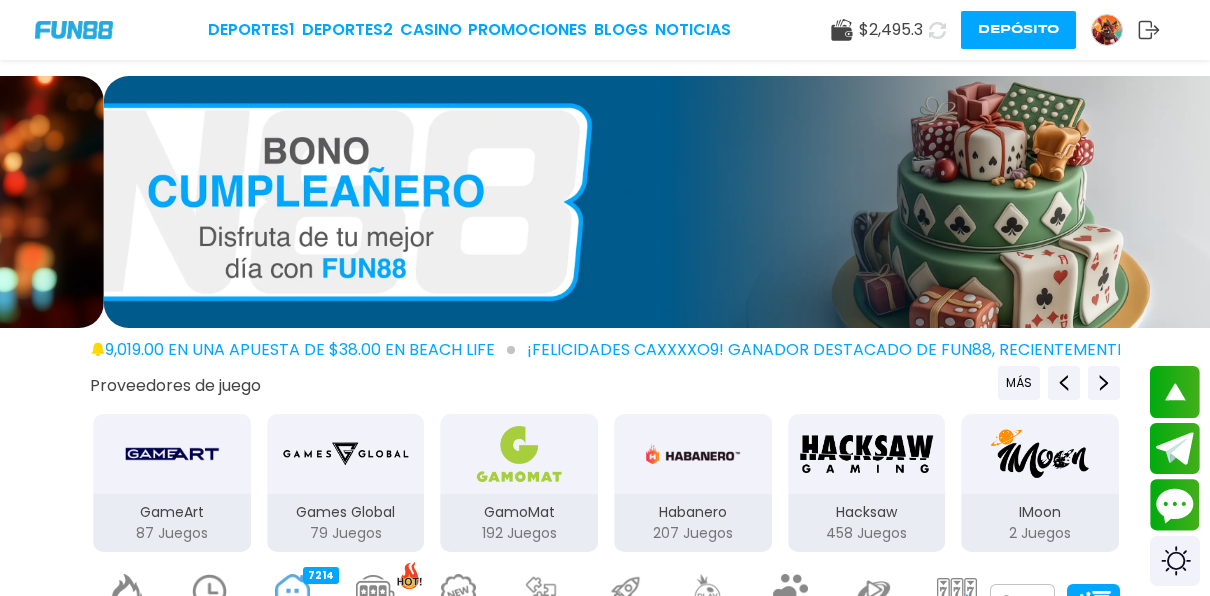 click on "$ 2,495.3 Depósito" at bounding box center (995, 30) 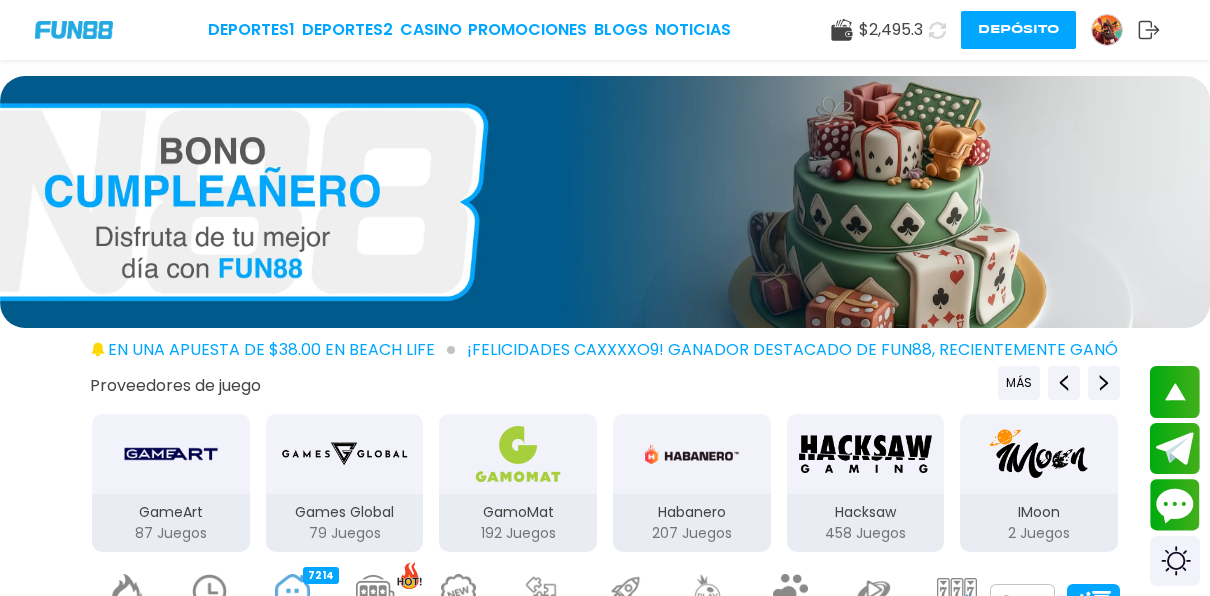 click at bounding box center [605, 202] 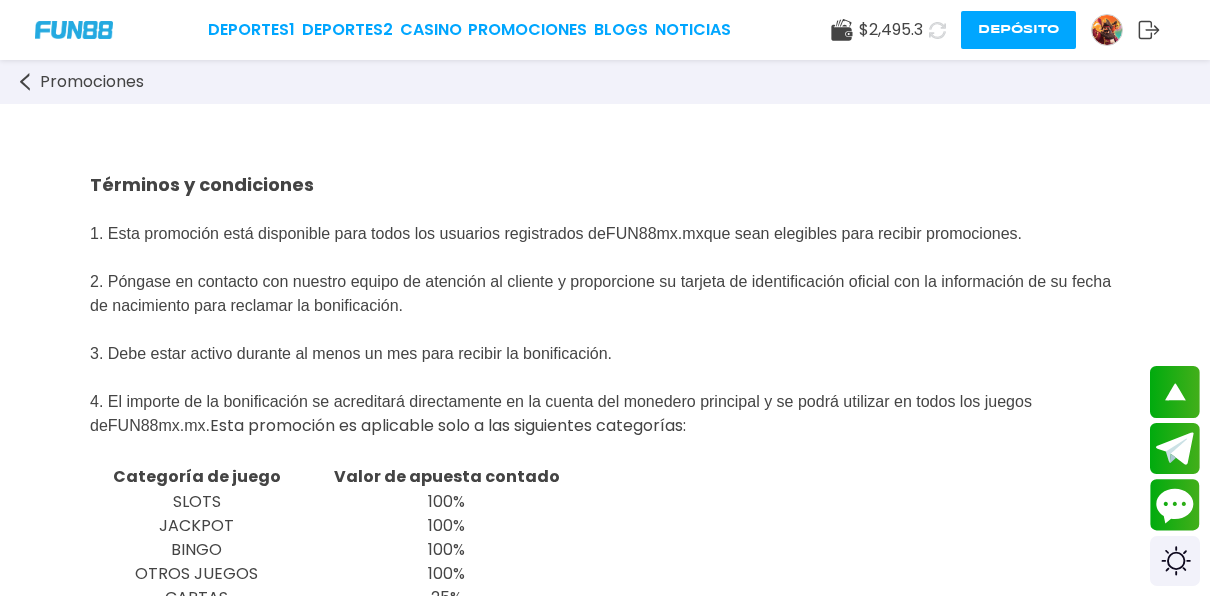 scroll, scrollTop: 0, scrollLeft: 0, axis: both 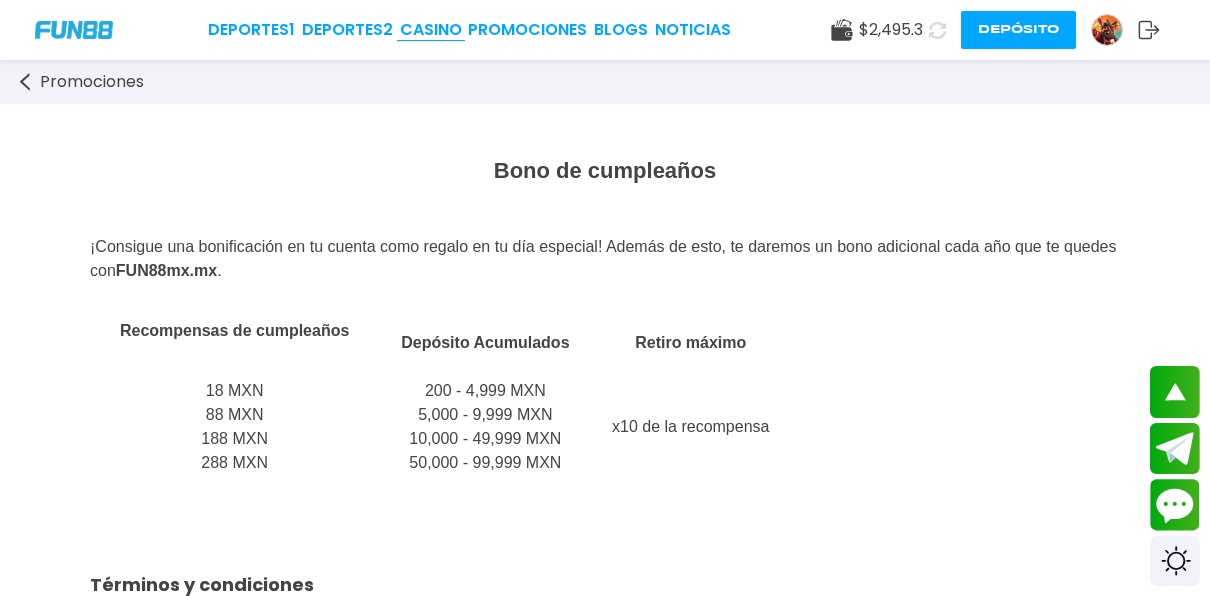 click on "CASINO" at bounding box center [431, 30] 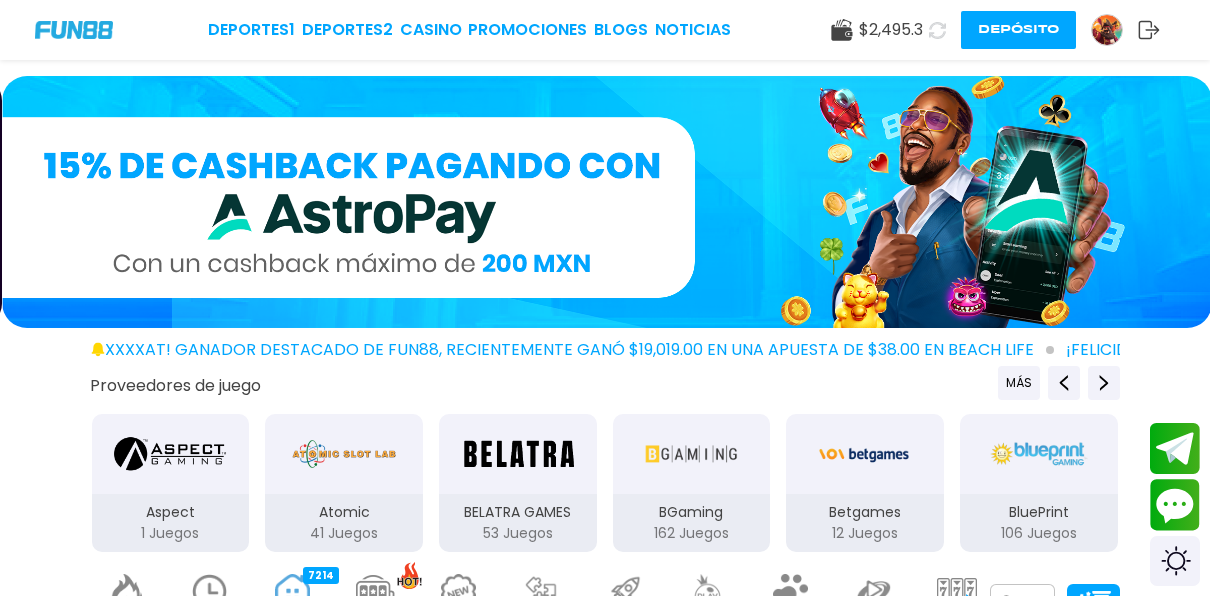 click at bounding box center (1107, 30) 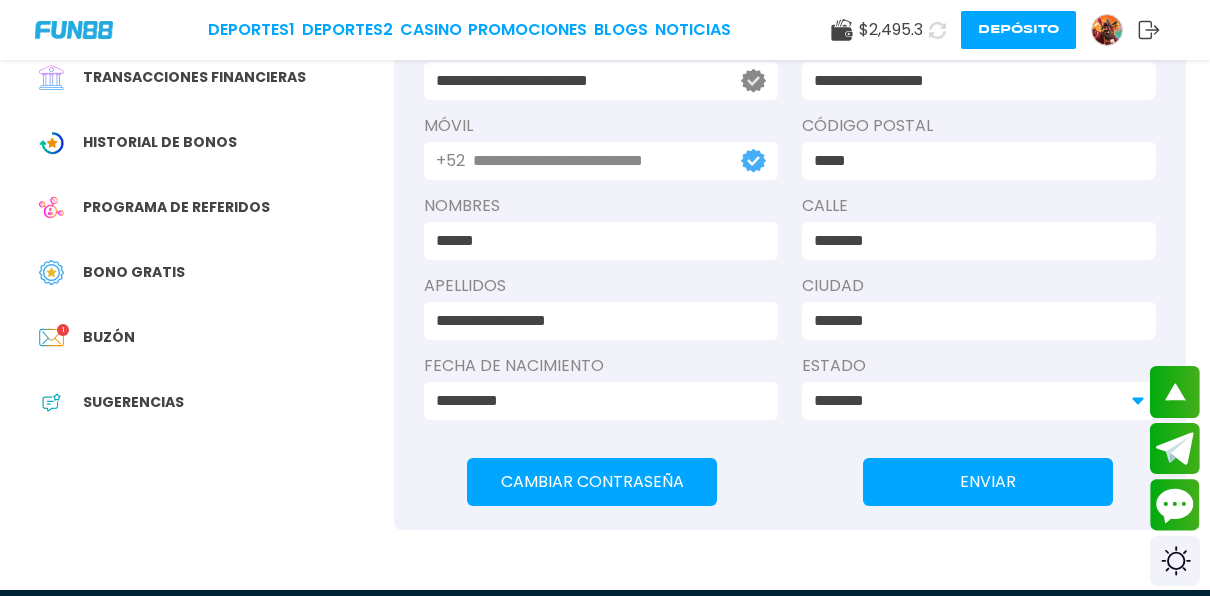scroll, scrollTop: 400, scrollLeft: 0, axis: vertical 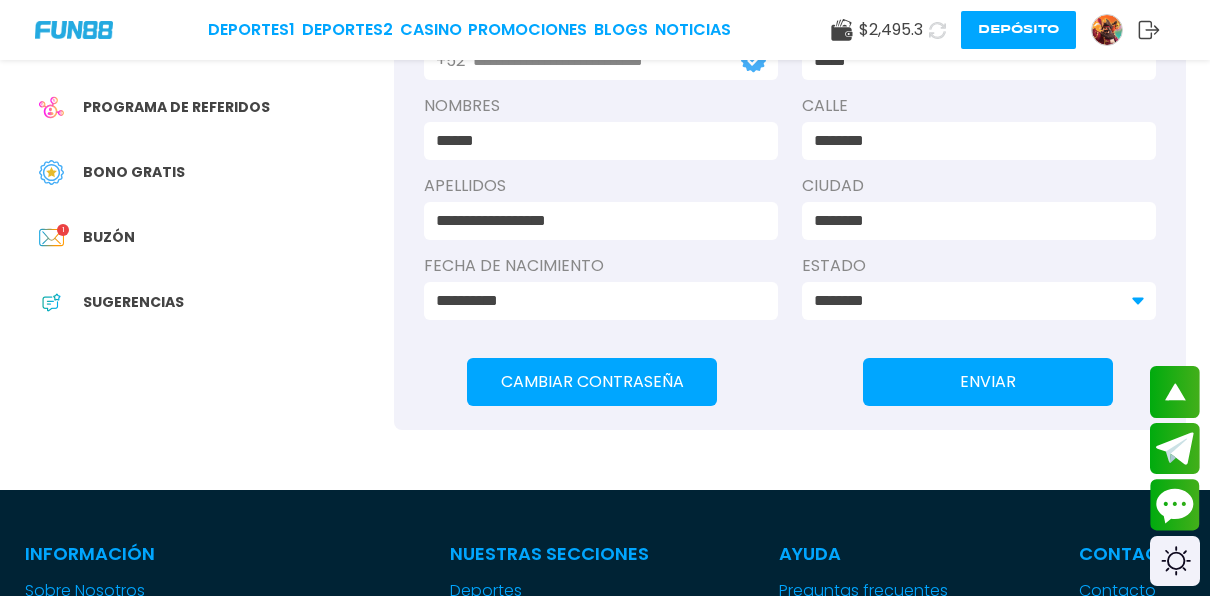 click on "Buzón" at bounding box center (109, 237) 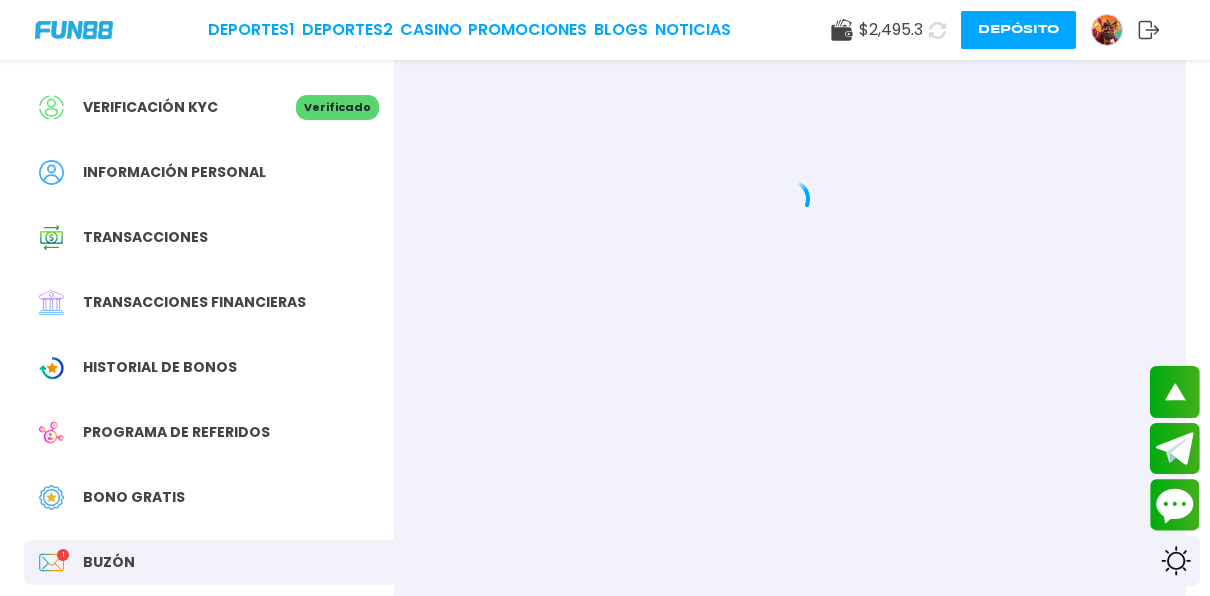 scroll, scrollTop: 0, scrollLeft: 0, axis: both 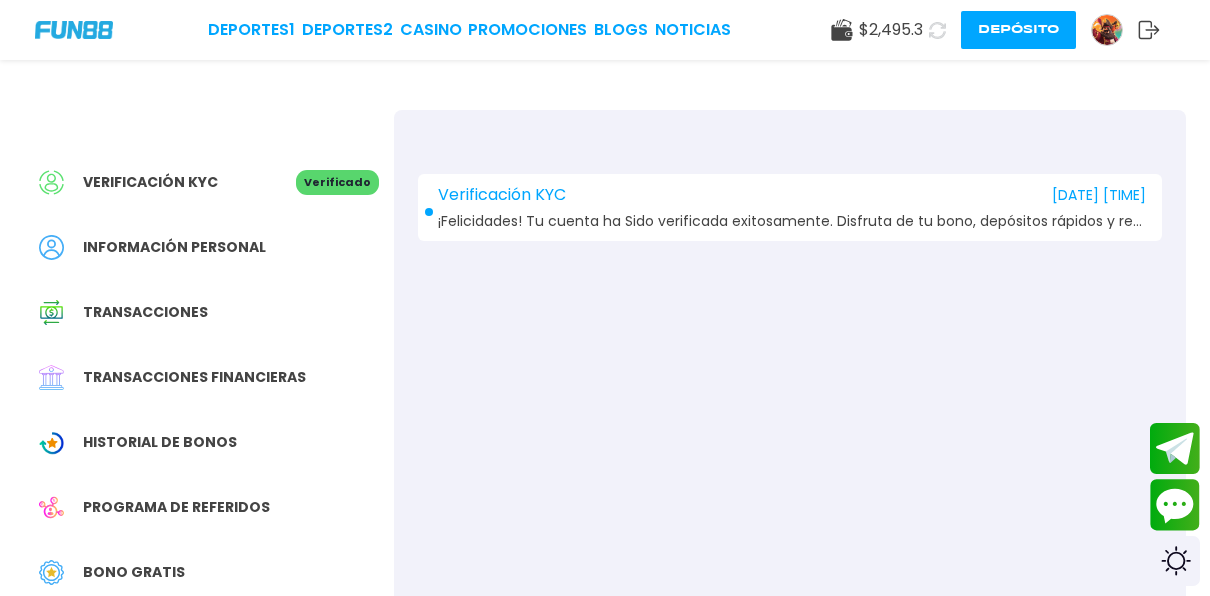 click on "Transacciones" at bounding box center [145, 312] 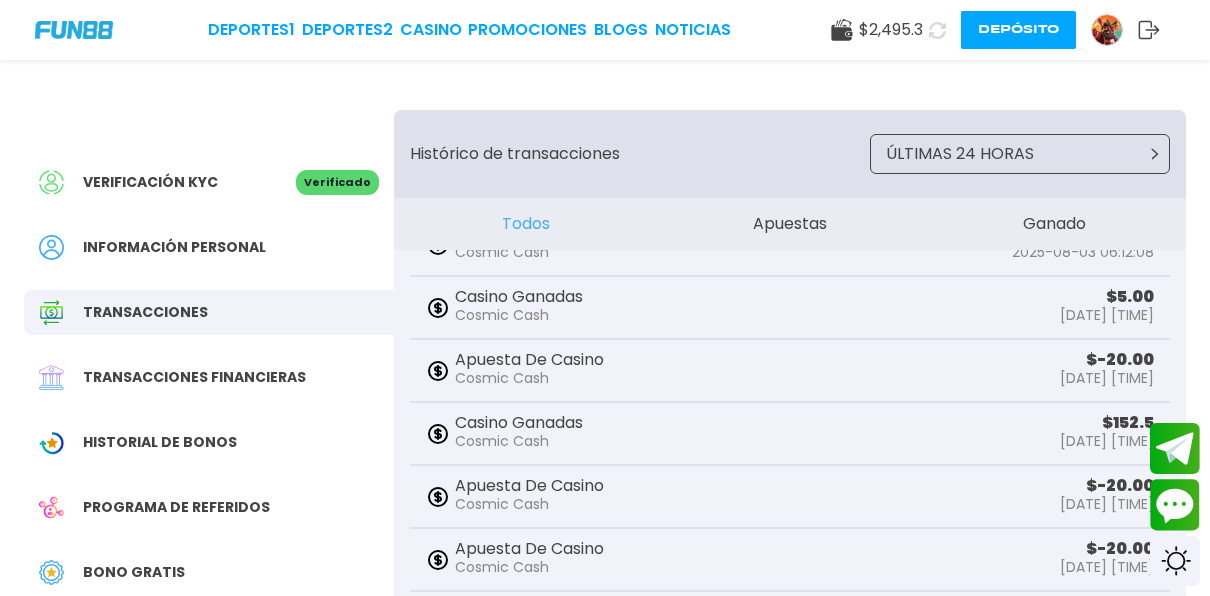 scroll, scrollTop: 604, scrollLeft: 0, axis: vertical 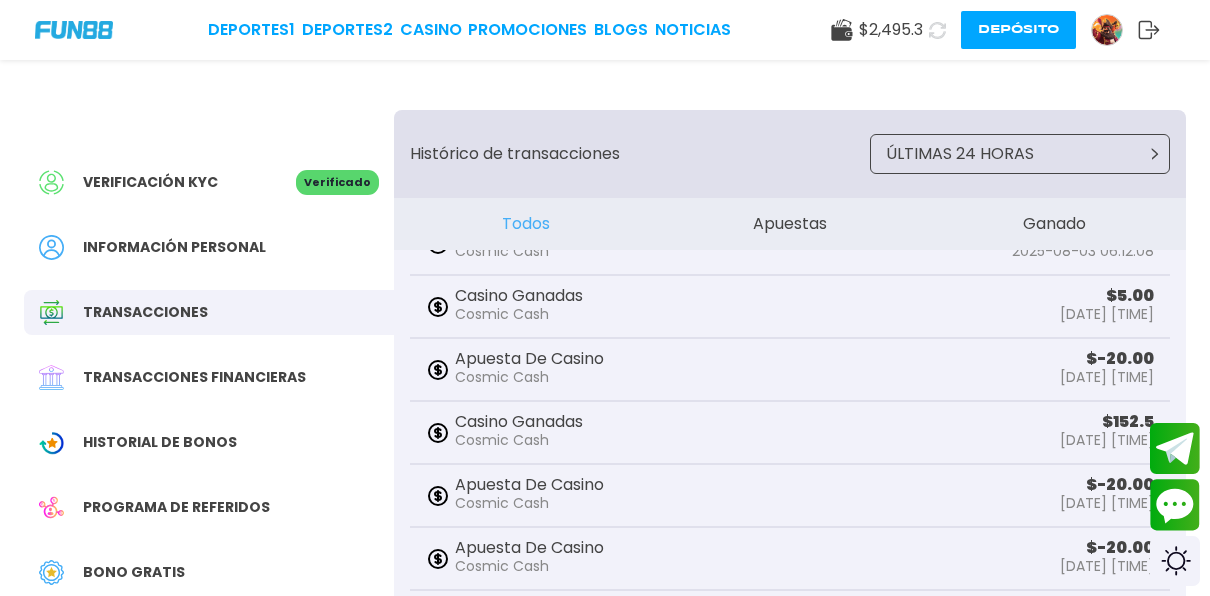 click on "Transacciones financieras" at bounding box center (209, 377) 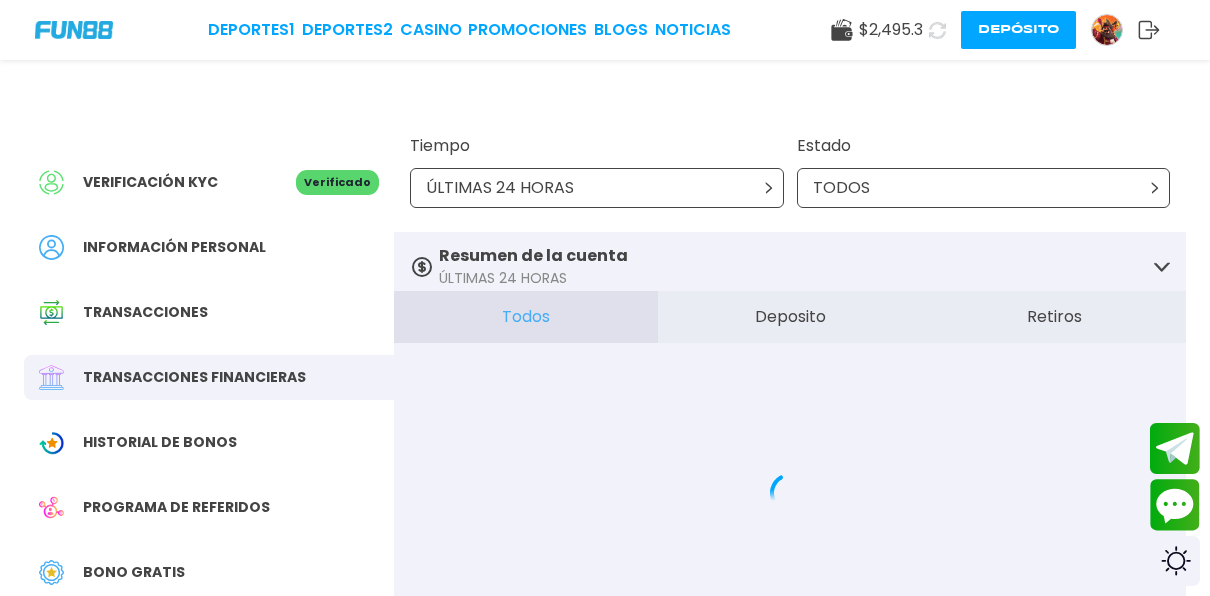 click on "Retiros" at bounding box center (1054, 317) 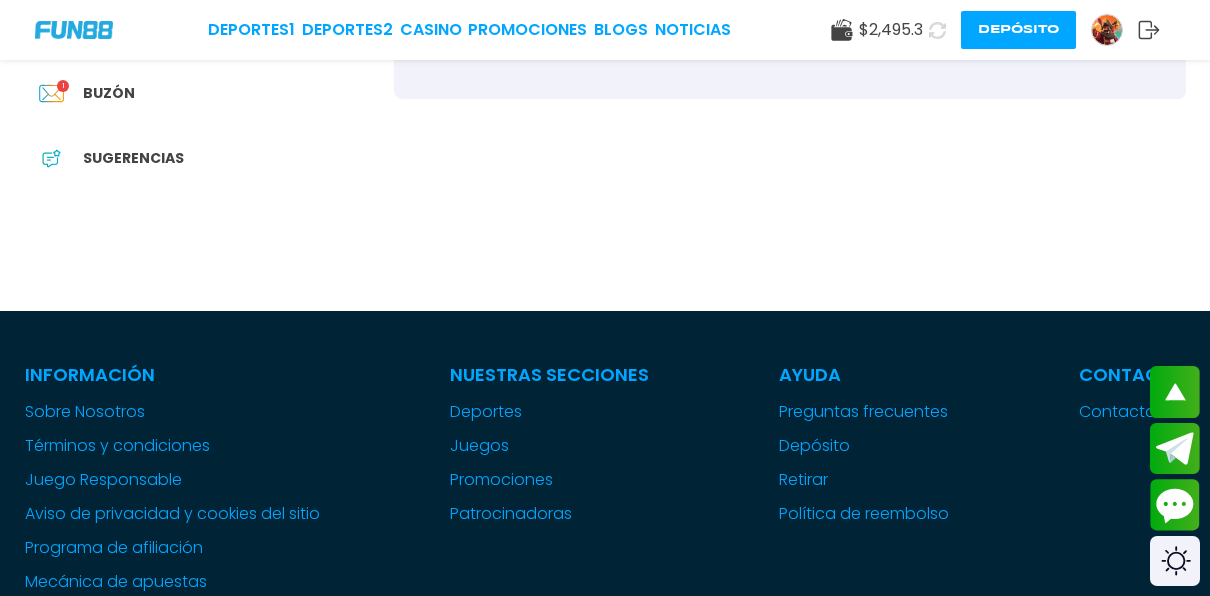 drag, startPoint x: 971, startPoint y: 344, endPoint x: 959, endPoint y: 363, distance: 22.472204 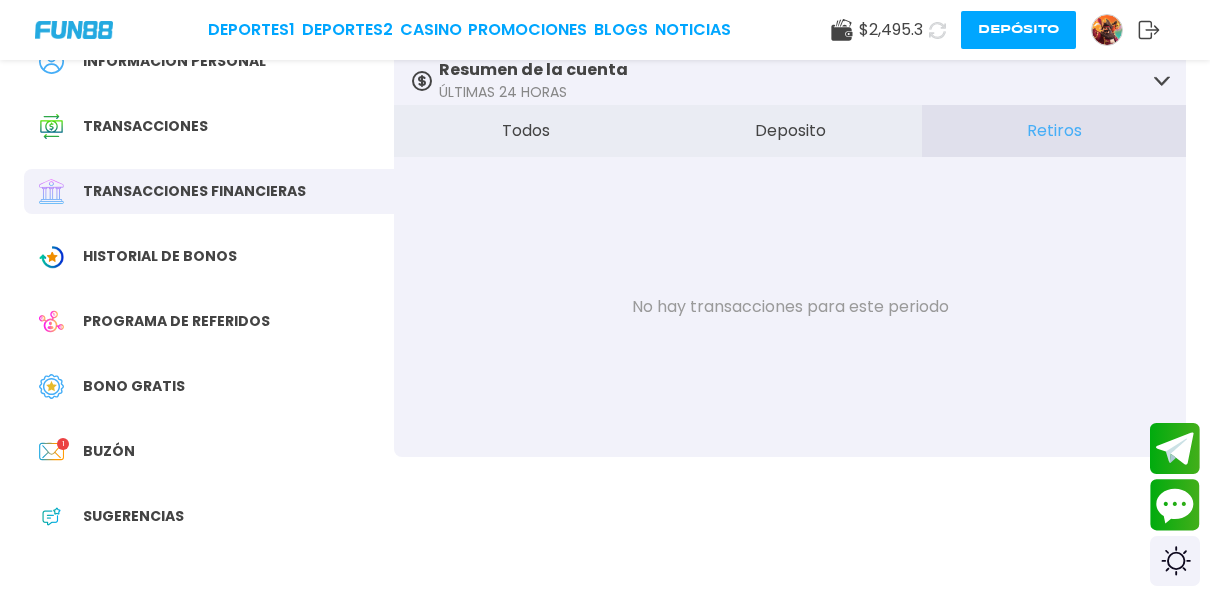 scroll, scrollTop: 200, scrollLeft: 0, axis: vertical 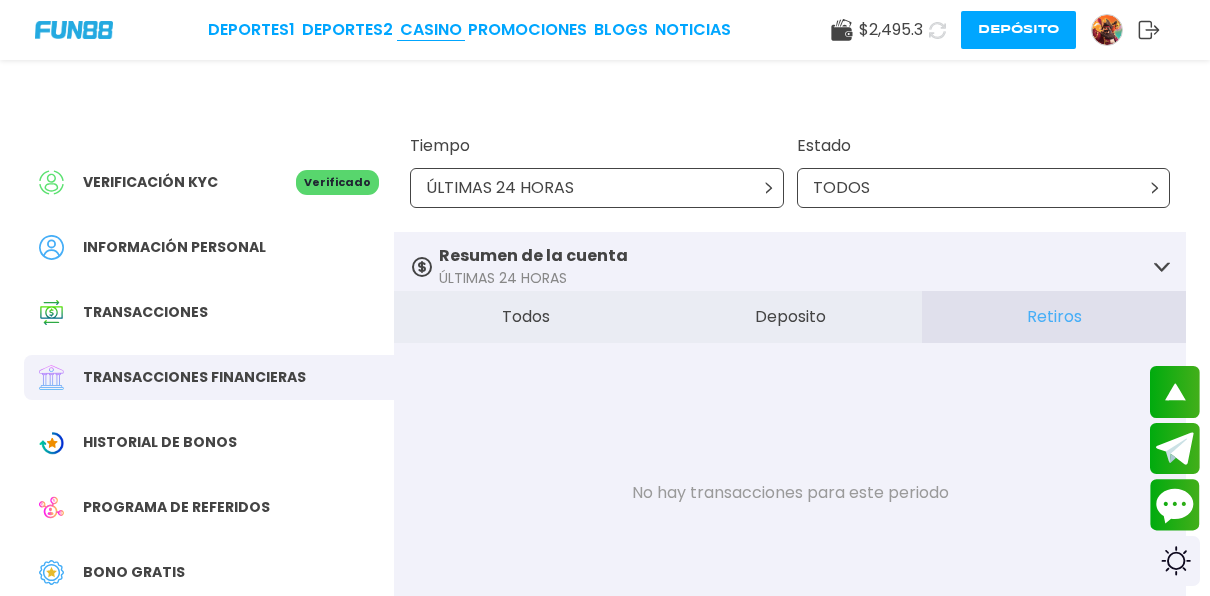 click on "CASINO" at bounding box center (431, 30) 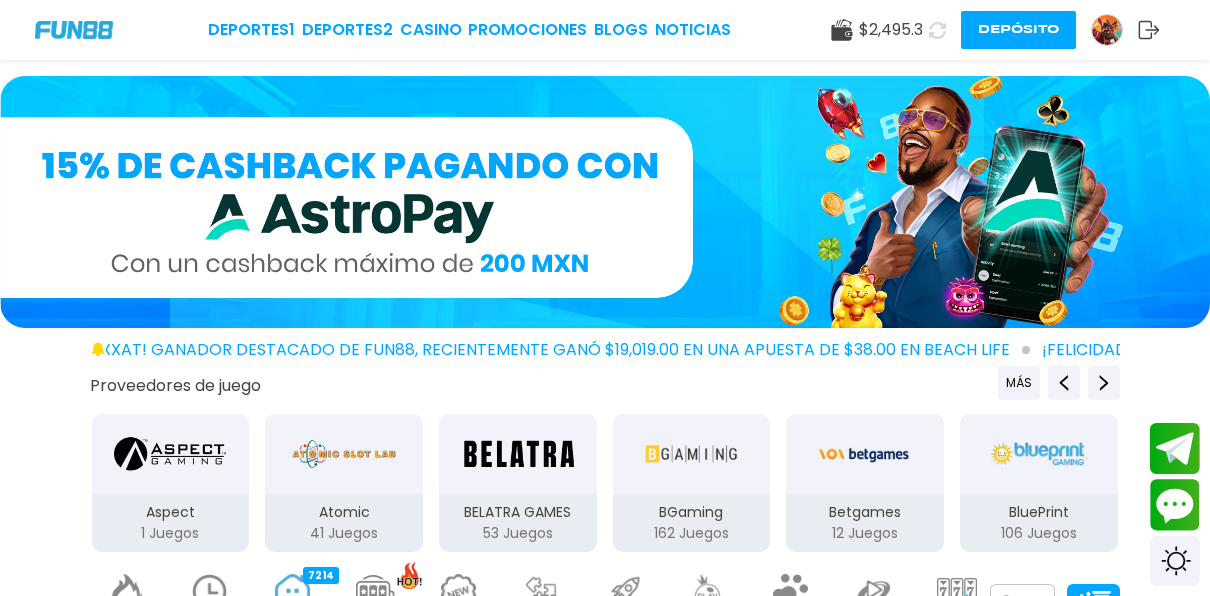 click 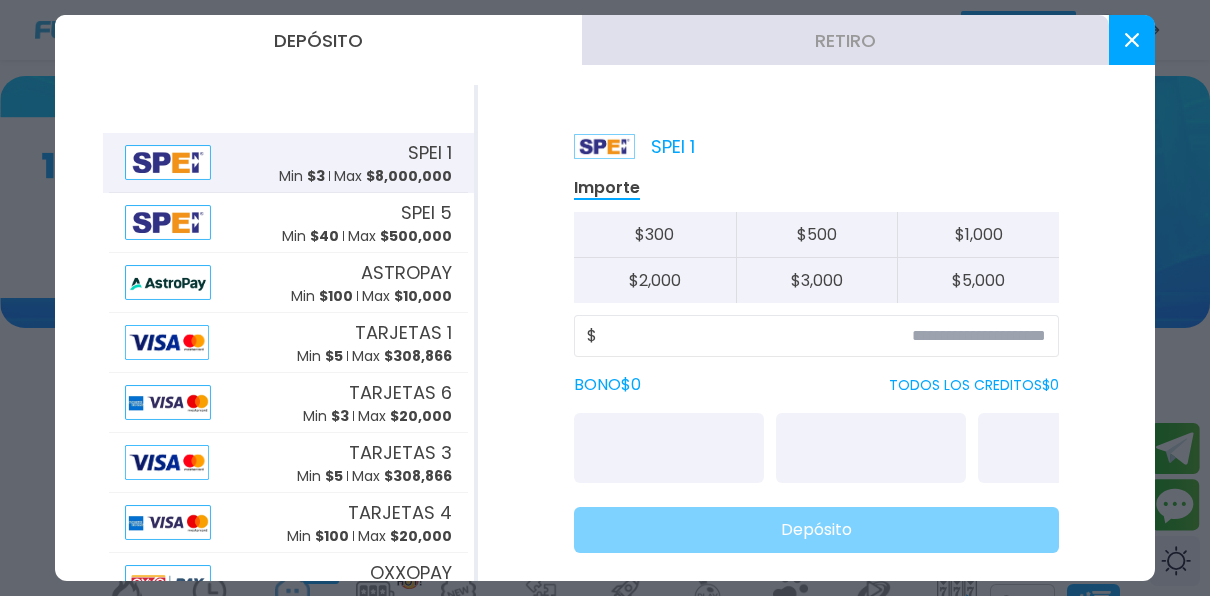 click on "Retiro" at bounding box center [845, 40] 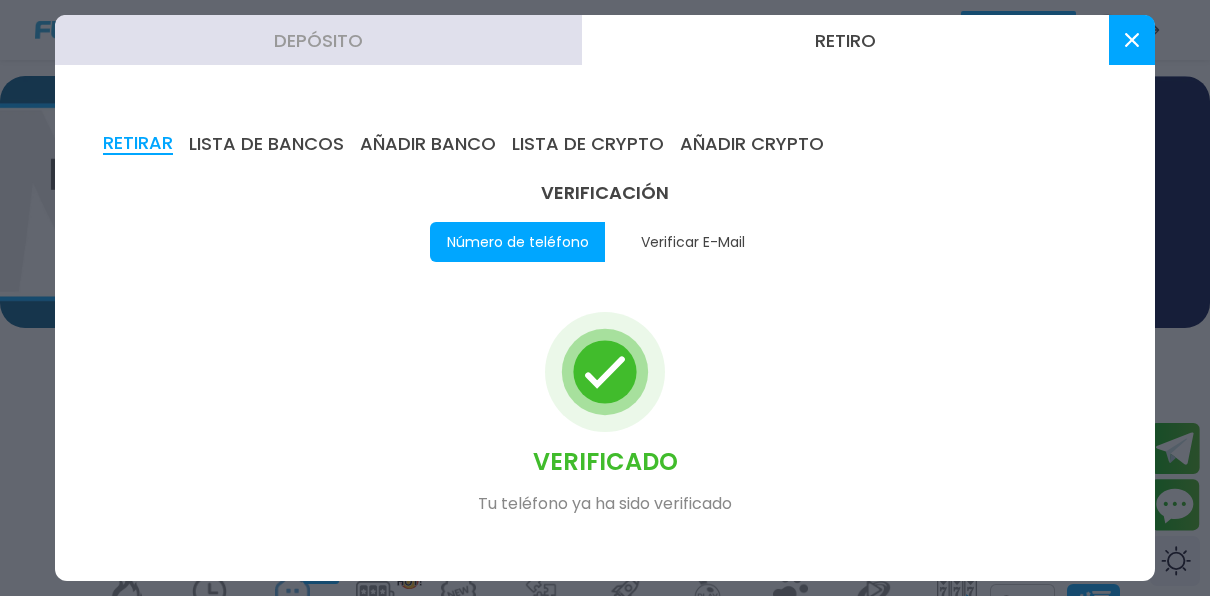 click on "LISTA DE BANCOS" at bounding box center [266, 144] 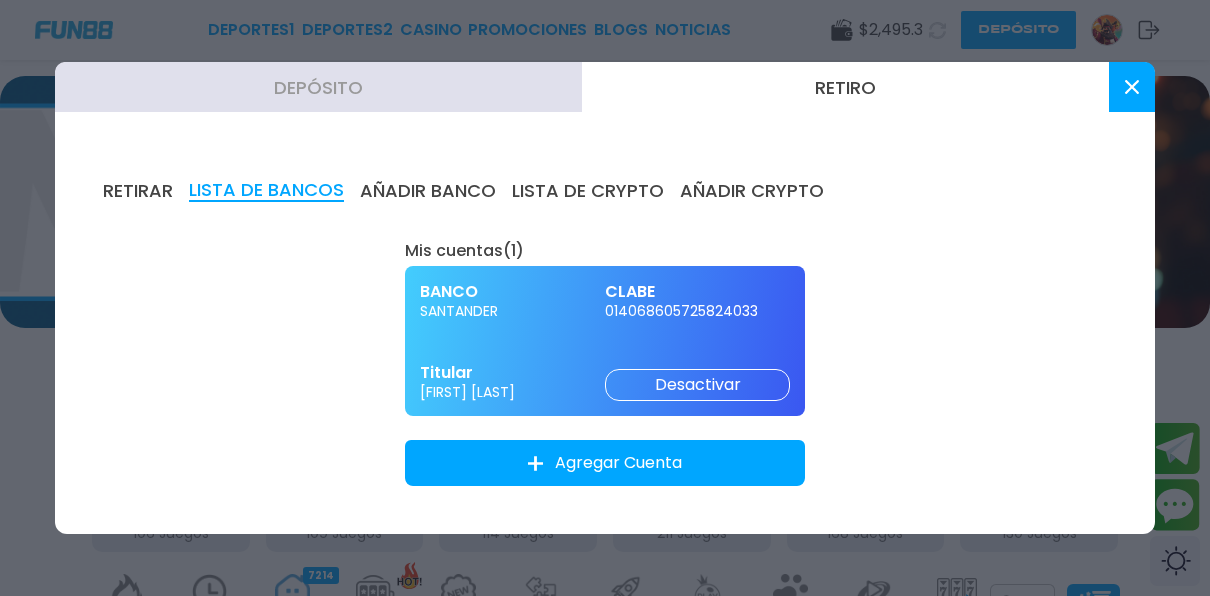 click on "Retiro" at bounding box center (845, 87) 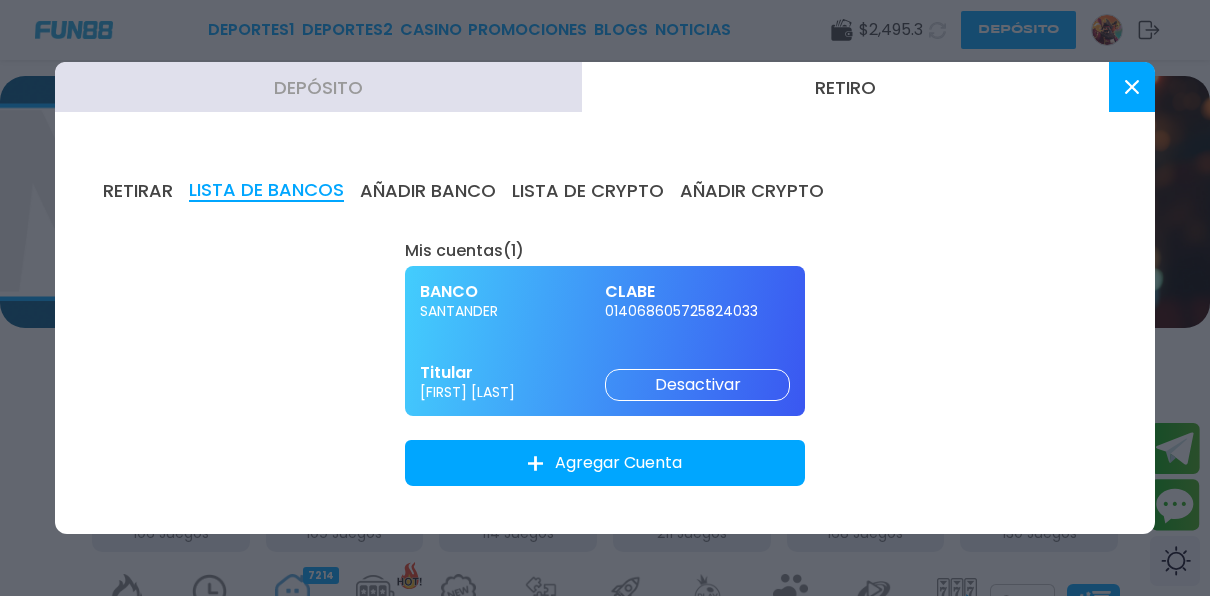 click on "Retiro" at bounding box center (845, 87) 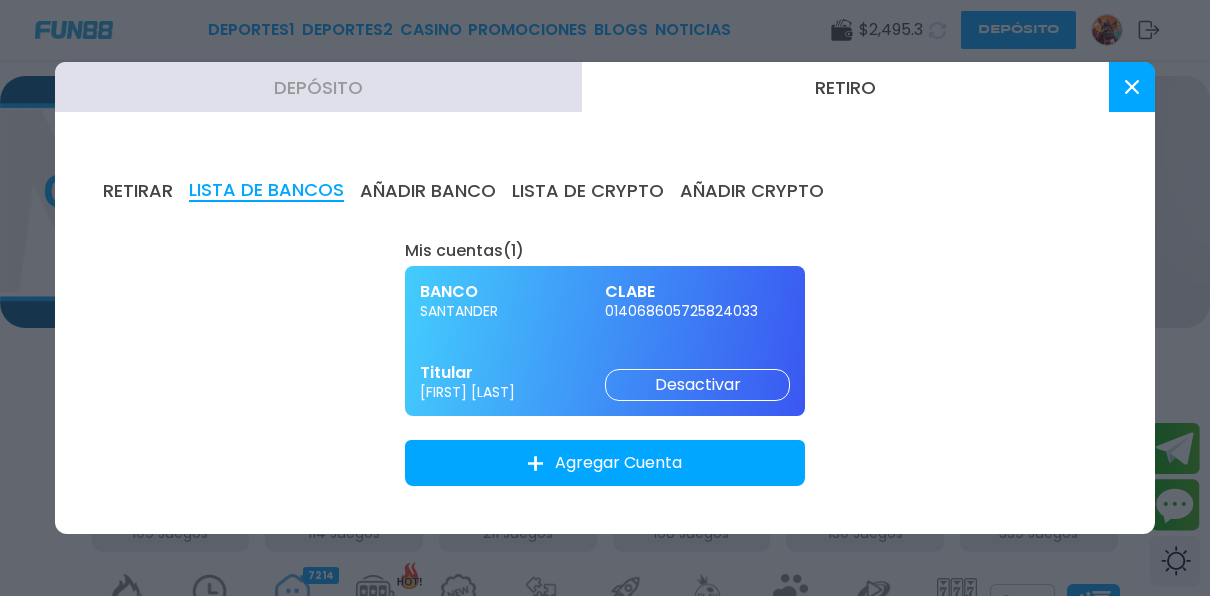 click on "Retiro" at bounding box center (845, 87) 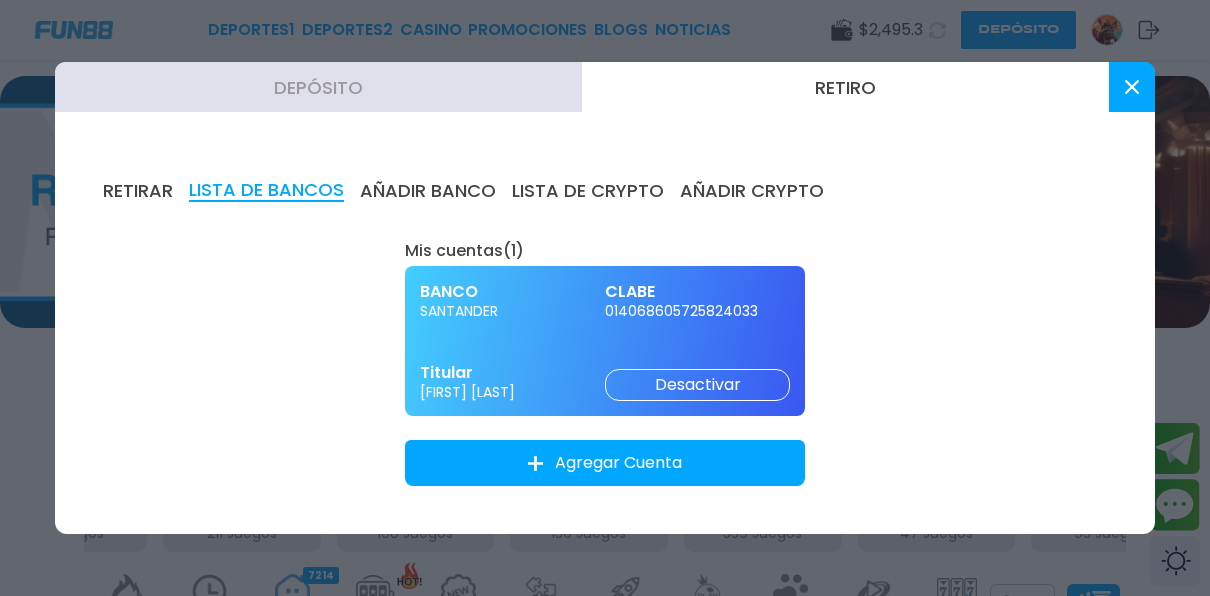 click at bounding box center (1132, 87) 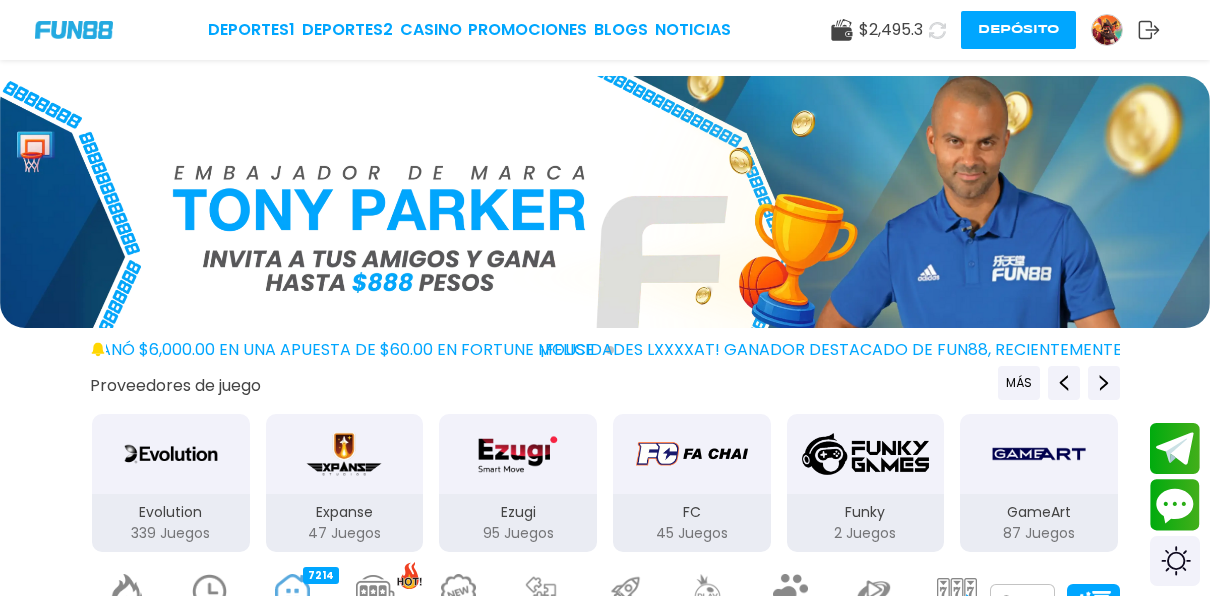 click at bounding box center [1107, 30] 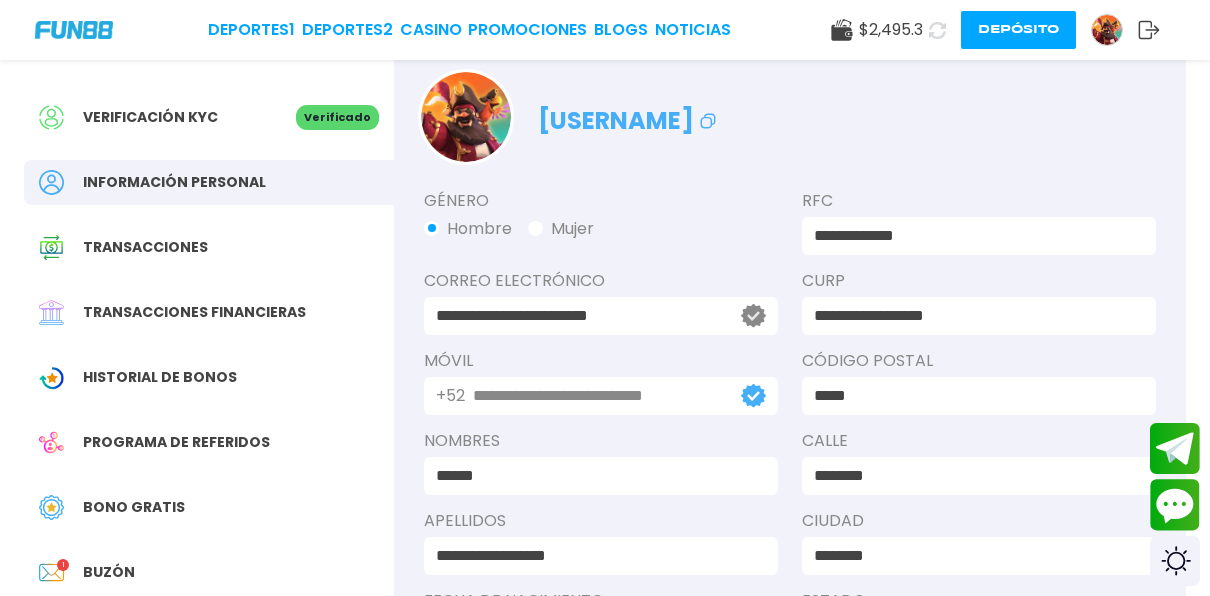 scroll, scrollTop: 100, scrollLeft: 0, axis: vertical 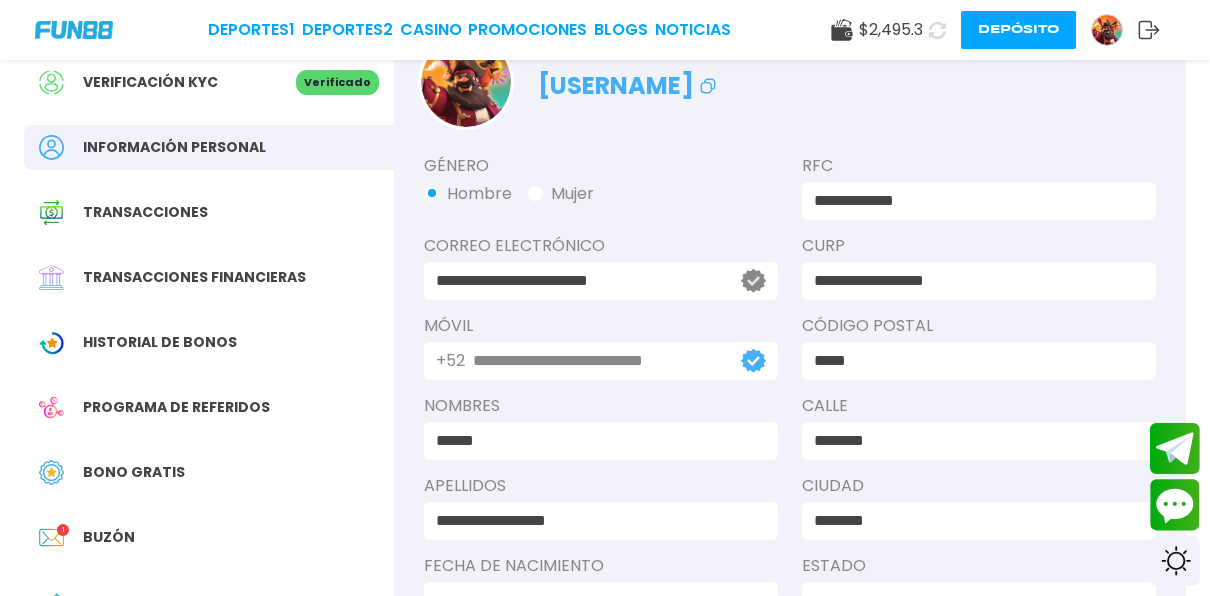 click on "Transacciones financieras" at bounding box center [194, 277] 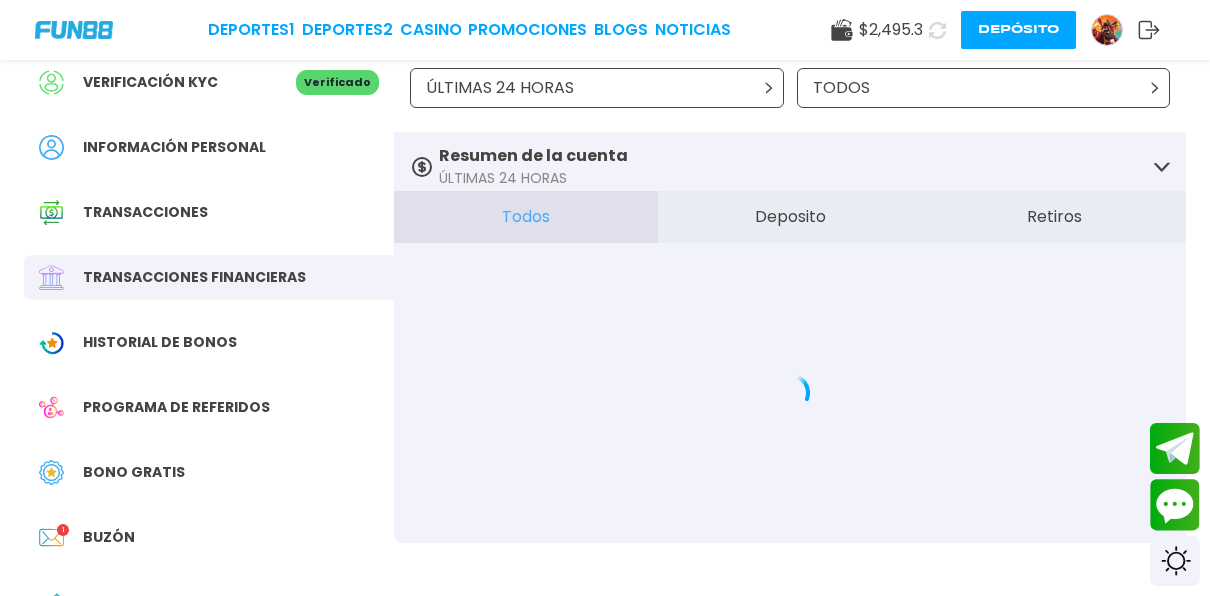 scroll, scrollTop: 0, scrollLeft: 0, axis: both 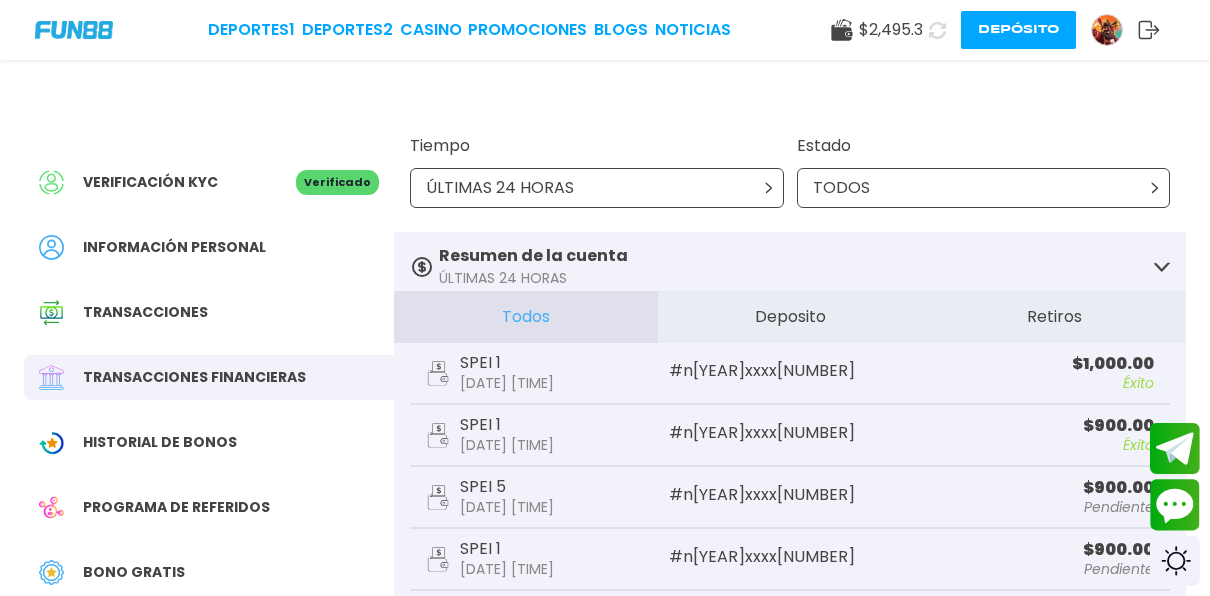 click on "Historial de Bonos" at bounding box center (160, 442) 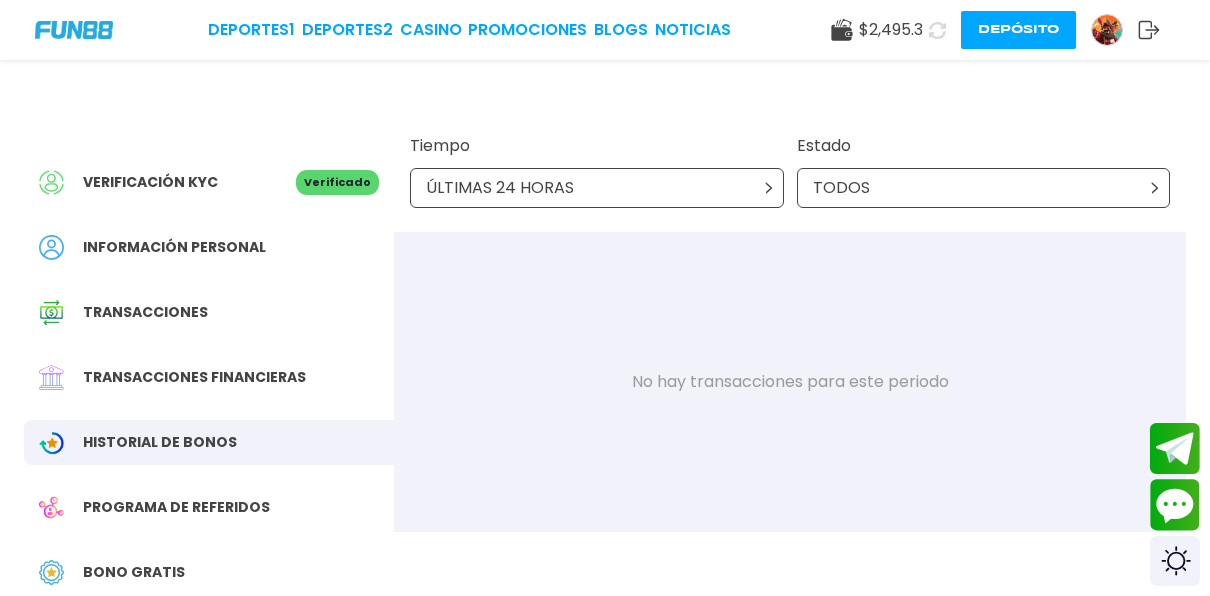 click on "Programa de referidos" at bounding box center [209, 507] 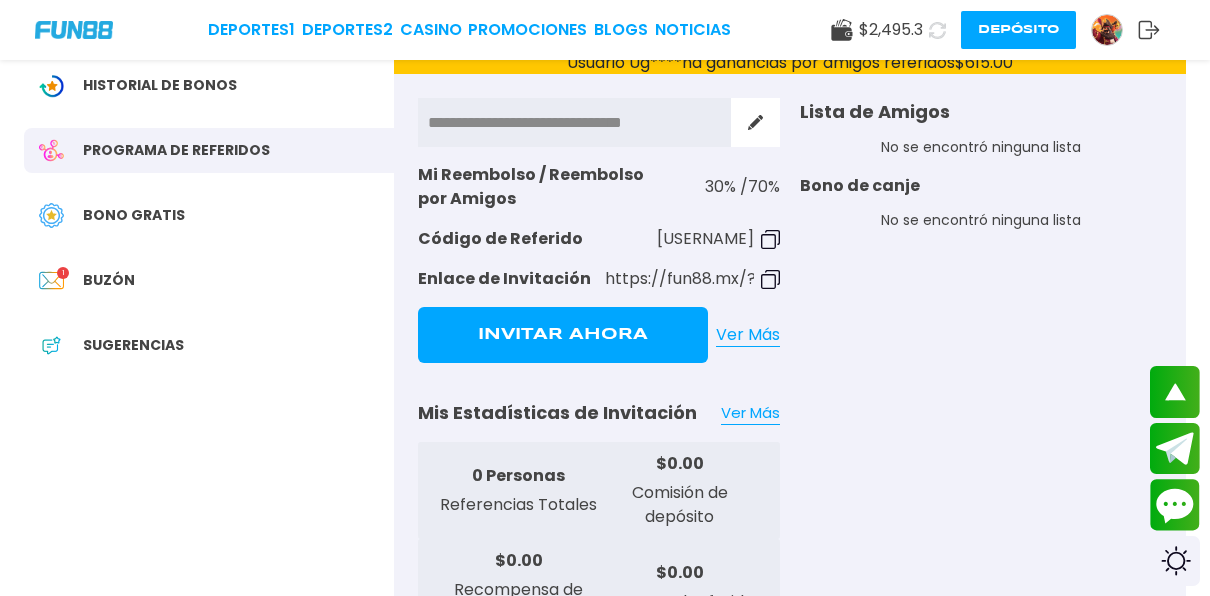 scroll, scrollTop: 300, scrollLeft: 0, axis: vertical 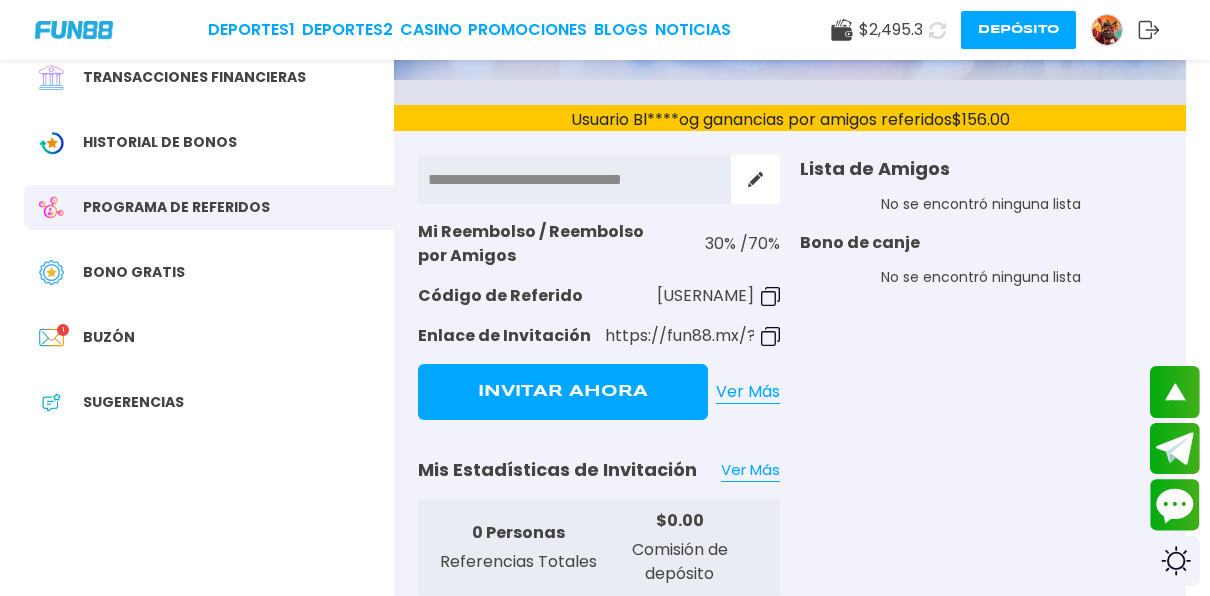 click on "Sugerencias" at bounding box center [133, 402] 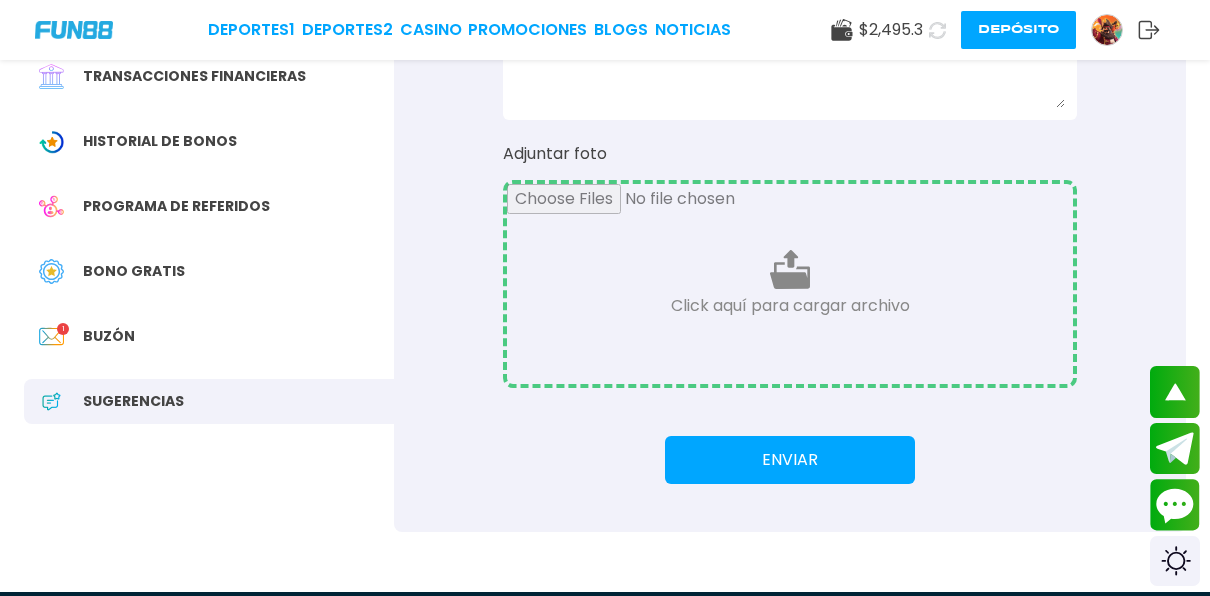 scroll, scrollTop: 300, scrollLeft: 0, axis: vertical 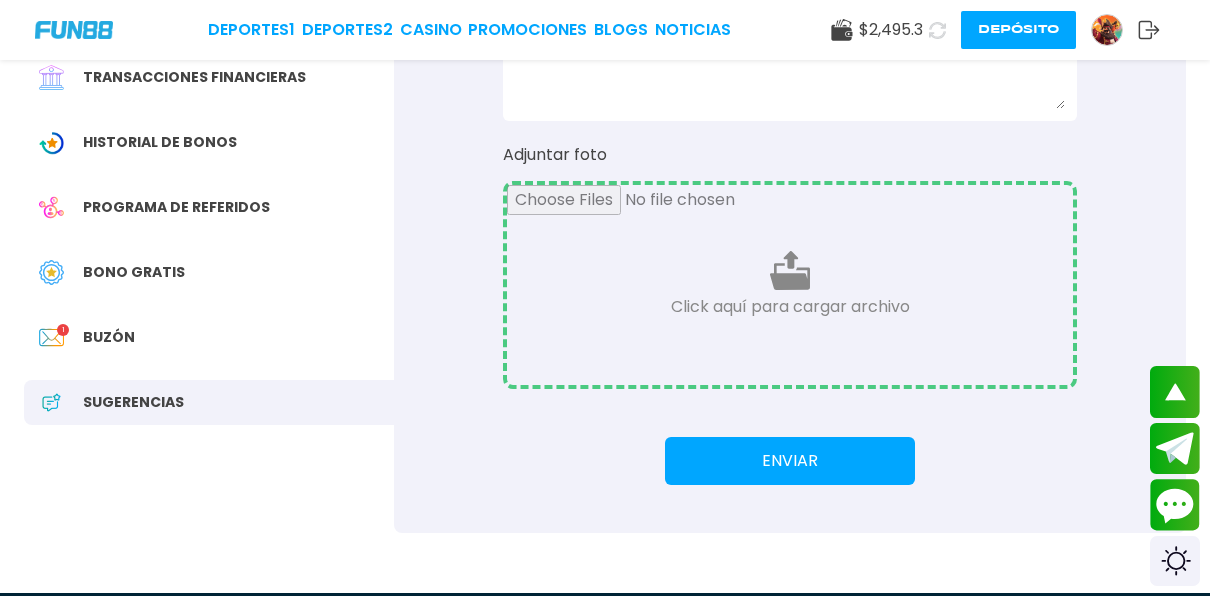 click on "Buzón" at bounding box center [109, 337] 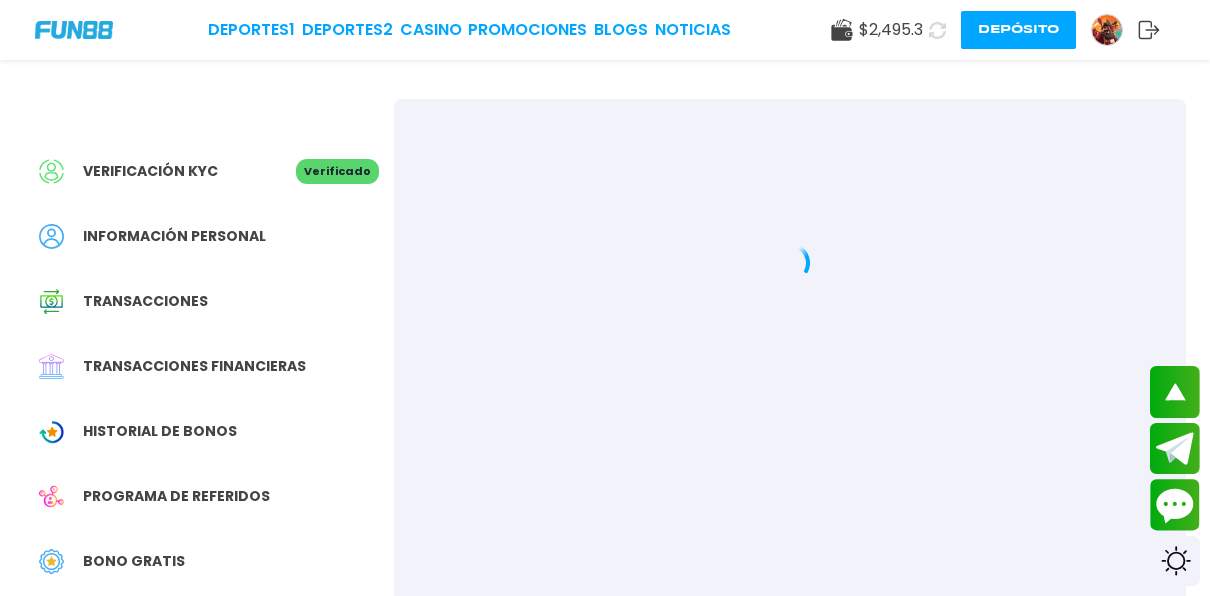 scroll, scrollTop: 0, scrollLeft: 0, axis: both 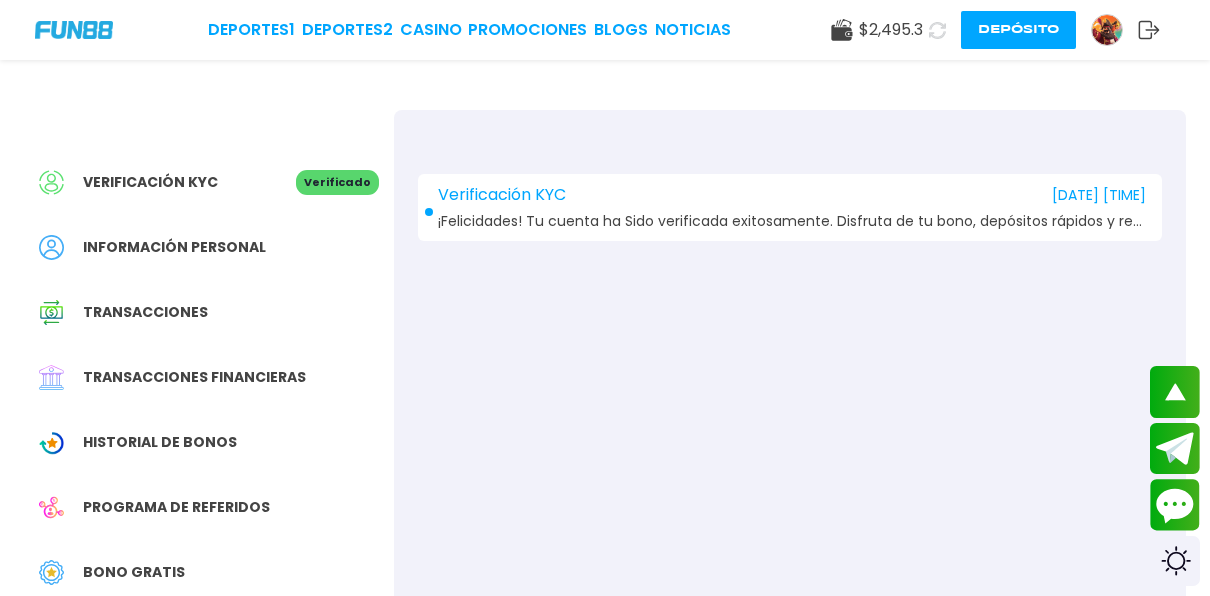 click on "Información personal" at bounding box center (174, 247) 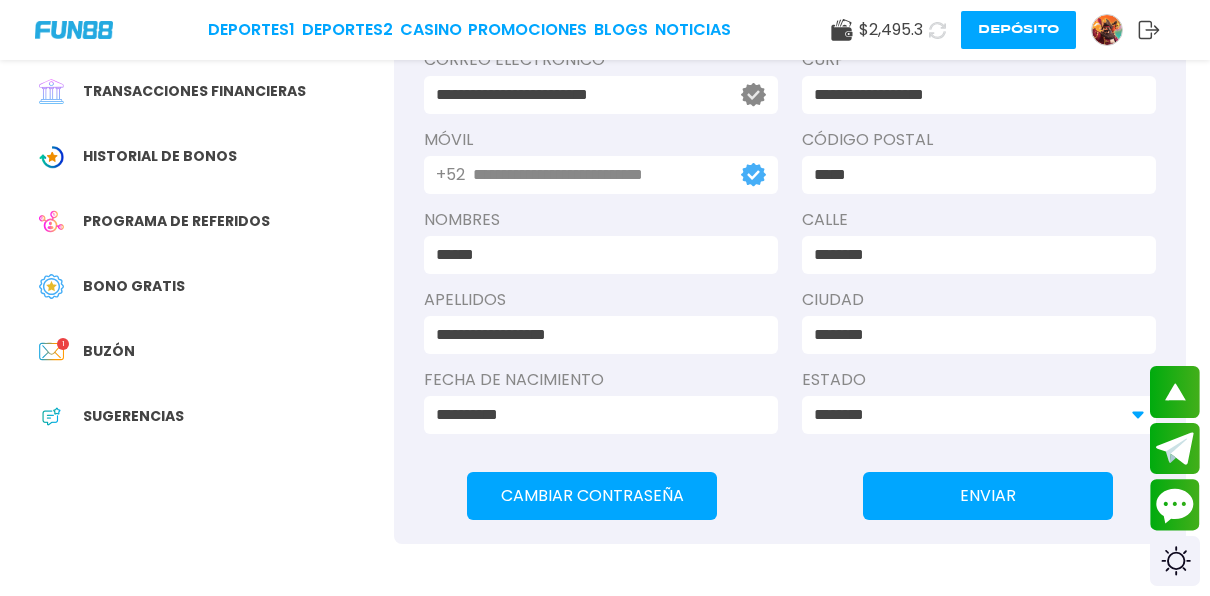 scroll, scrollTop: 400, scrollLeft: 0, axis: vertical 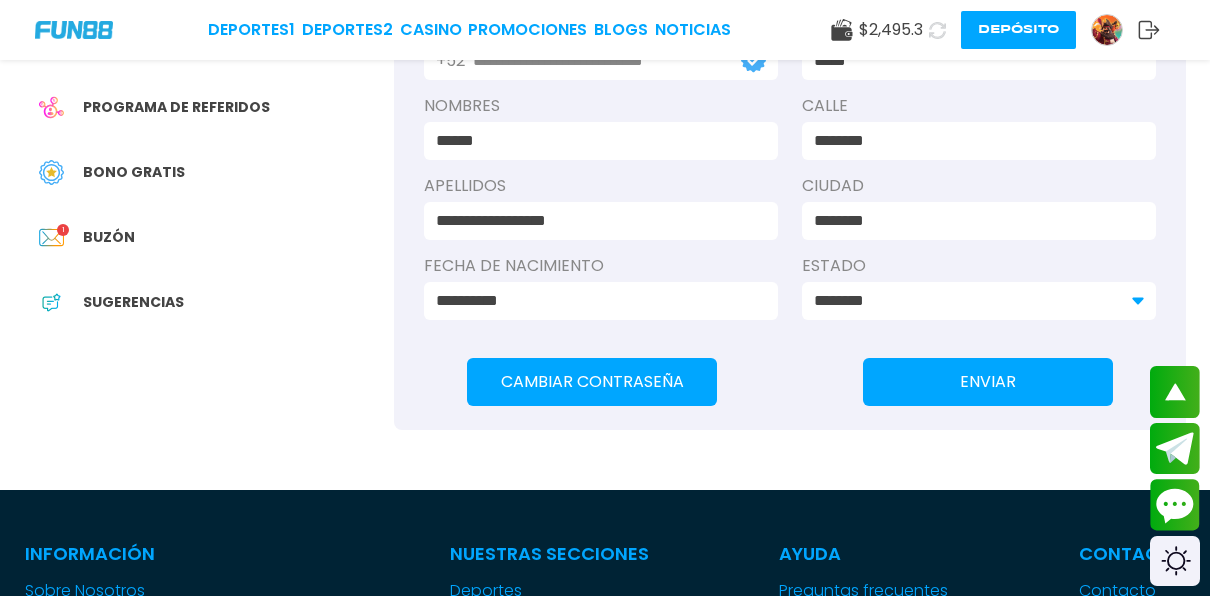 click on "ENVIAR" at bounding box center (988, 382) 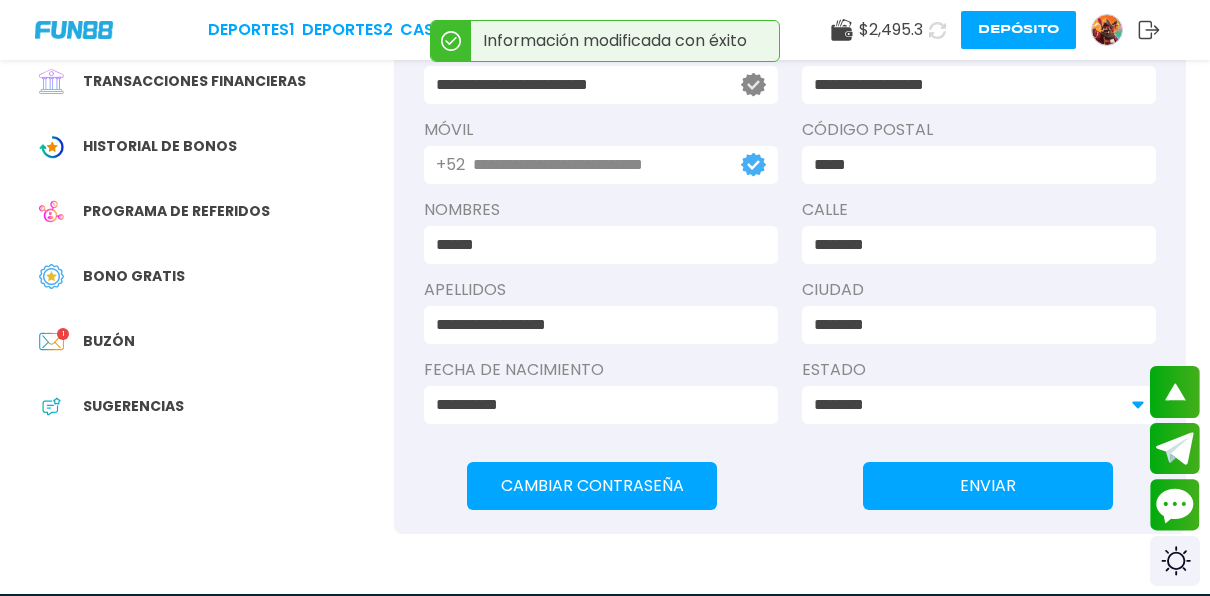 scroll, scrollTop: 200, scrollLeft: 0, axis: vertical 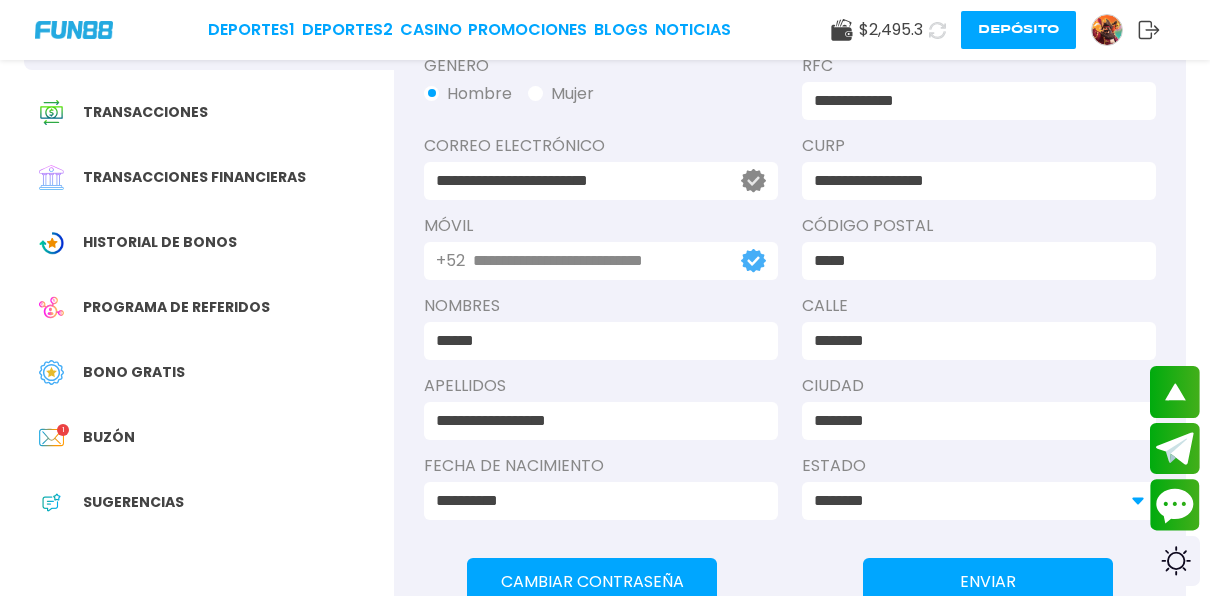 click 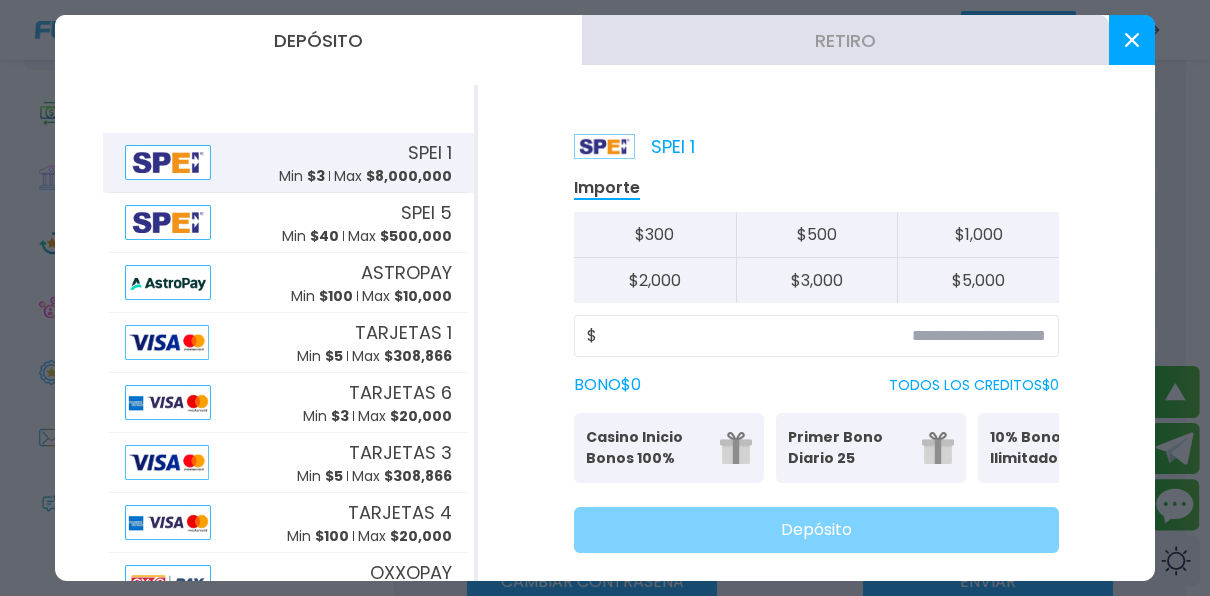 click on "Retiro" at bounding box center (845, 40) 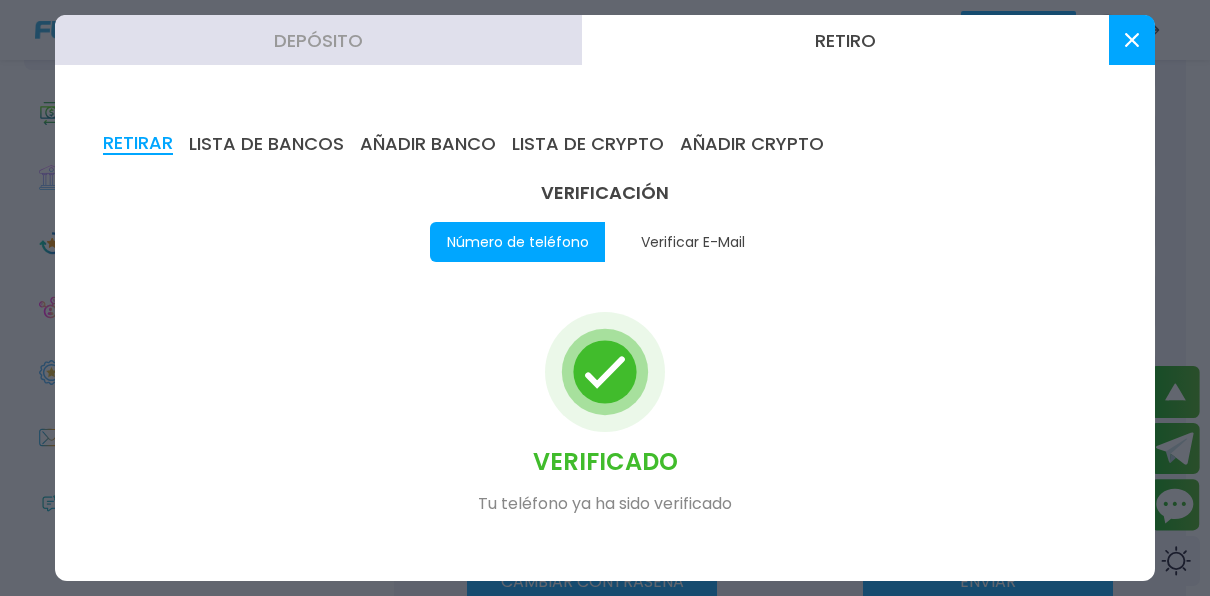 click on "Retiro" at bounding box center (845, 40) 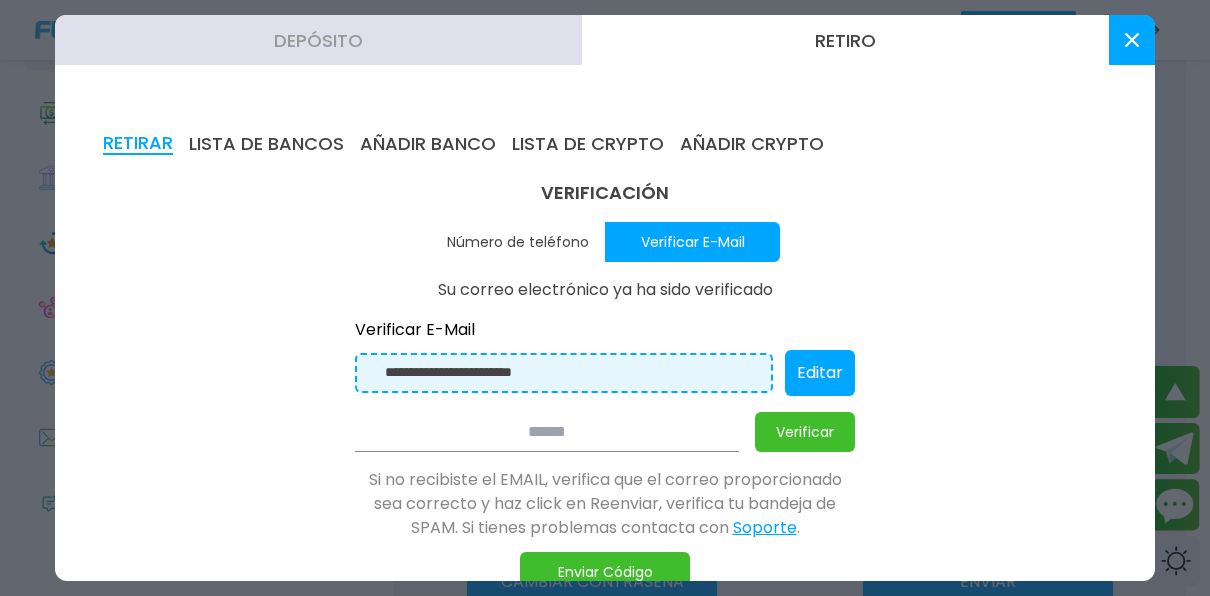 click on "Enviar Código" at bounding box center [605, 572] 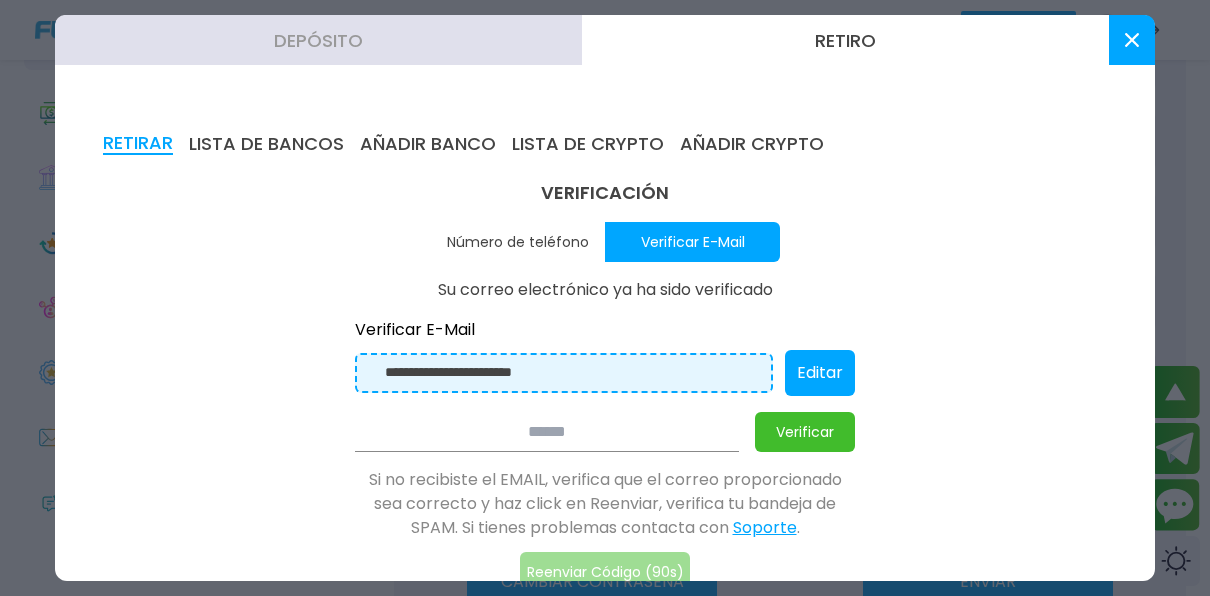 click at bounding box center [547, 432] 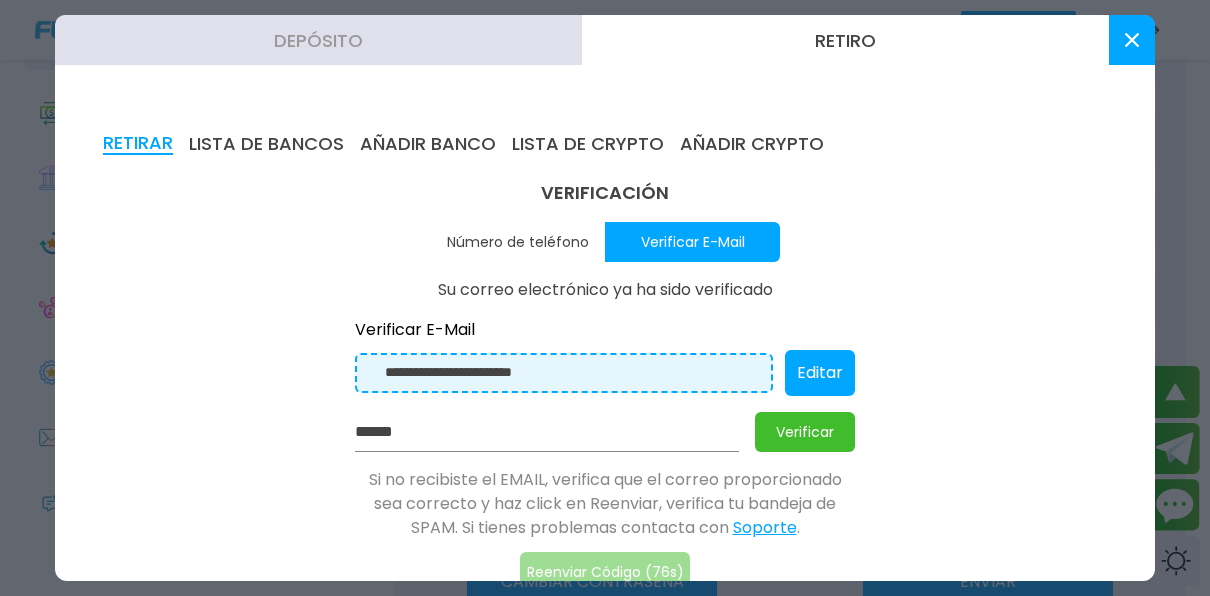 click on "Verificar" at bounding box center (805, 432) 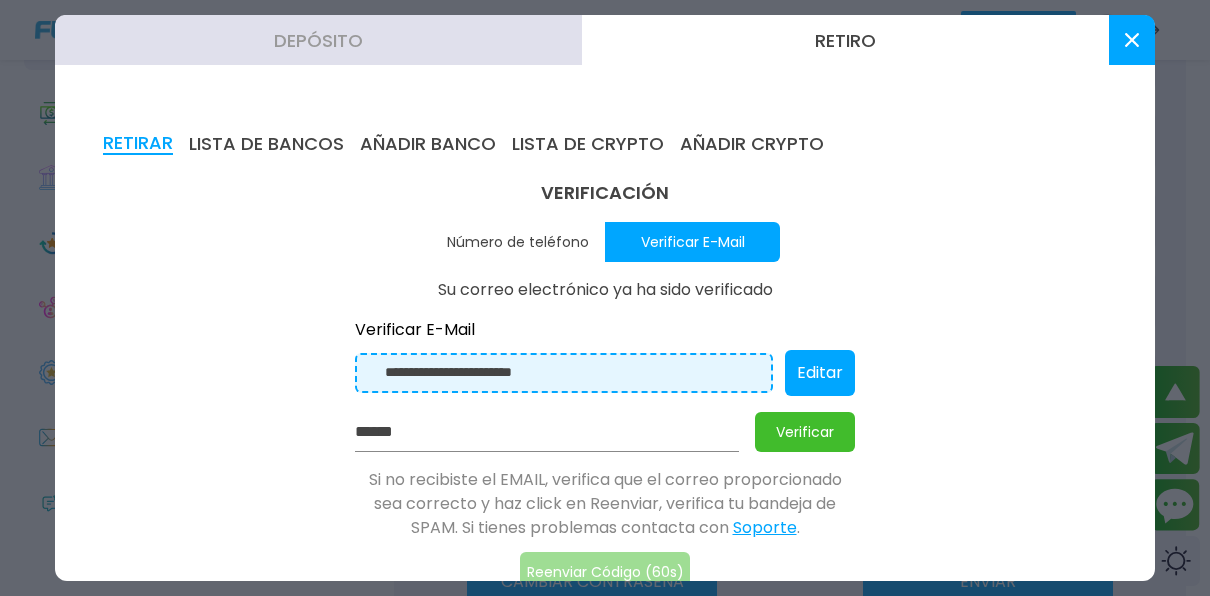 click on "******" at bounding box center [547, 432] 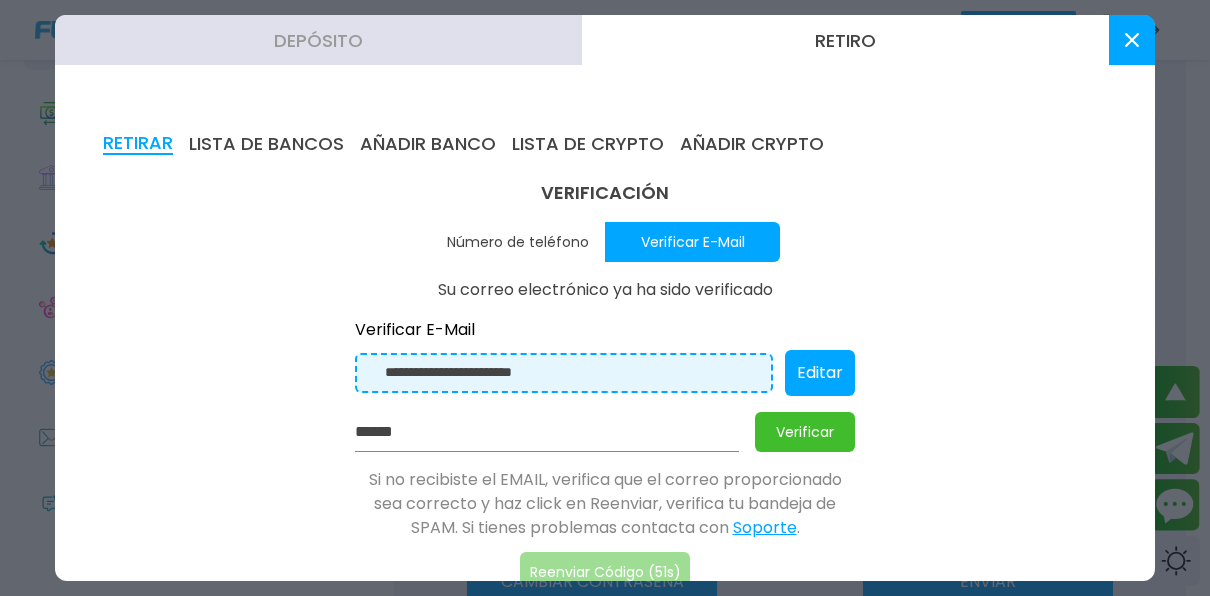click on "******" at bounding box center [547, 432] 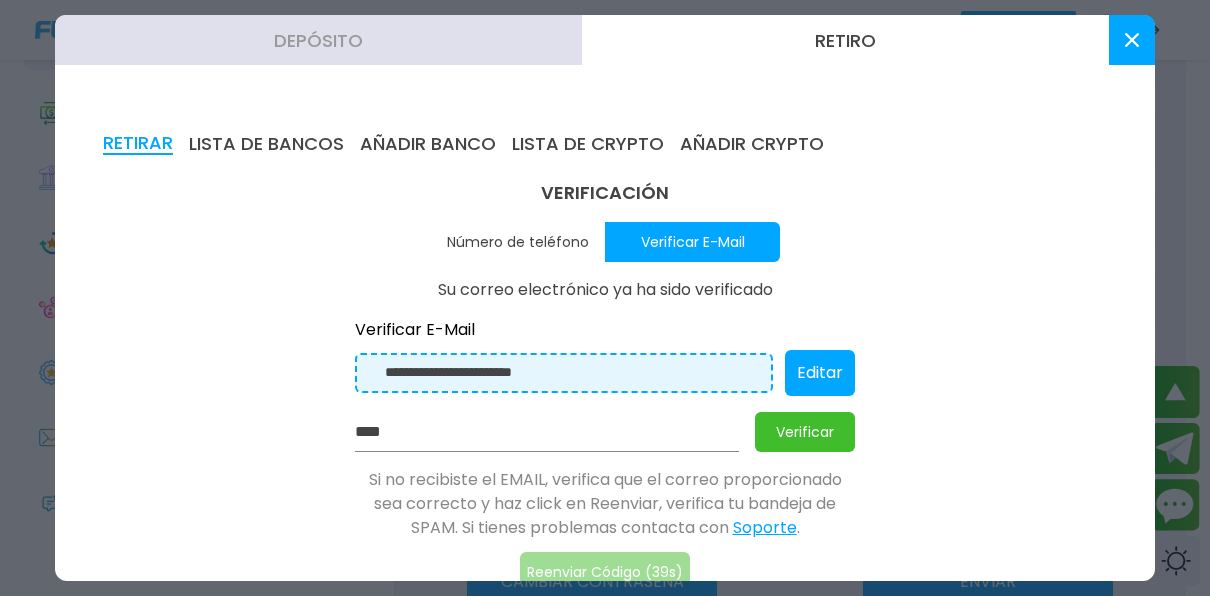 drag, startPoint x: 297, startPoint y: 181, endPoint x: 322, endPoint y: 306, distance: 127.47549 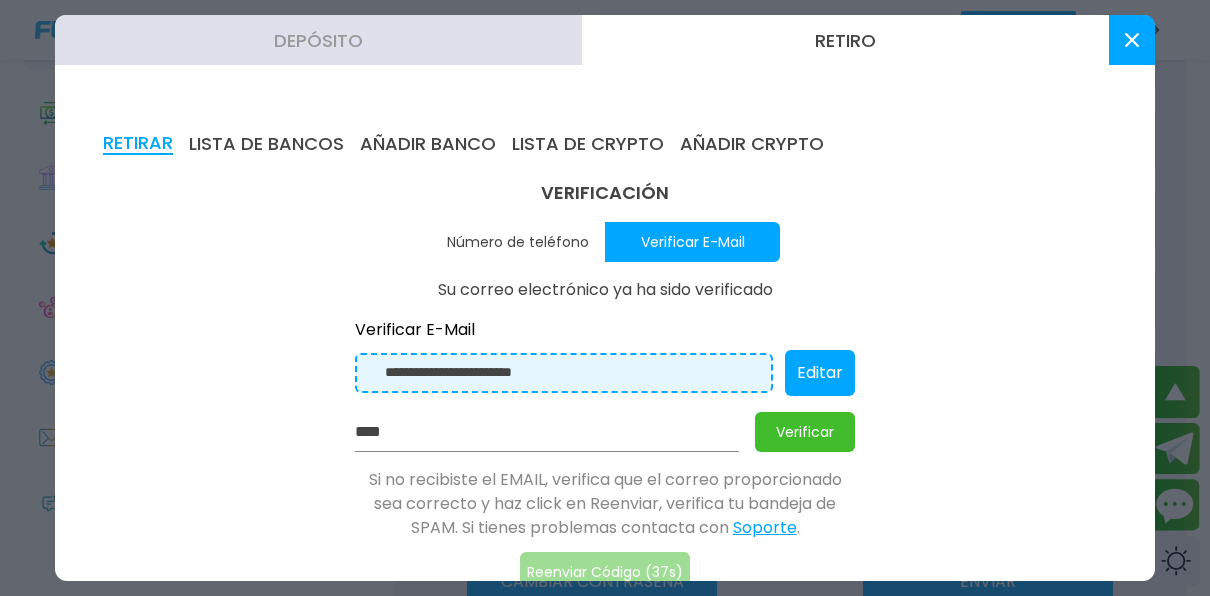 click on "****" at bounding box center [547, 432] 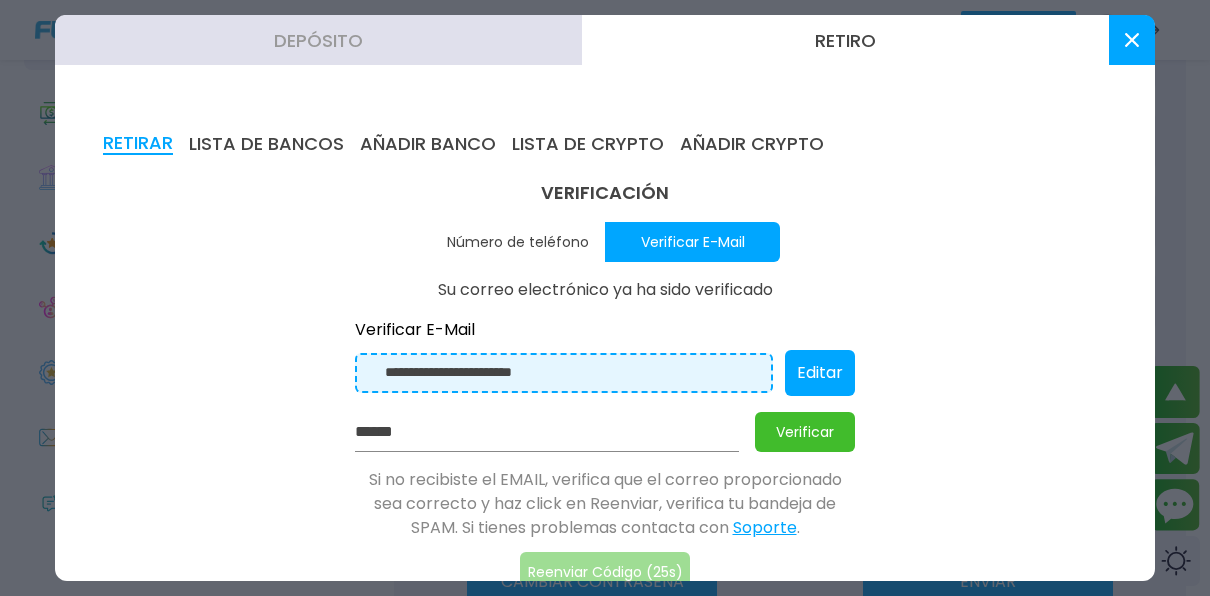 click on "Verificar" at bounding box center (805, 432) 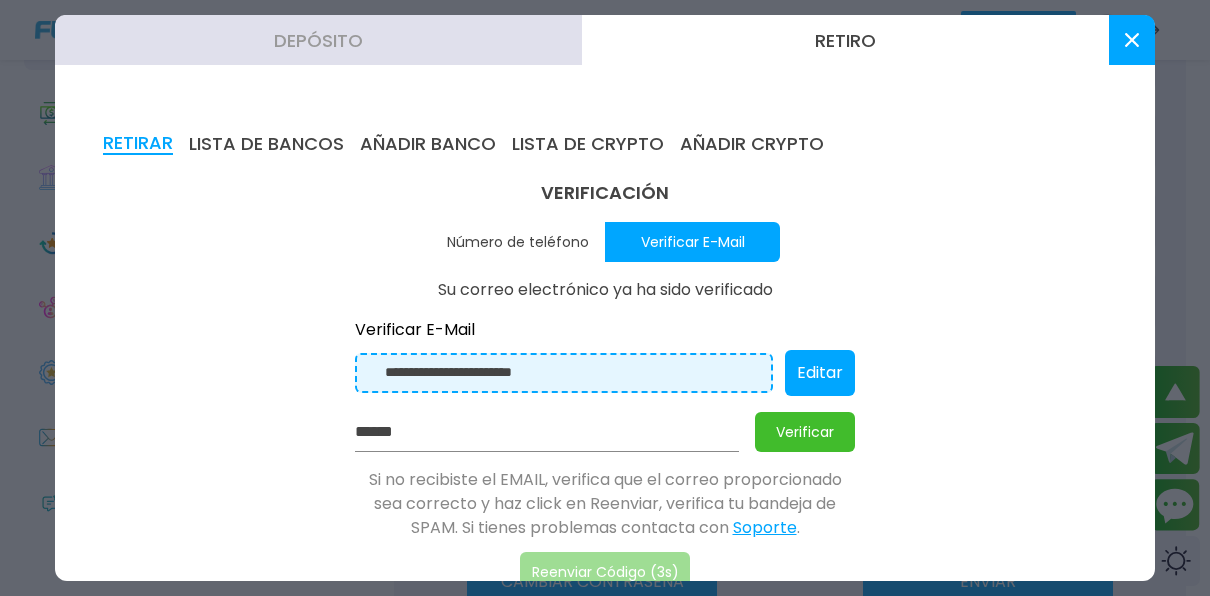 click on "Verificar" at bounding box center (805, 432) 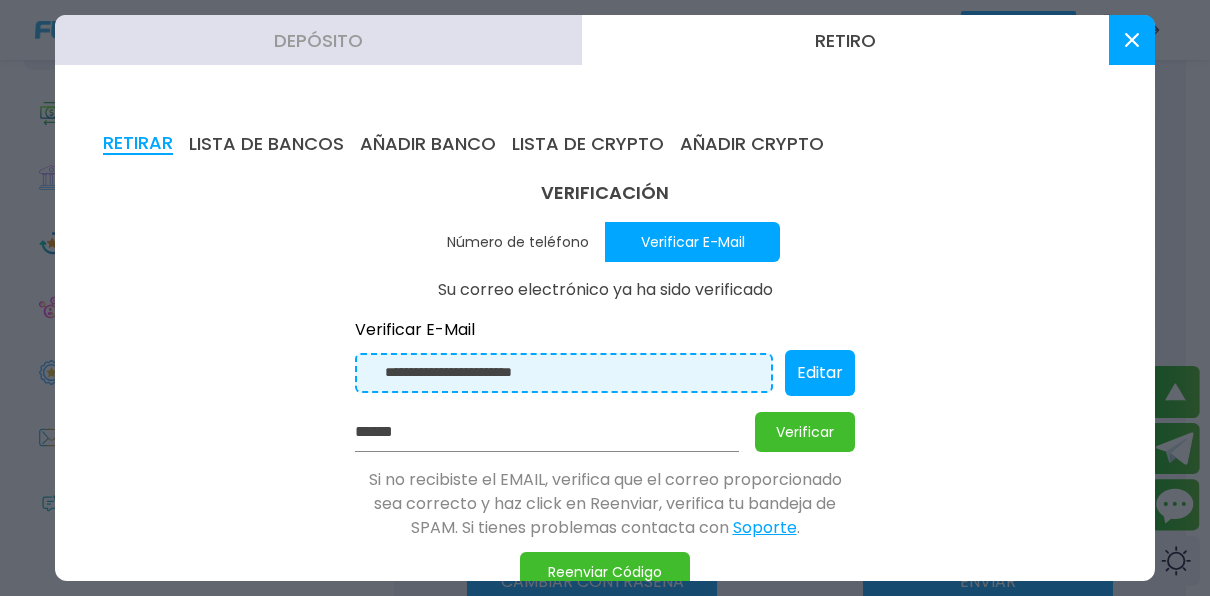 click on "Reenviar Código" at bounding box center [605, 572] 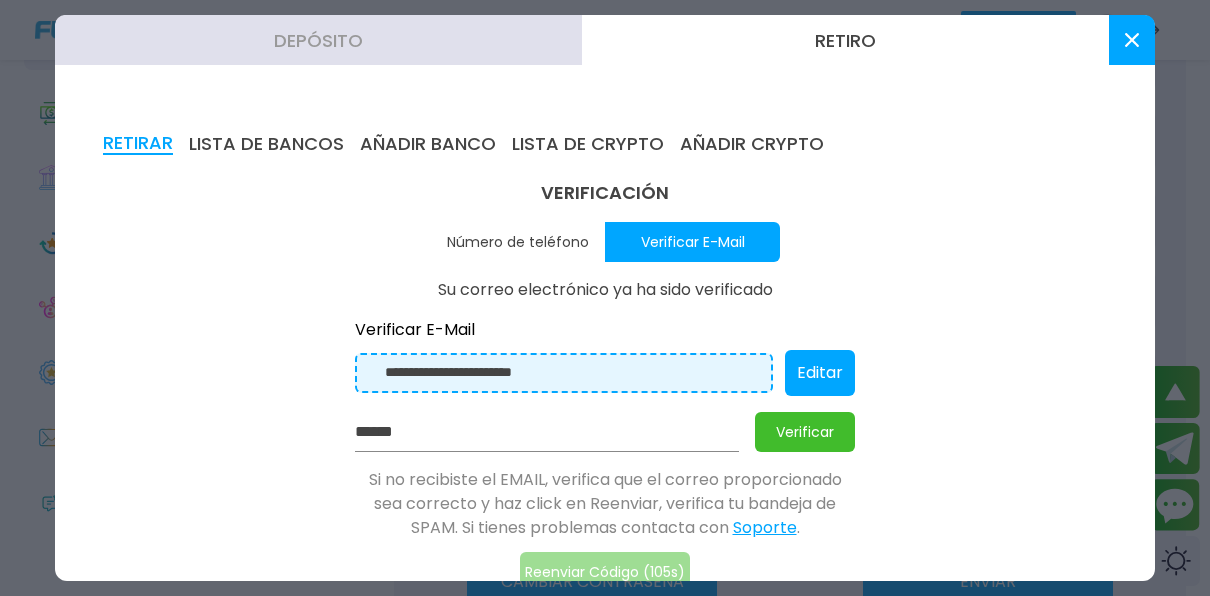 click on "**********" at bounding box center (605, 385) 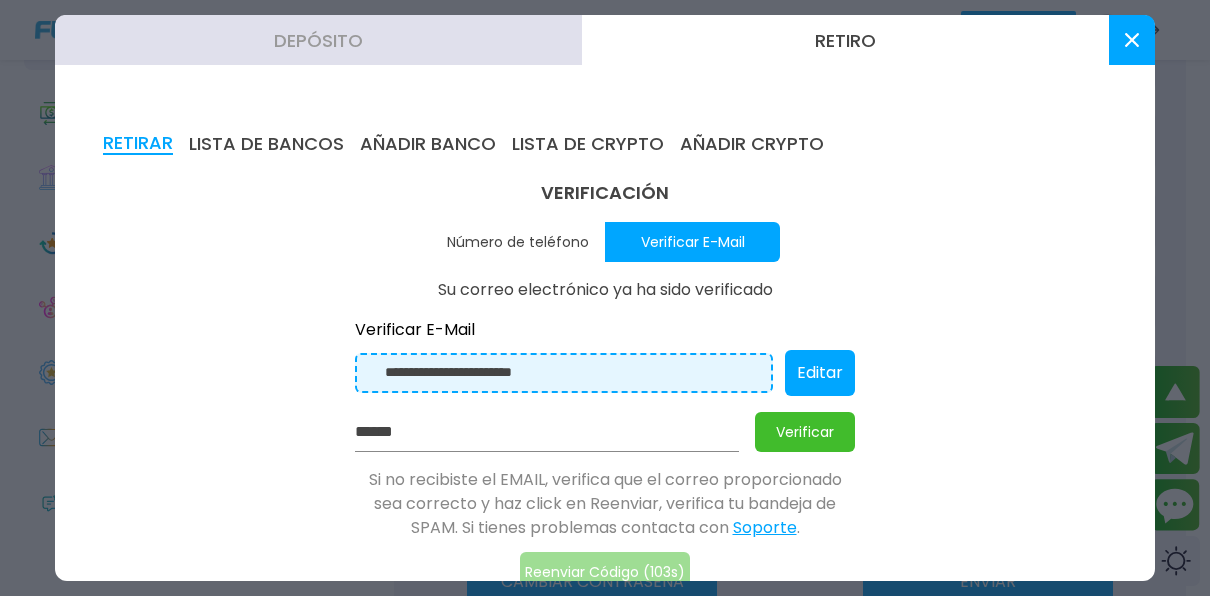 click on "******" at bounding box center [547, 432] 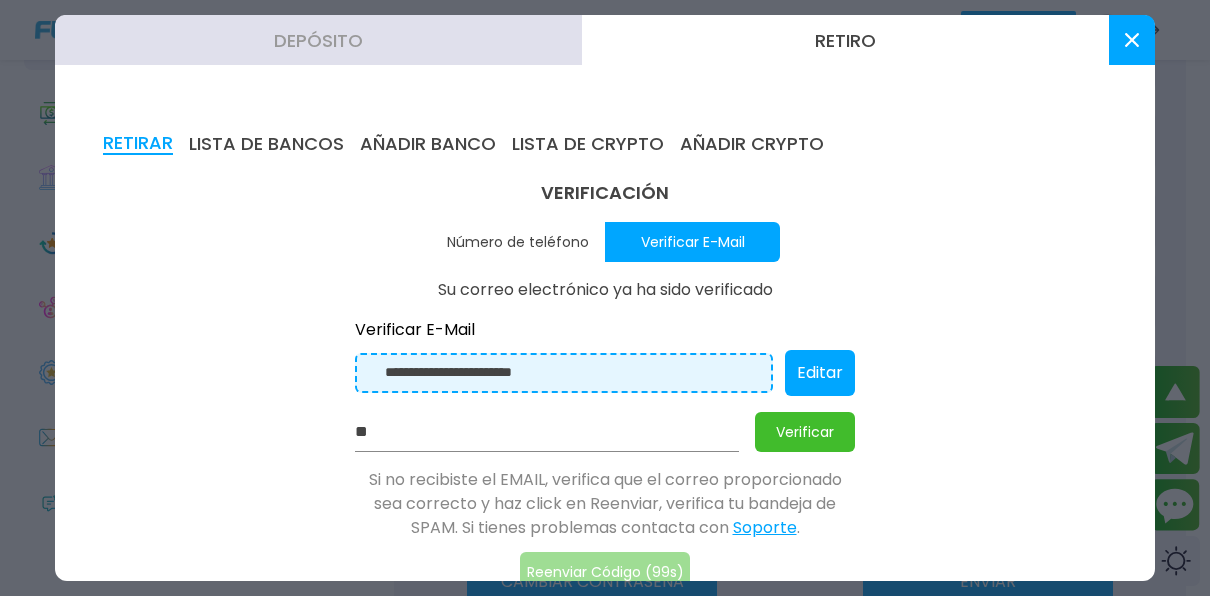 type on "*" 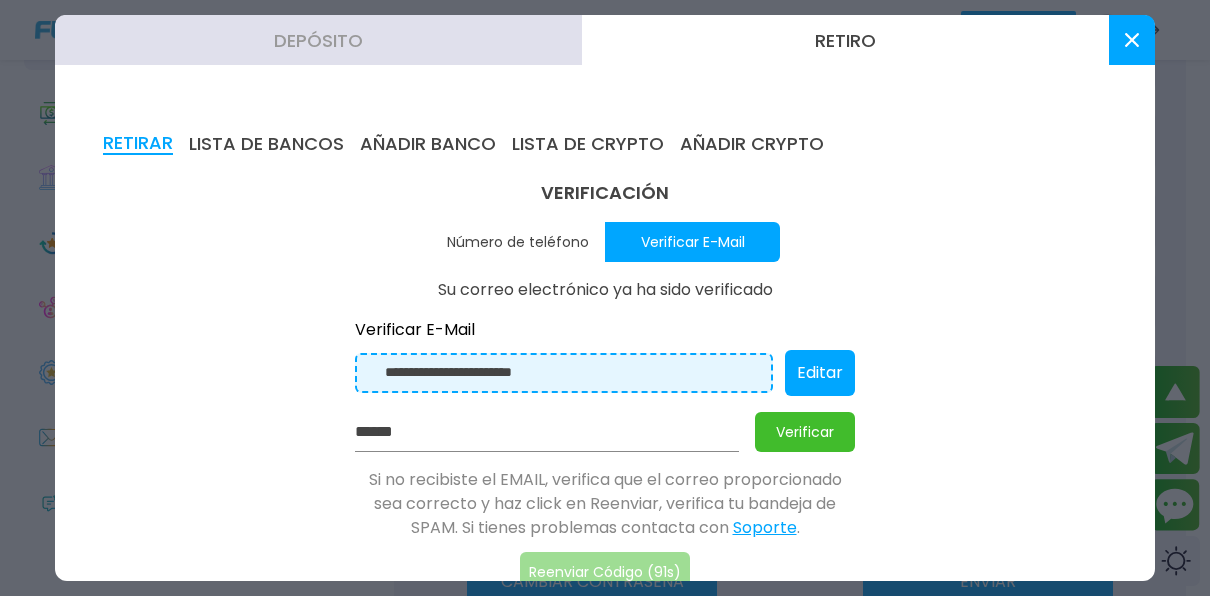 type on "******" 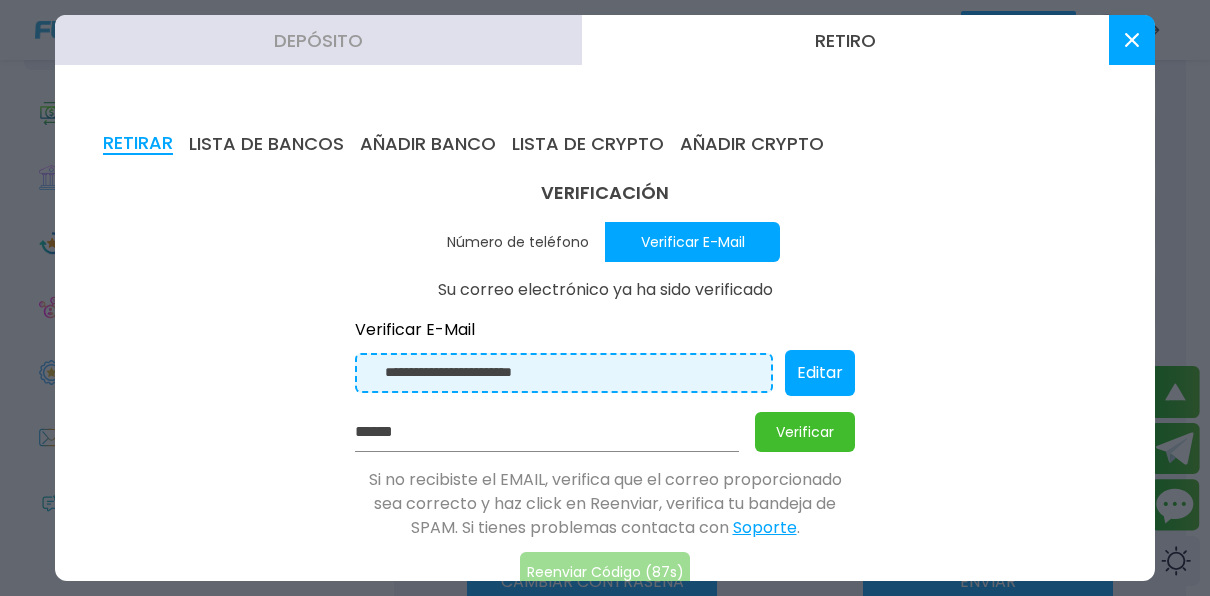 click on "Verificar" at bounding box center [805, 432] 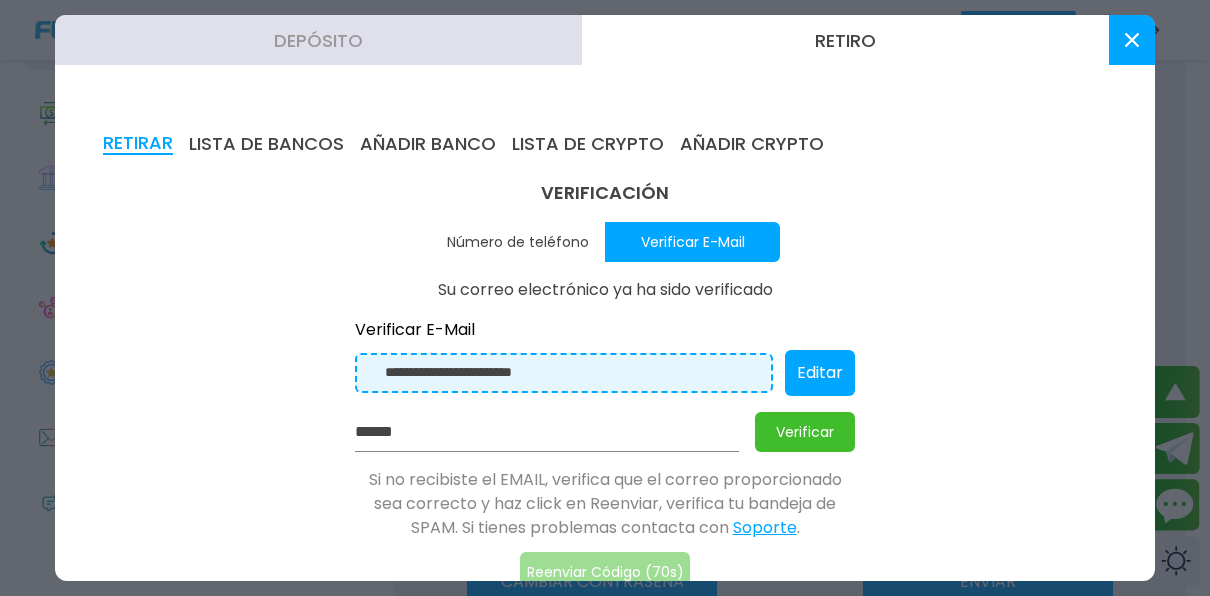 click on "Verificar" at bounding box center [805, 432] 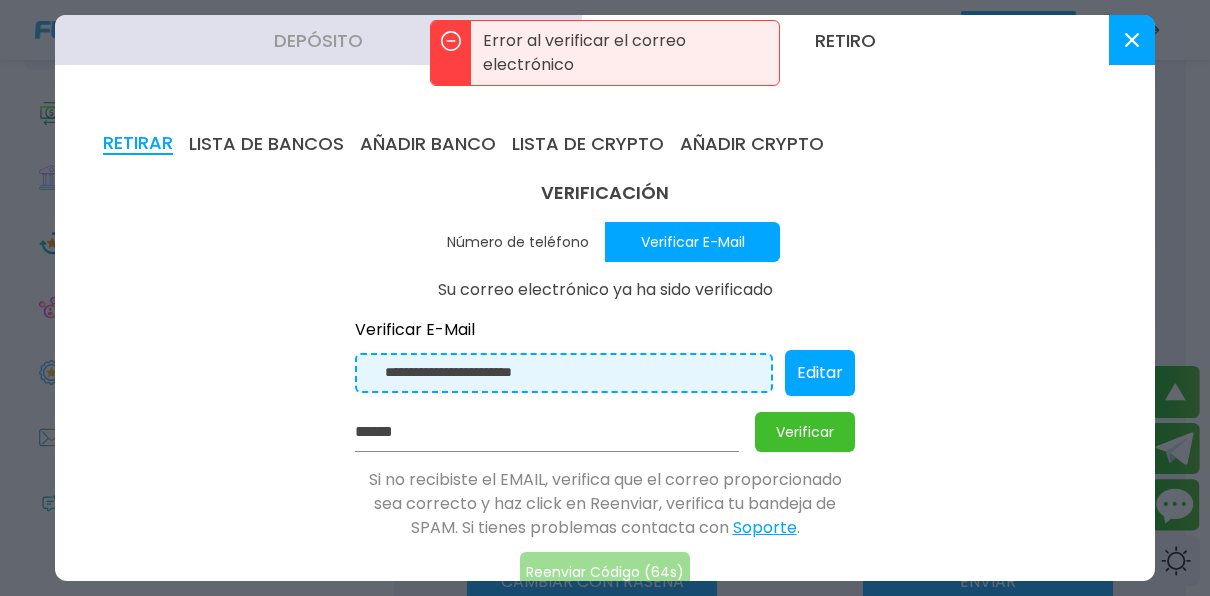 click at bounding box center (1132, 40) 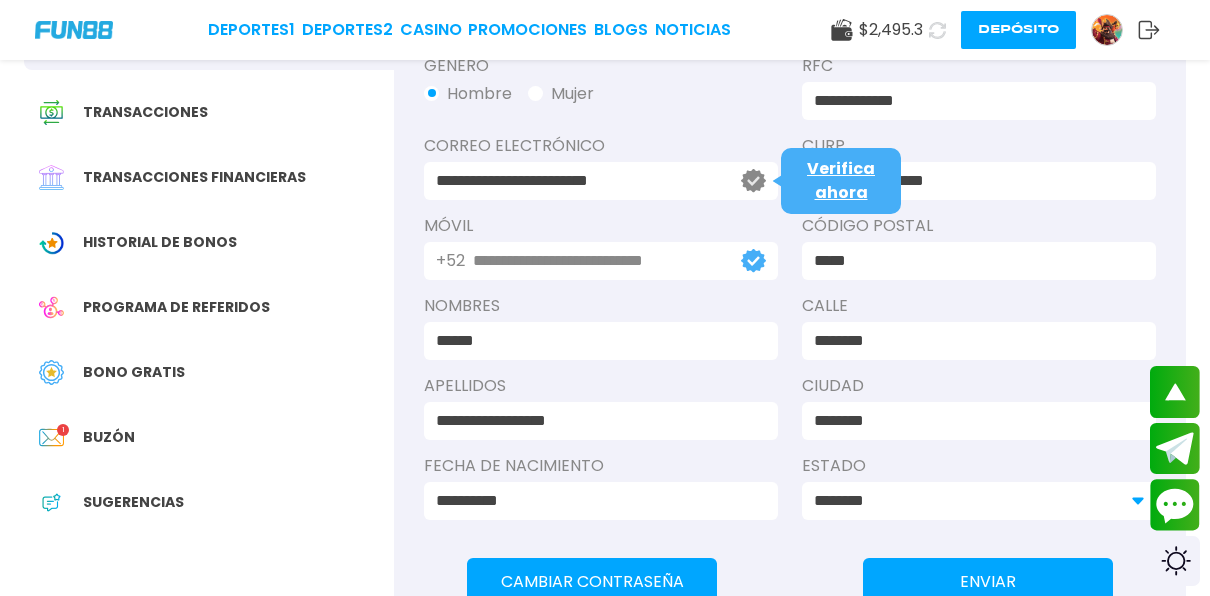 click on "**********" at bounding box center [577, 181] 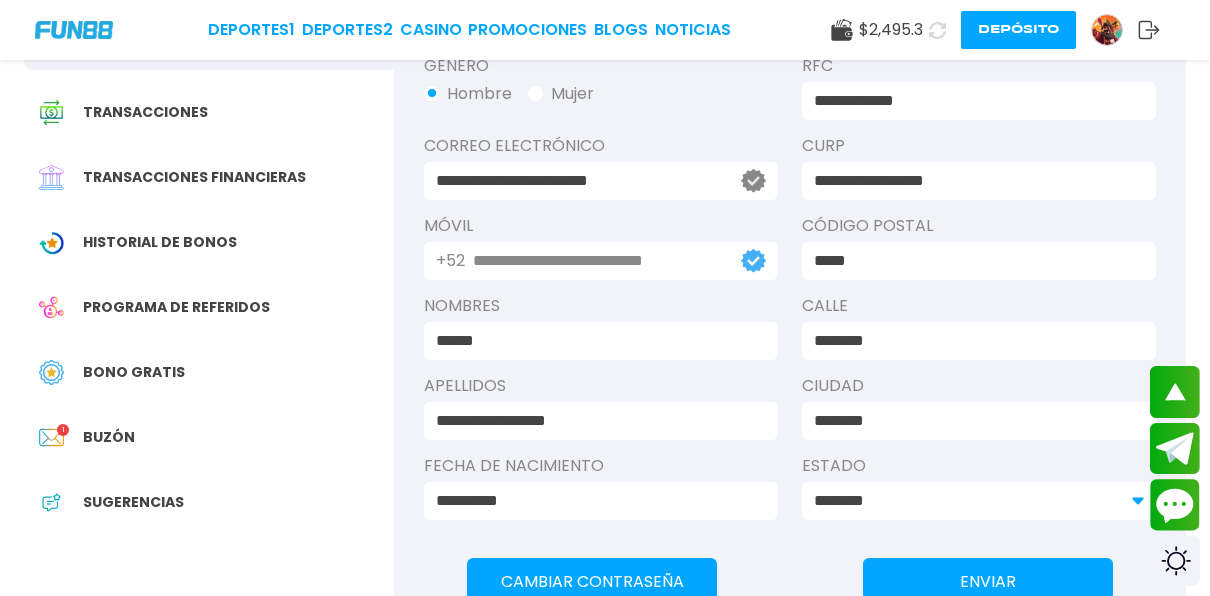 click on "**********" at bounding box center (577, 181) 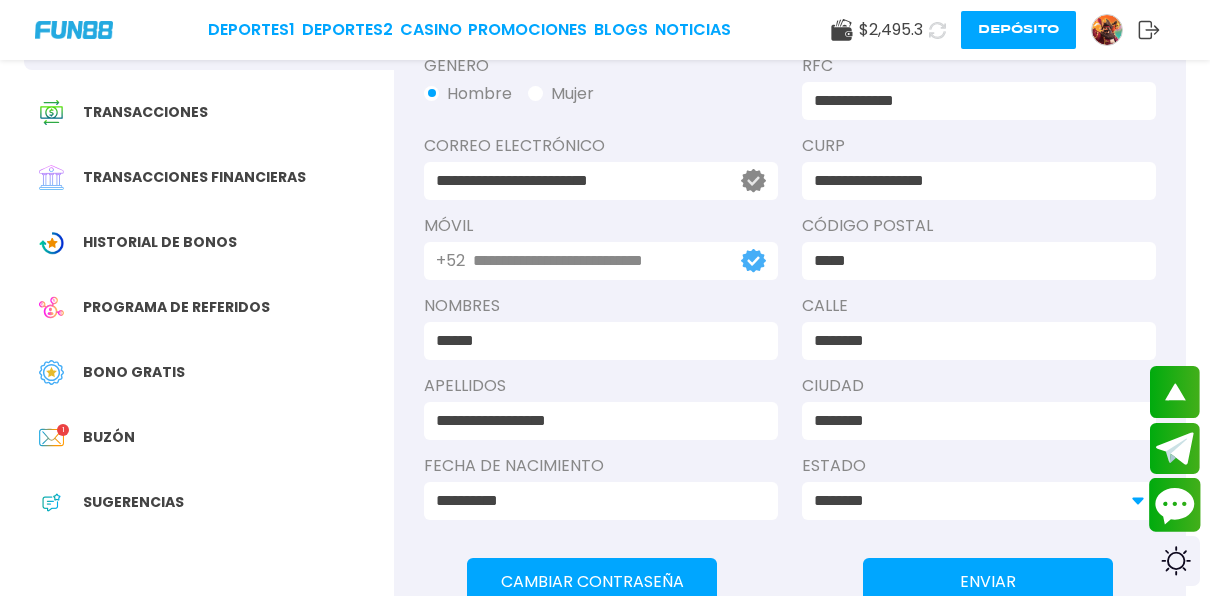 click at bounding box center [1175, 505] 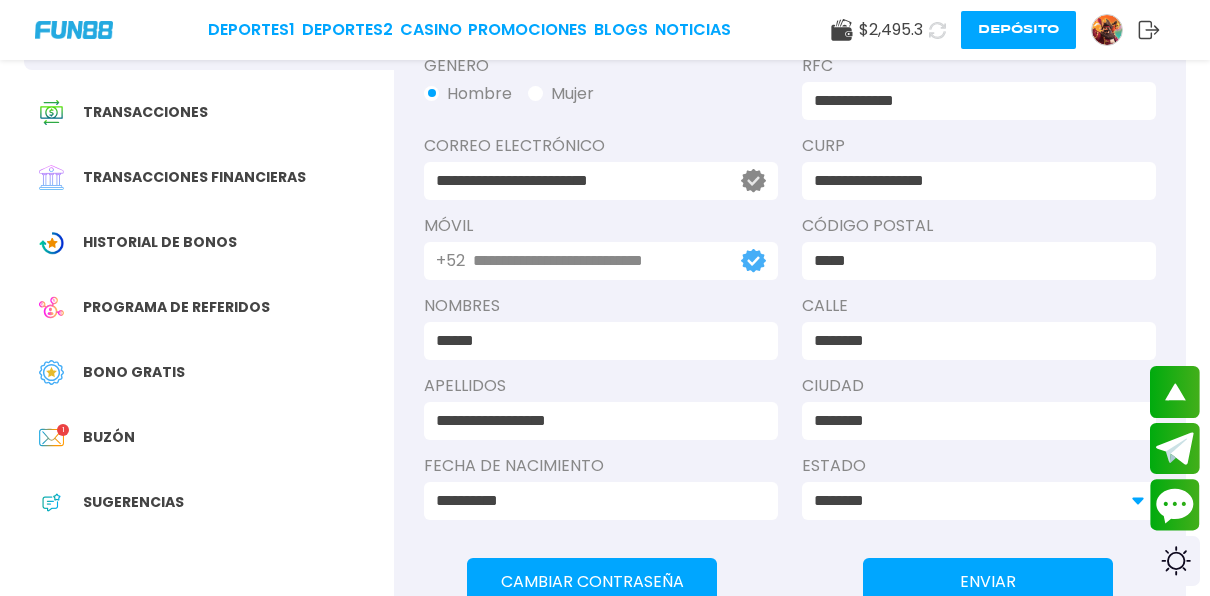 click on "**********" at bounding box center [605, 687] 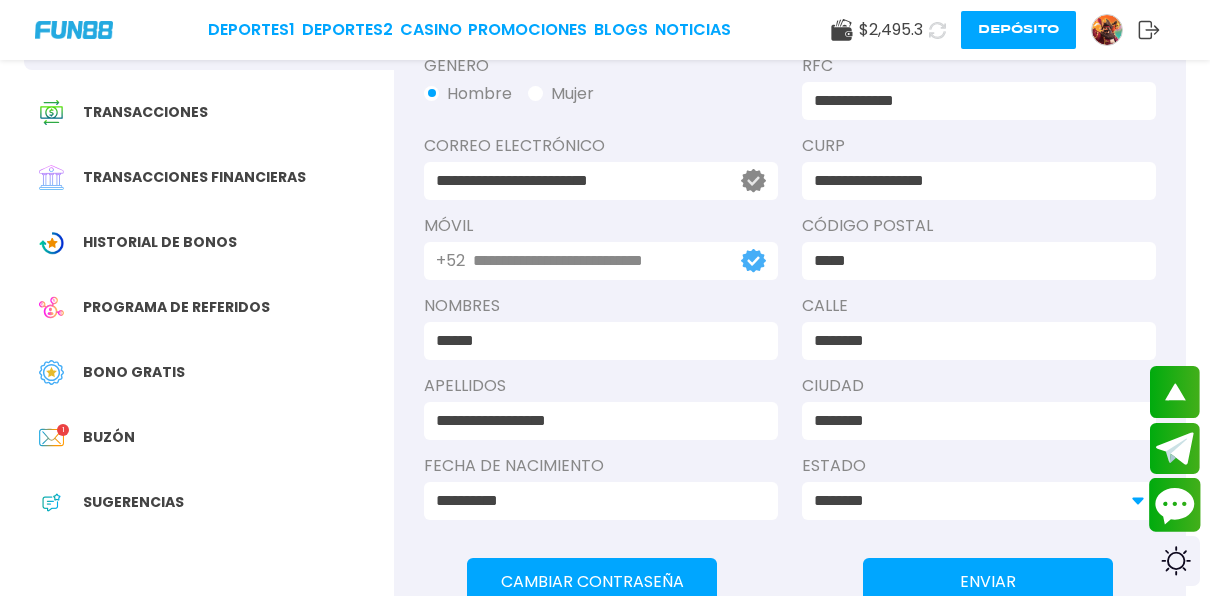 click at bounding box center (1175, 505) 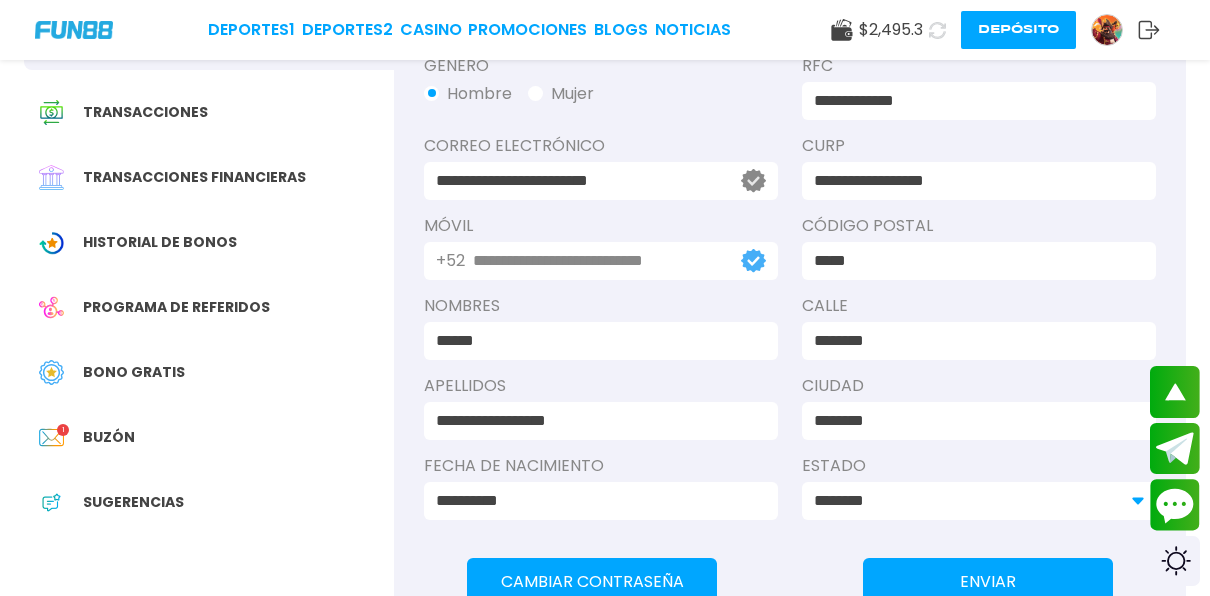 click on "ENVIAR" at bounding box center [988, 582] 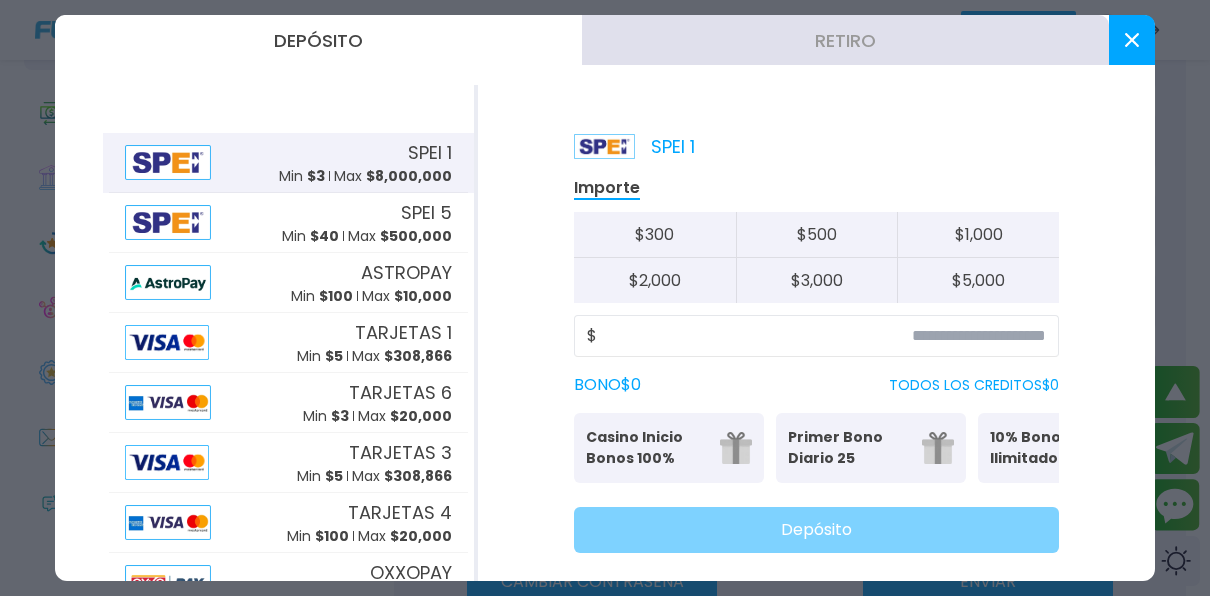 click on "Retiro" at bounding box center (845, 40) 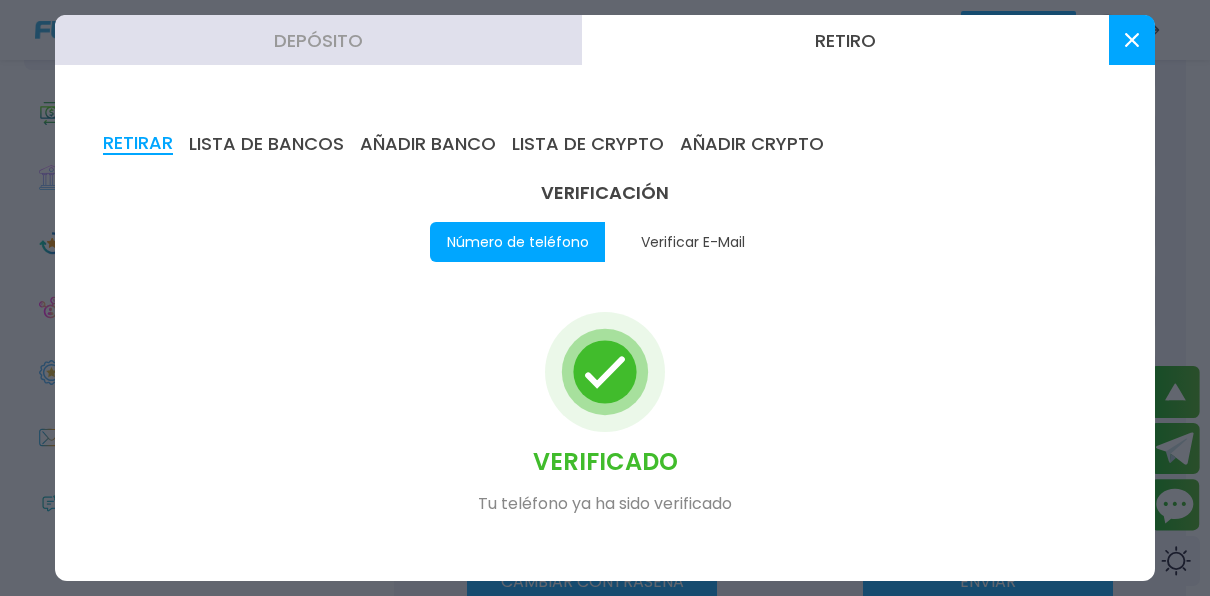 click on "Retiro" at bounding box center (845, 40) 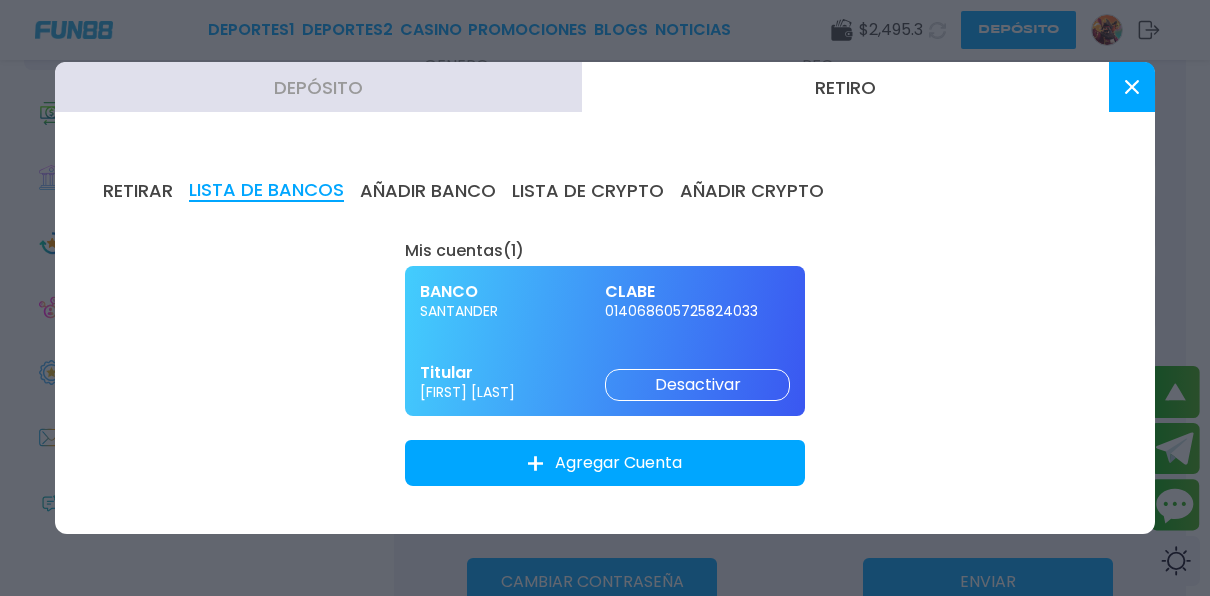 click on "Retiro" at bounding box center [845, 87] 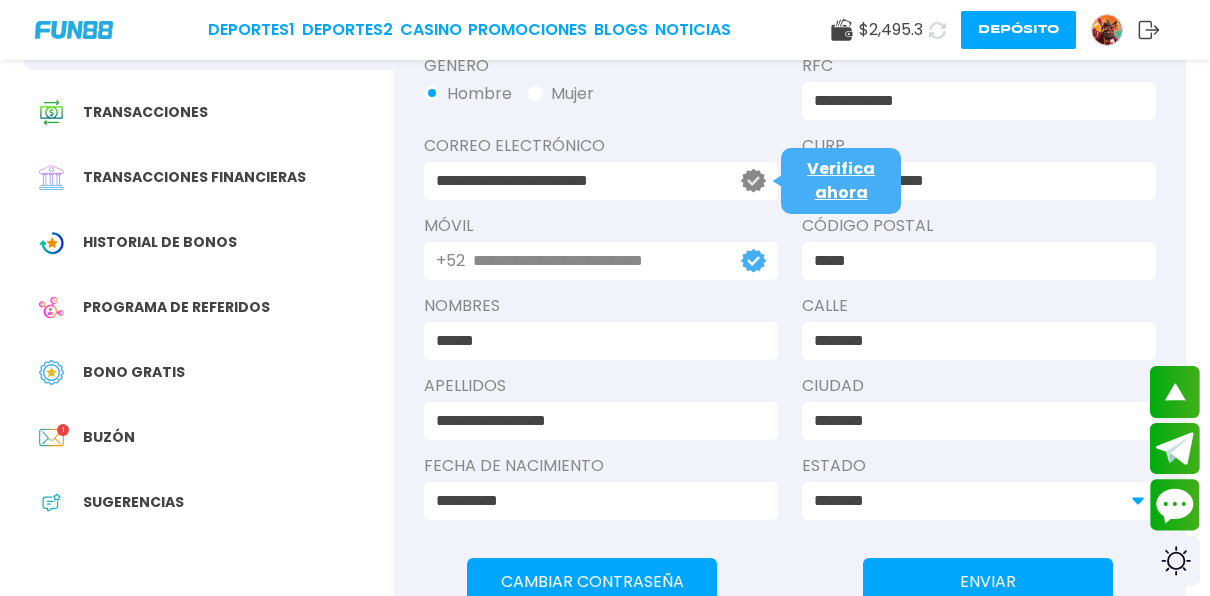 click on "**********" at bounding box center (601, 181) 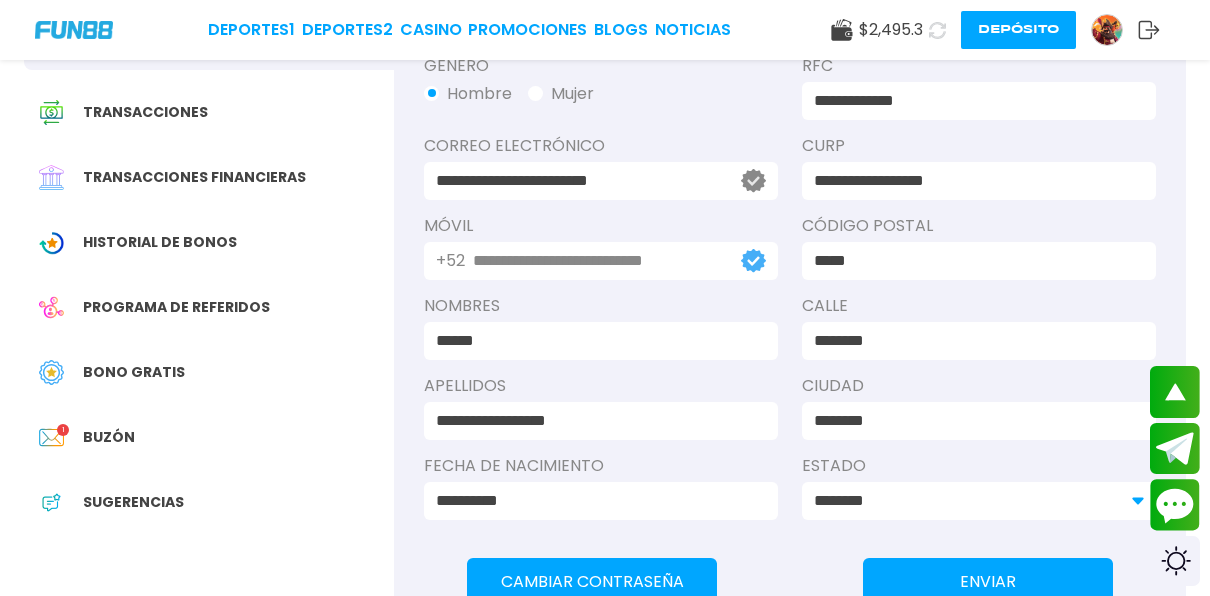 click on "**********" at bounding box center [973, 181] 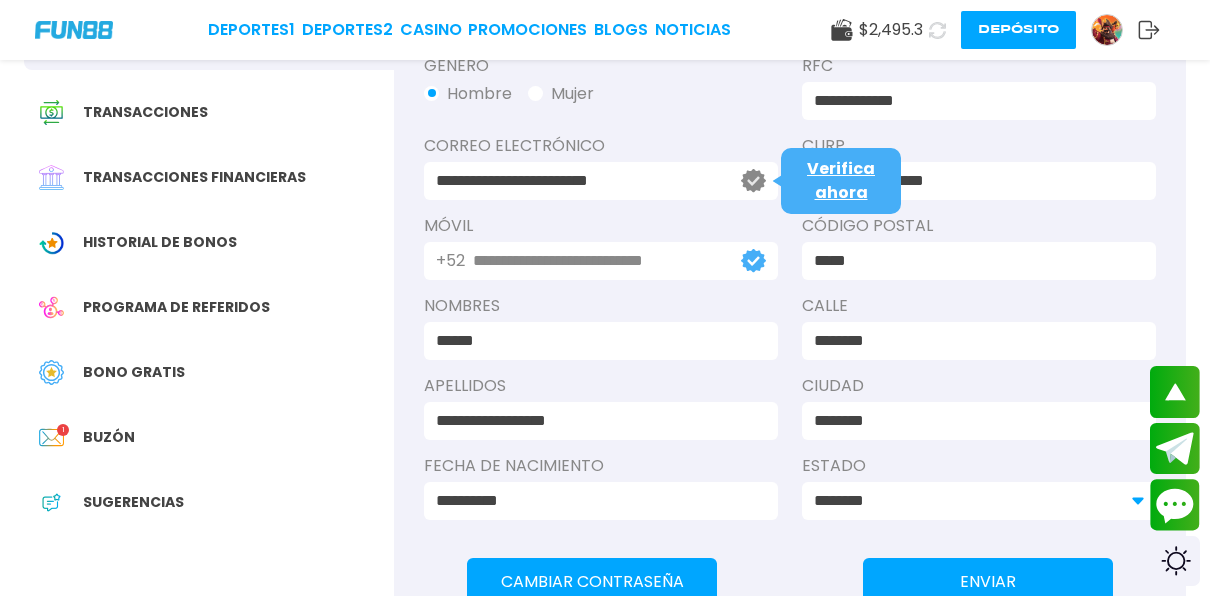 click on "Verifica ahora" at bounding box center (841, 180) 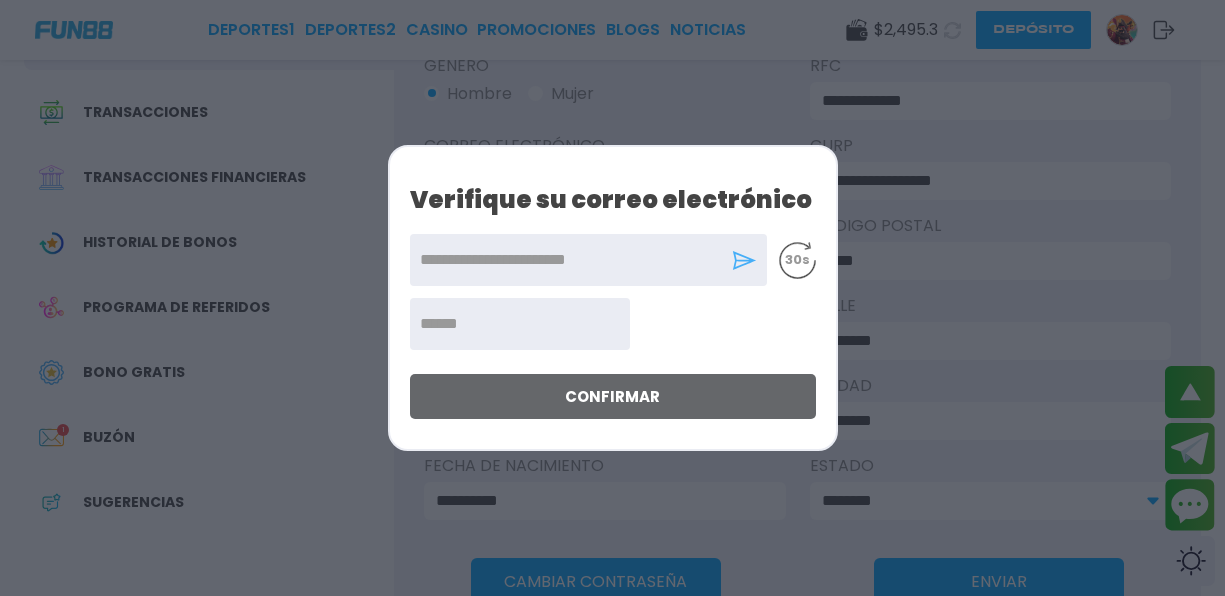click 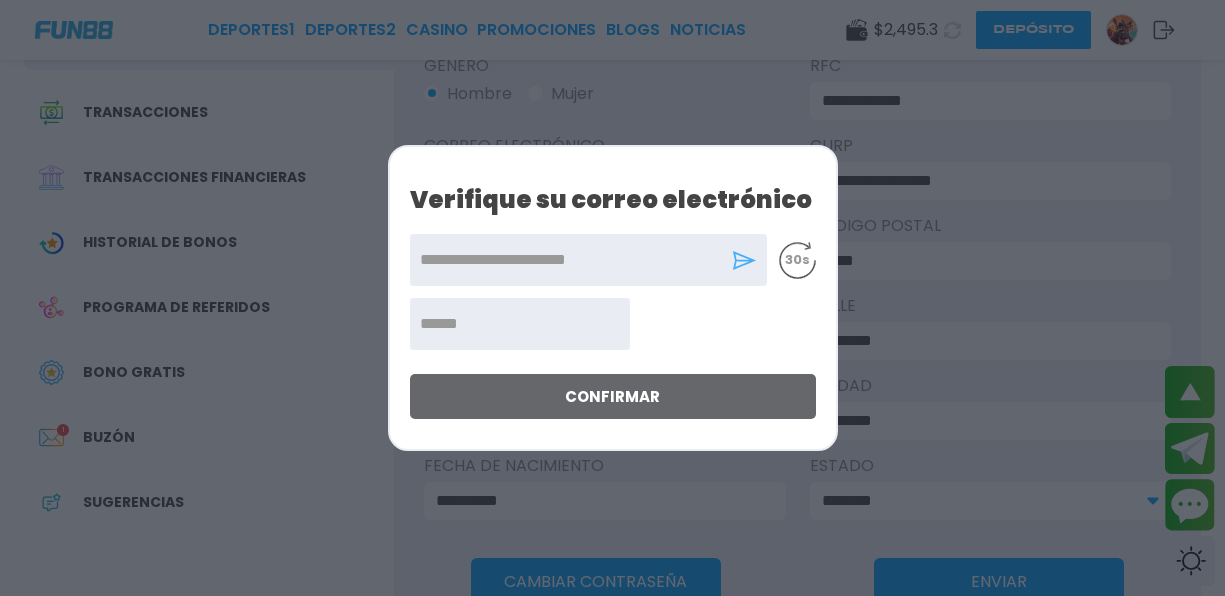 click 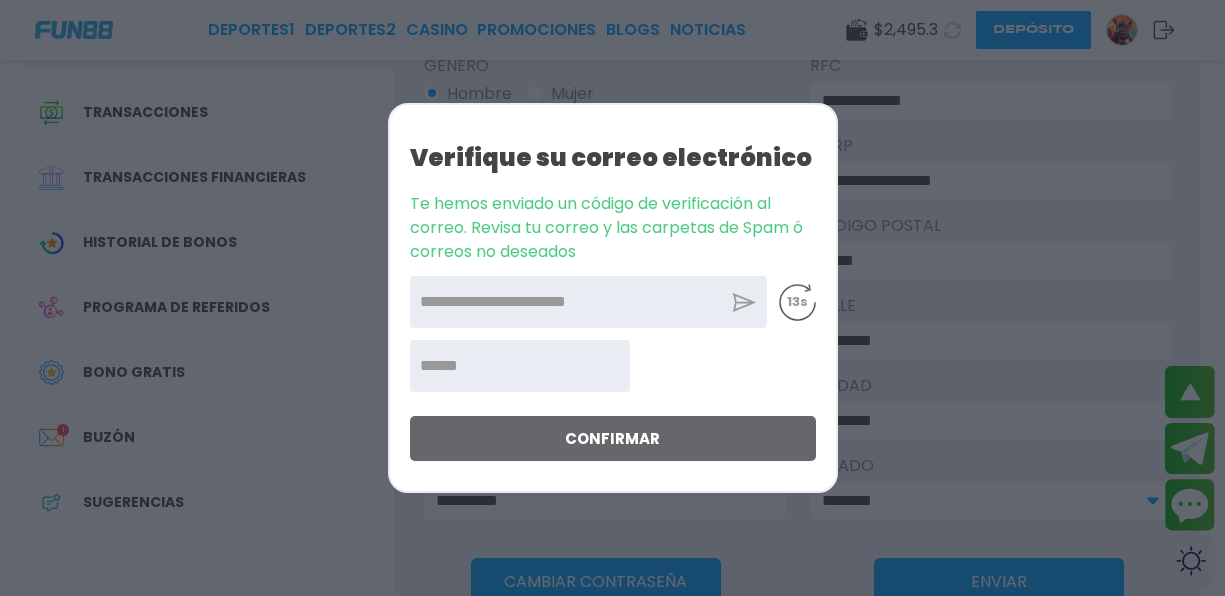 click at bounding box center [520, 366] 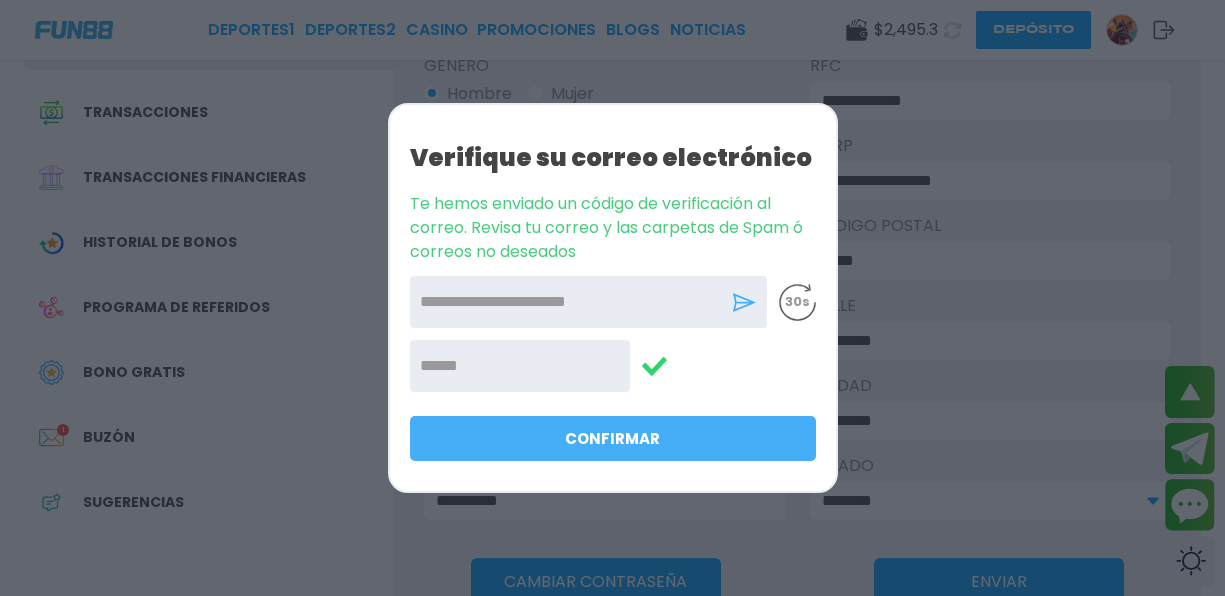 type on "******" 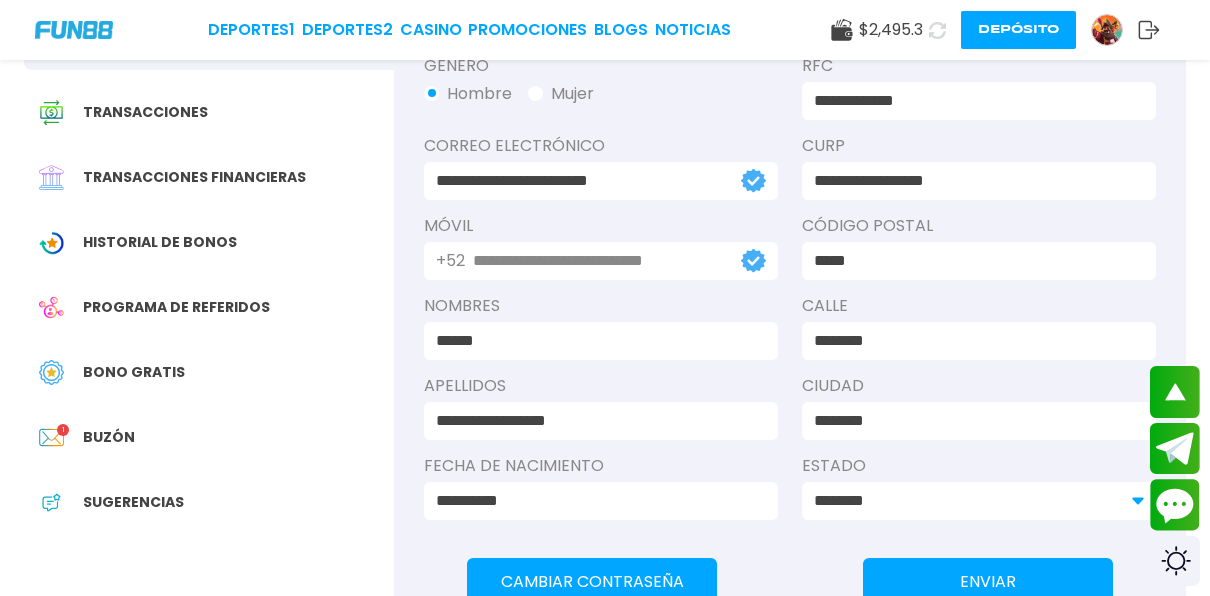 click 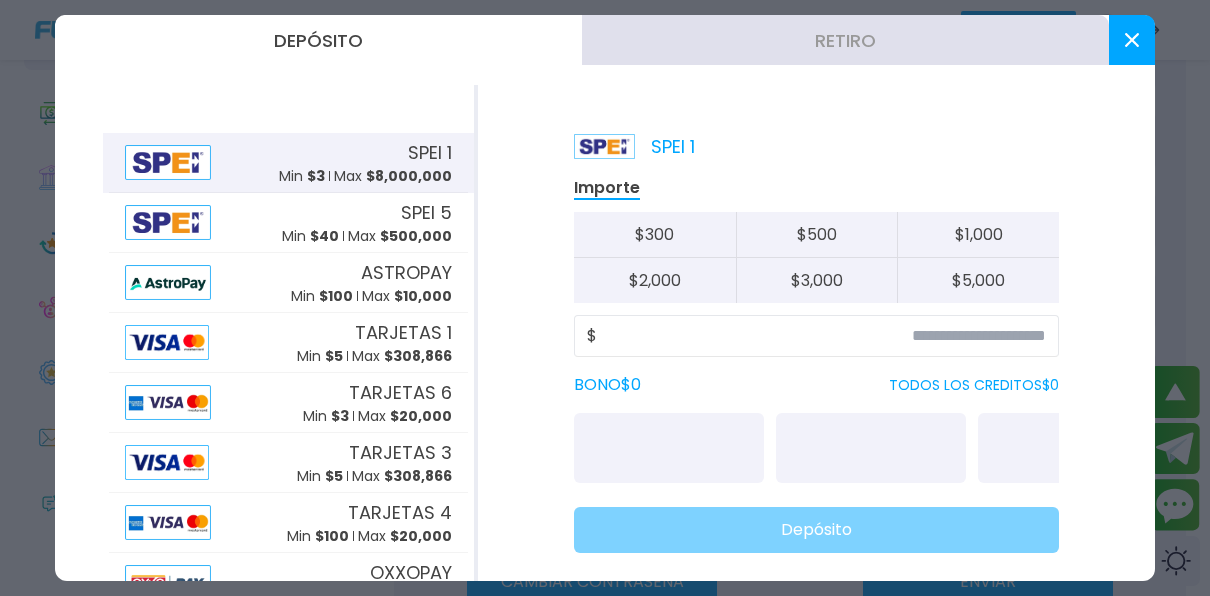 click on "Retiro" at bounding box center (845, 40) 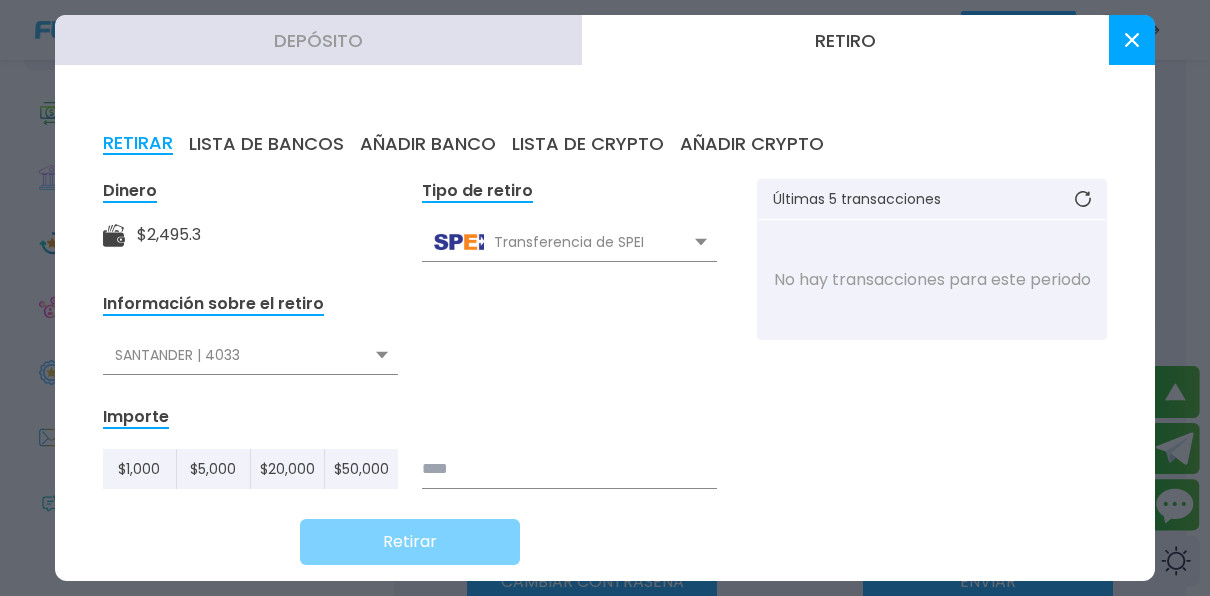 click on "SANTANDER | 4033" at bounding box center [250, 355] 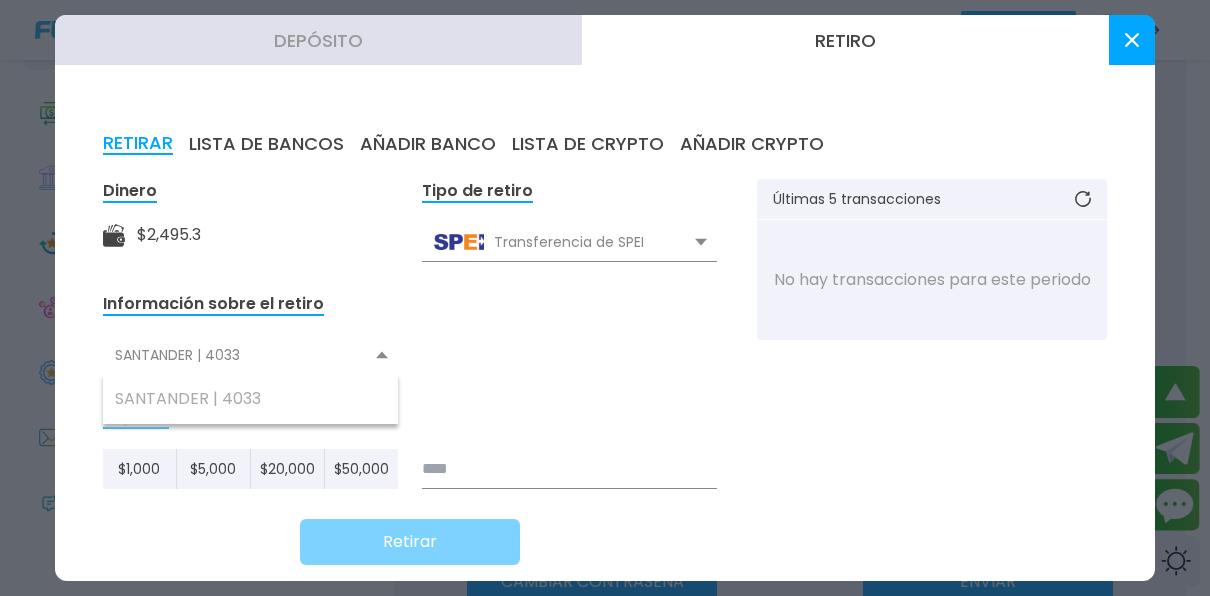click on "Dinero $ 2,495.3 Tipo de retiro Transferencia de SPEI Transferencia de SPEI Transferencia de Crypto Astropay Información sobre el retiro SANTANDER | 4033 SANTANDER | 4033 Importe $ 1,000 $ 5,000 $ 20,000 $ 50,000 Retirar Últimas 5 transacciones No hay transacciones para este periodo" at bounding box center (605, 384) 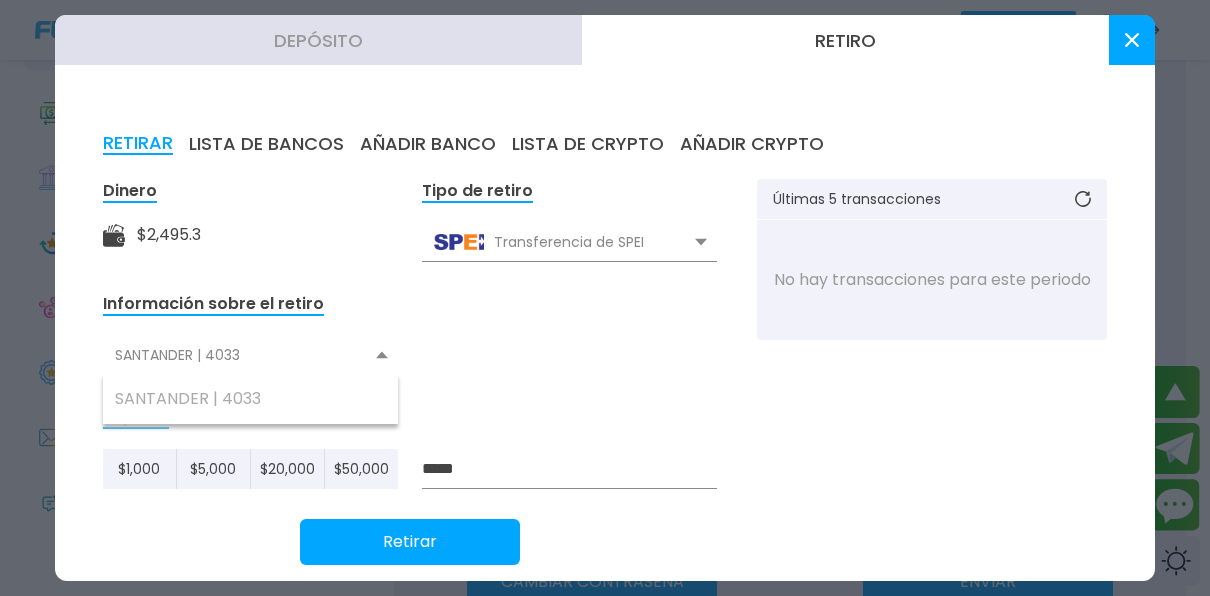 type on "*****" 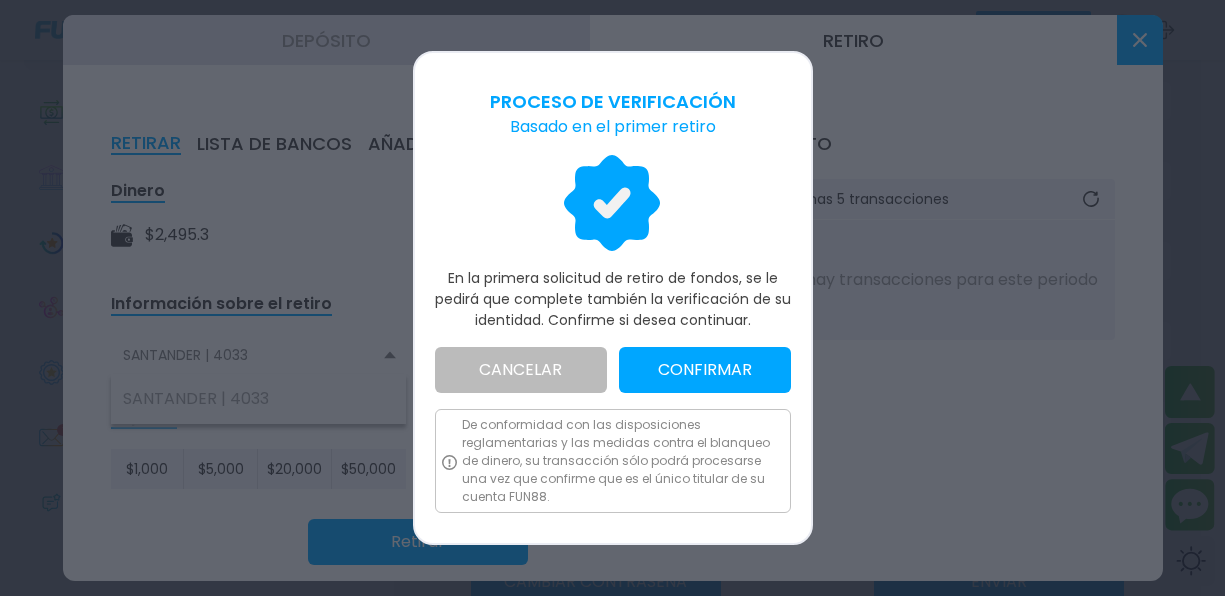 click on "CONFIRMAR" at bounding box center (705, 370) 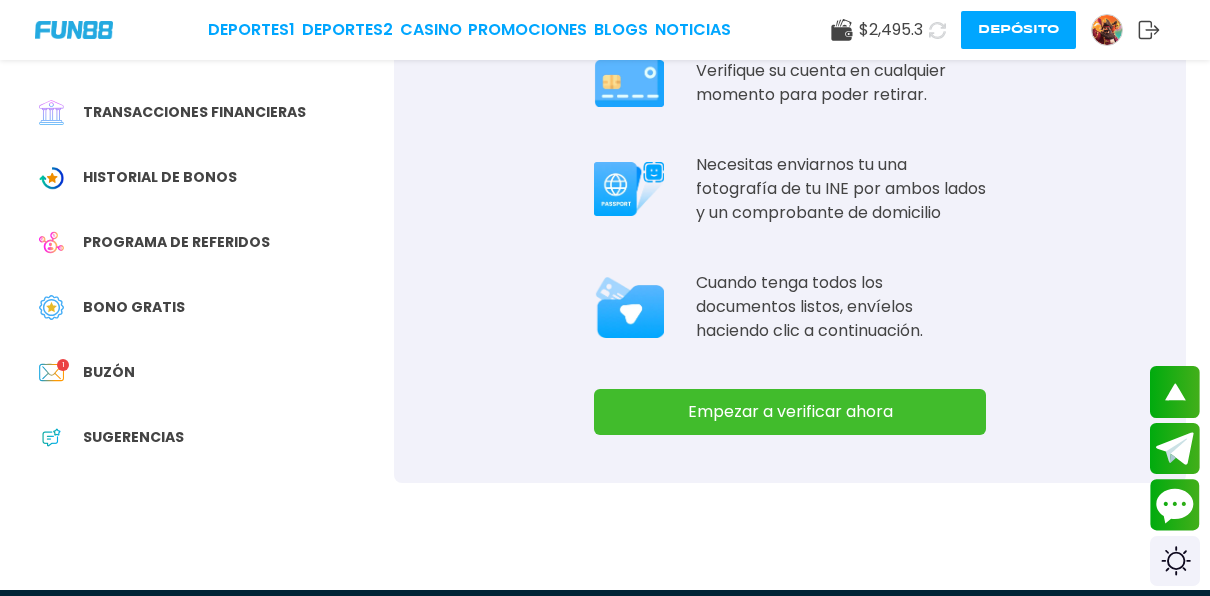 scroll, scrollTop: 300, scrollLeft: 0, axis: vertical 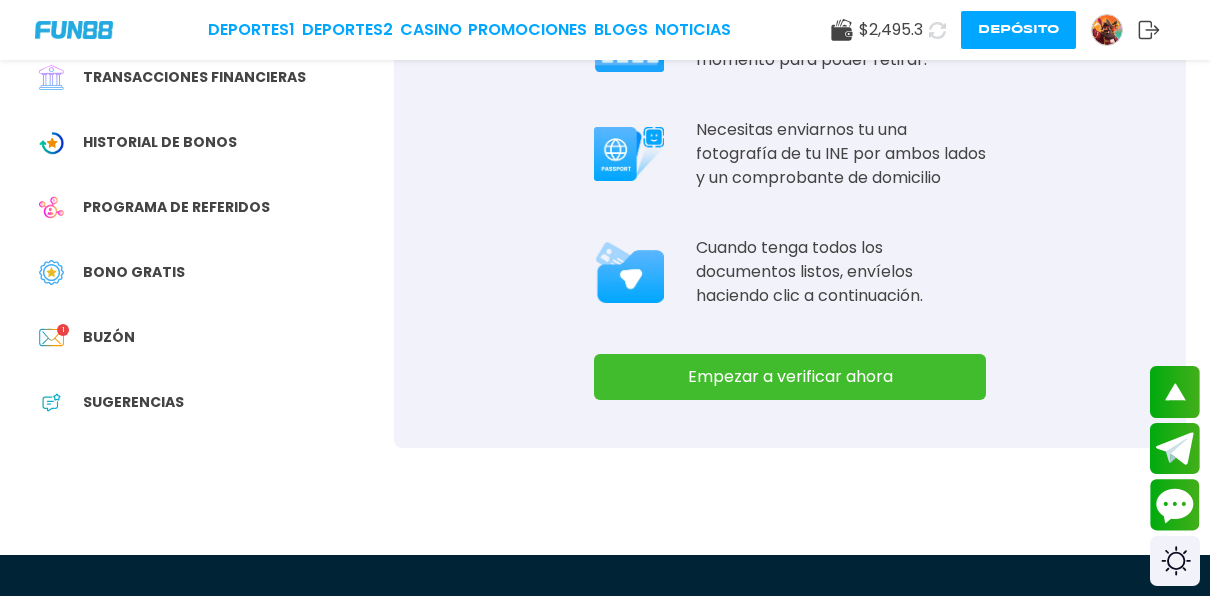 click on "Empezar a verificar ahora" at bounding box center [790, 377] 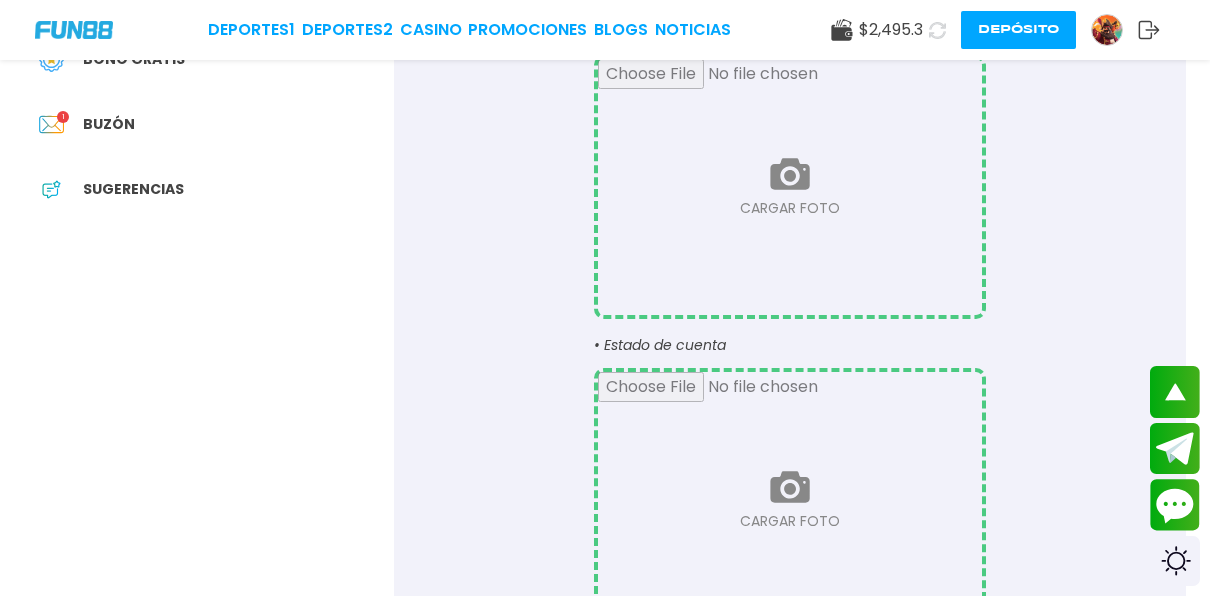 scroll, scrollTop: 400, scrollLeft: 0, axis: vertical 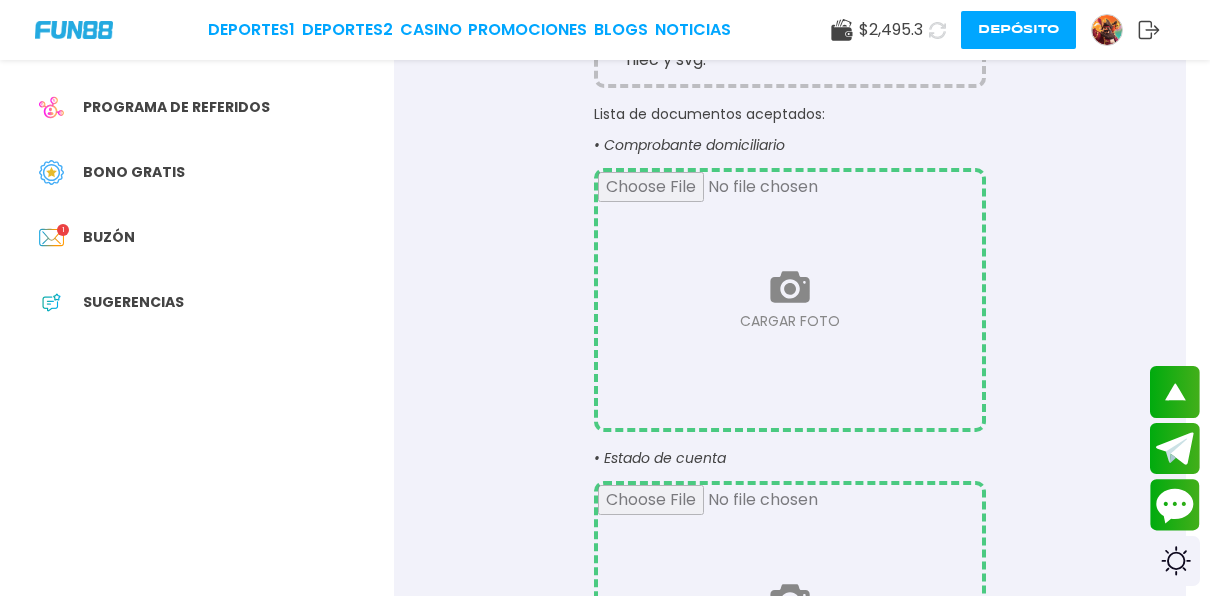 click at bounding box center [790, 300] 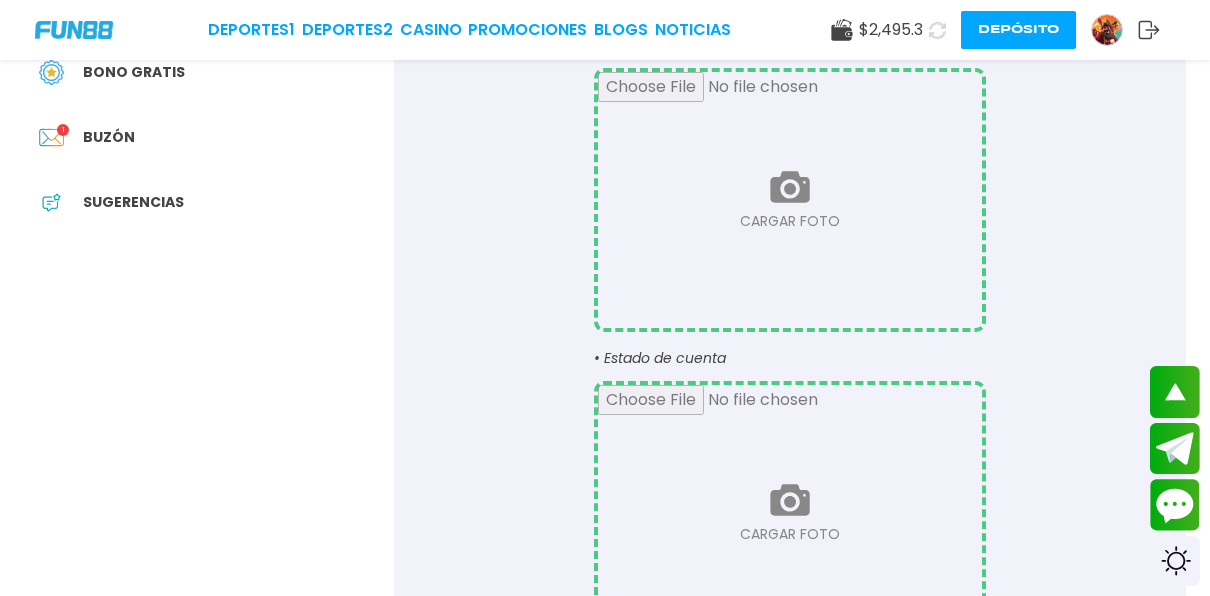 scroll, scrollTop: 300, scrollLeft: 0, axis: vertical 